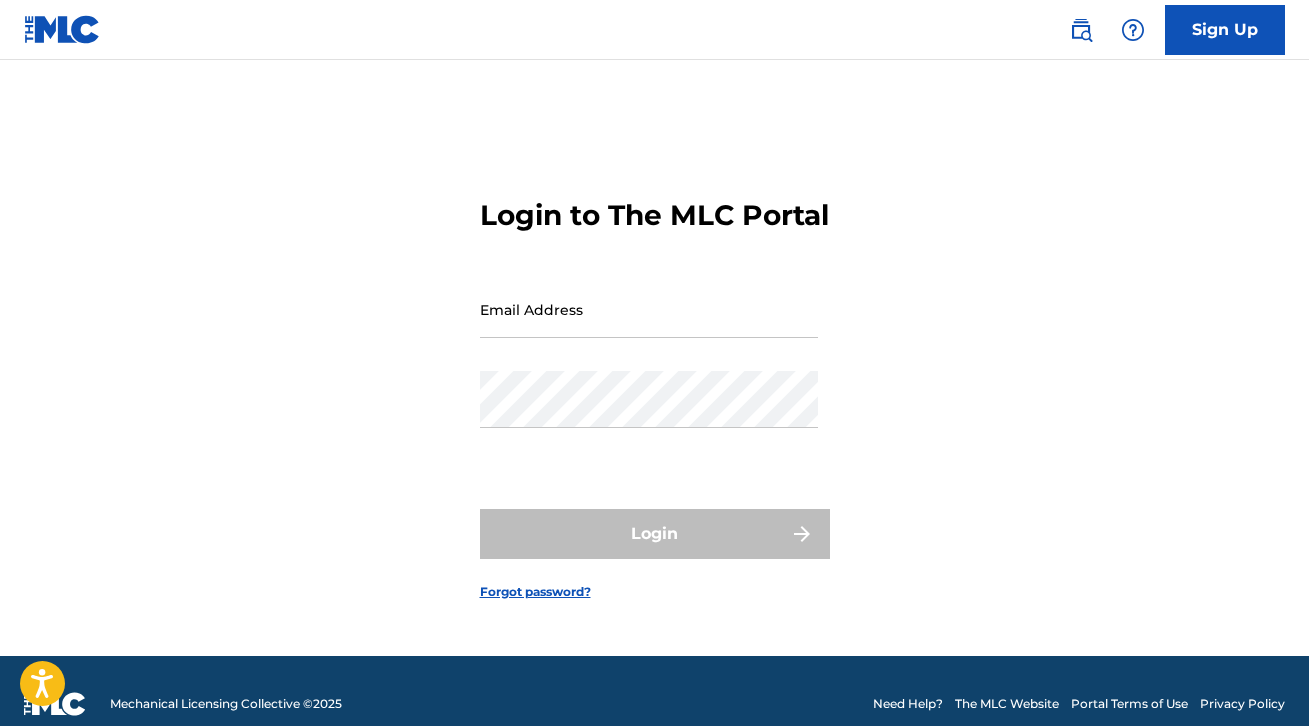 scroll, scrollTop: 0, scrollLeft: 0, axis: both 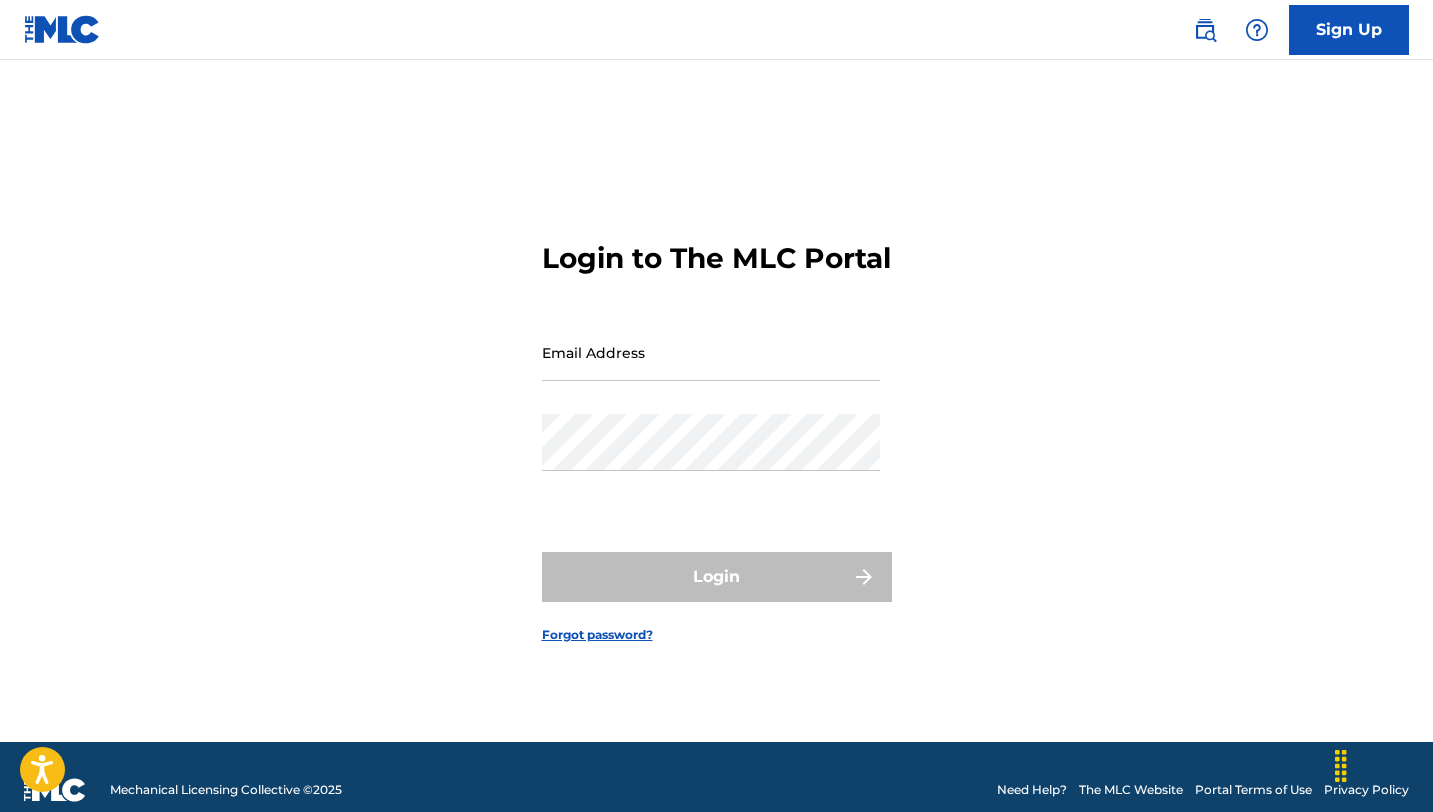 click on "Email Address" at bounding box center (711, 352) 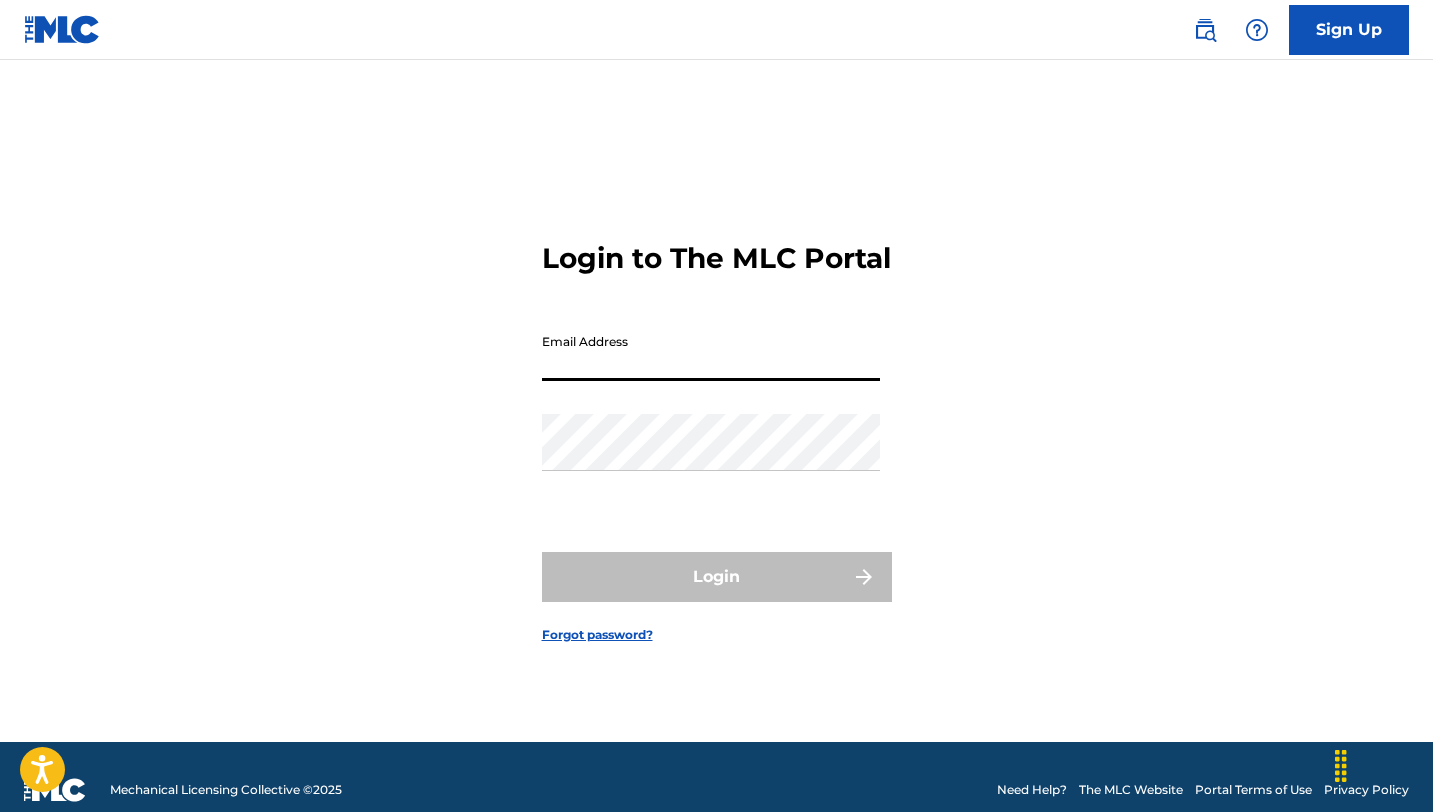 click on "Forgot password?" at bounding box center [597, 635] 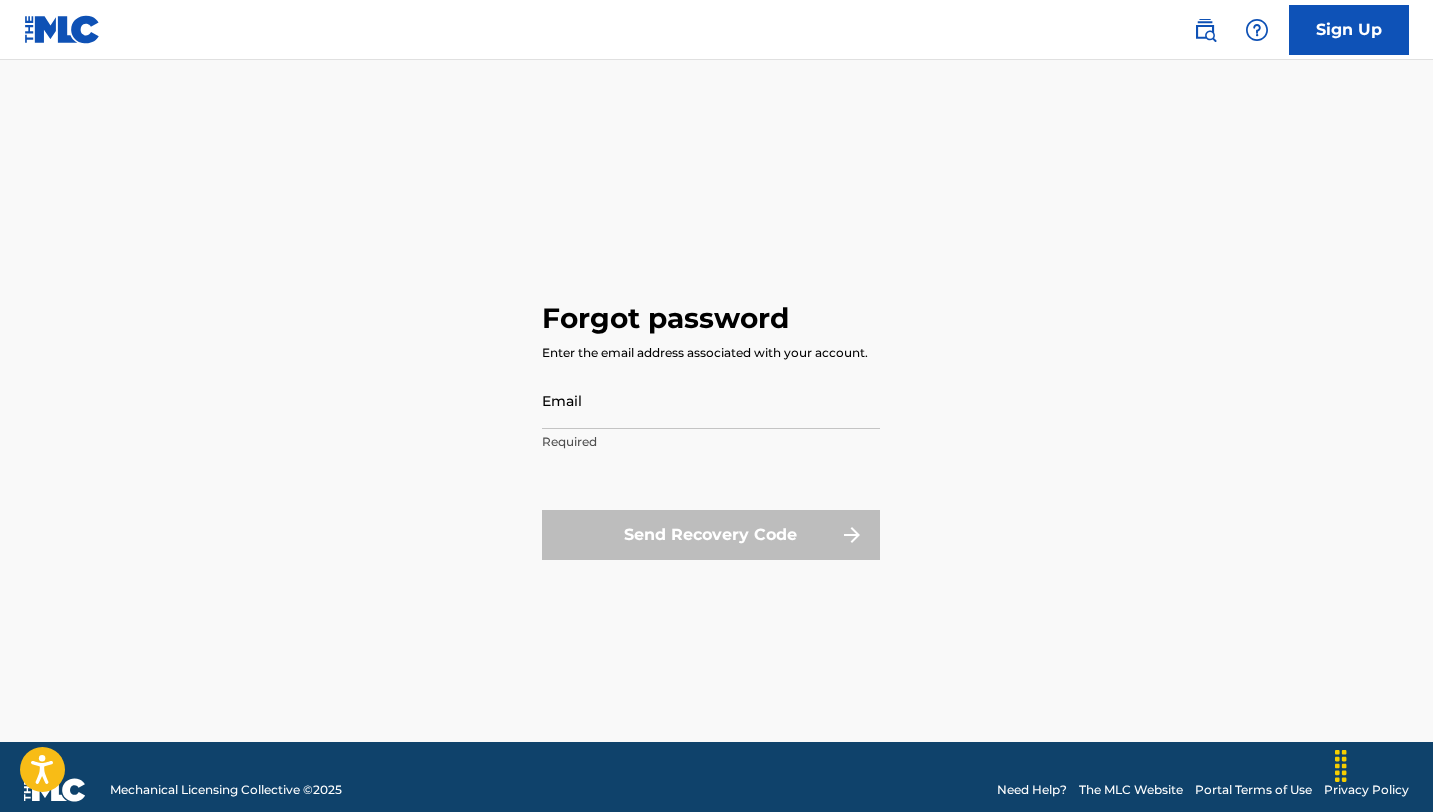 click on "Email" at bounding box center [711, 400] 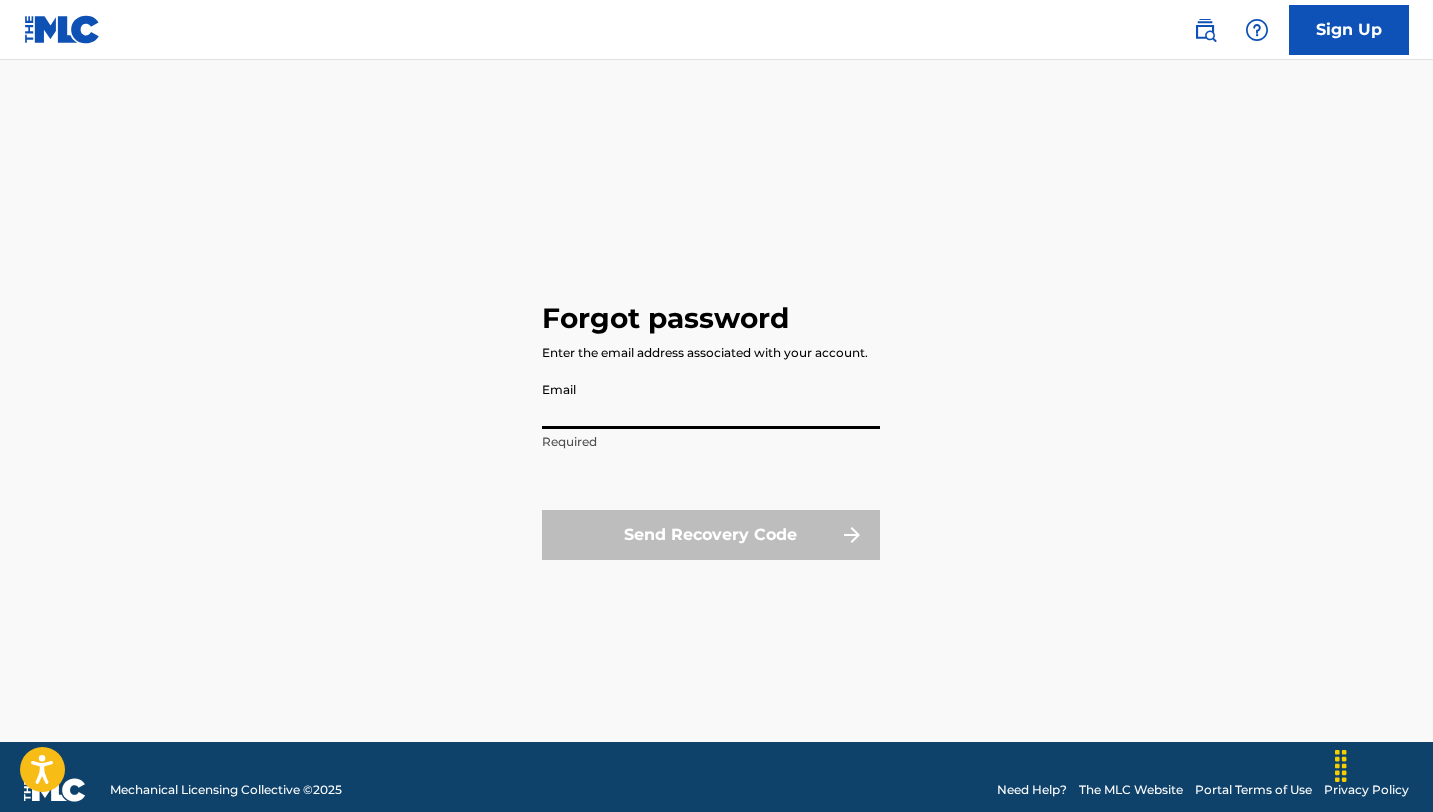 type on "[EMAIL]" 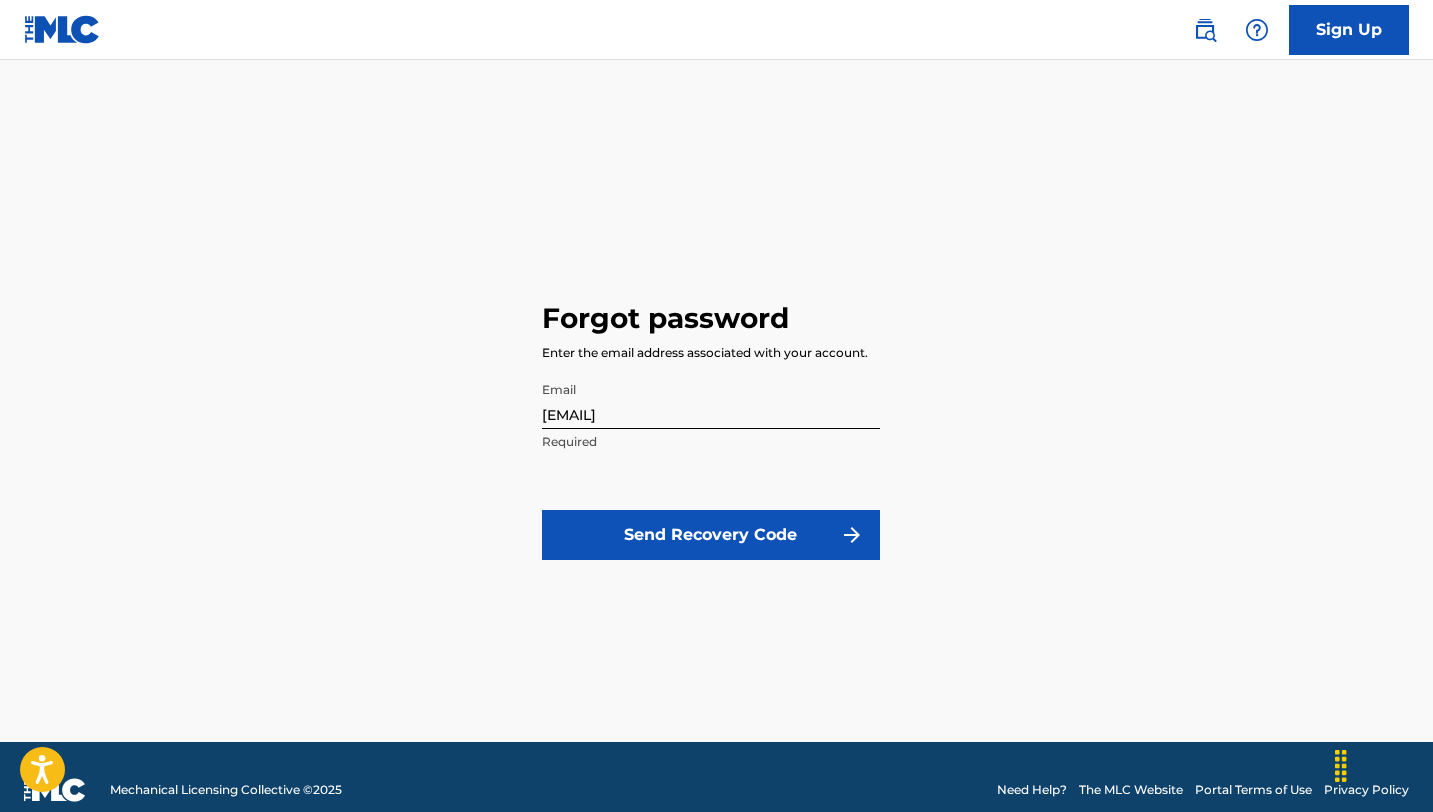 click on "Send Recovery Code" at bounding box center [711, 535] 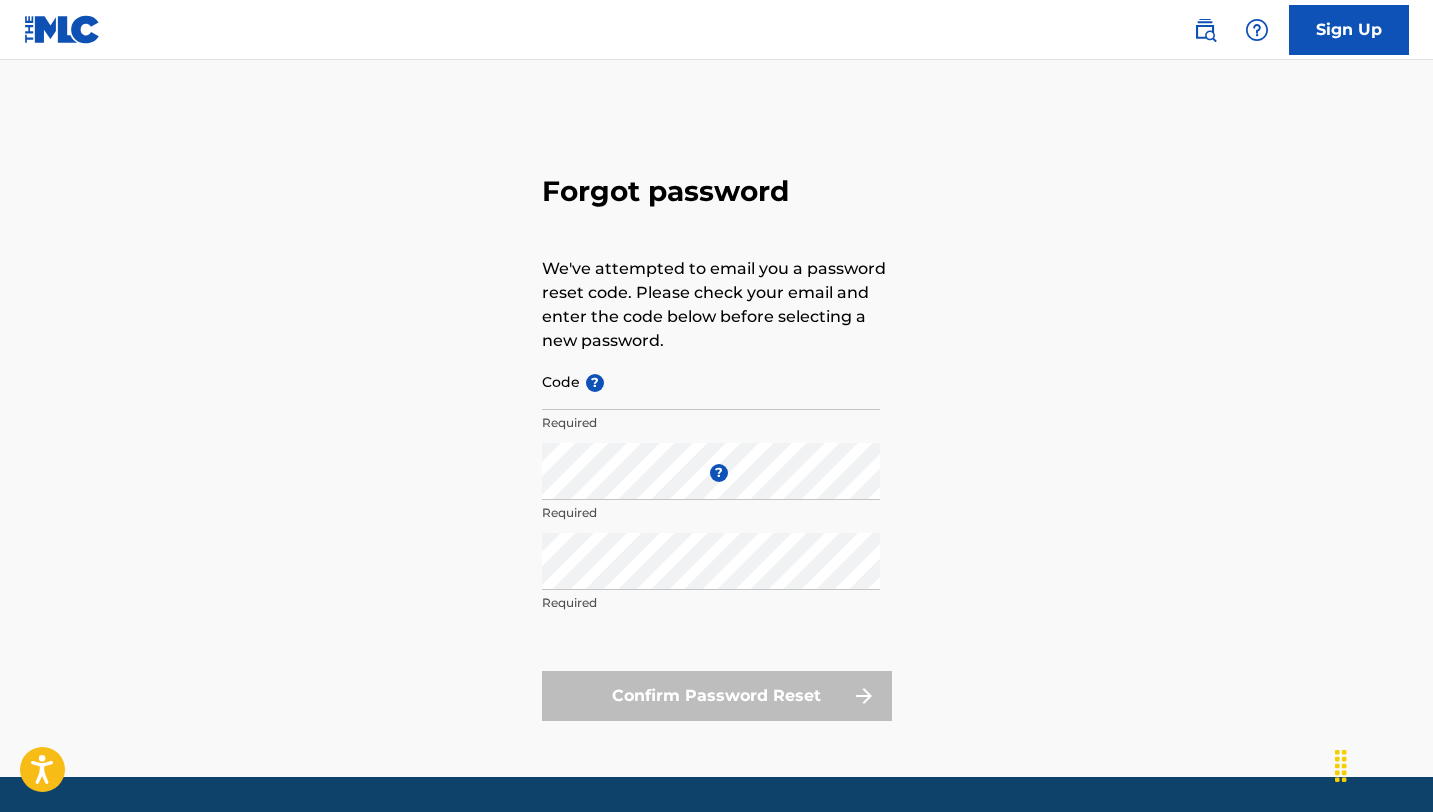 click on "Code ?" at bounding box center [711, 381] 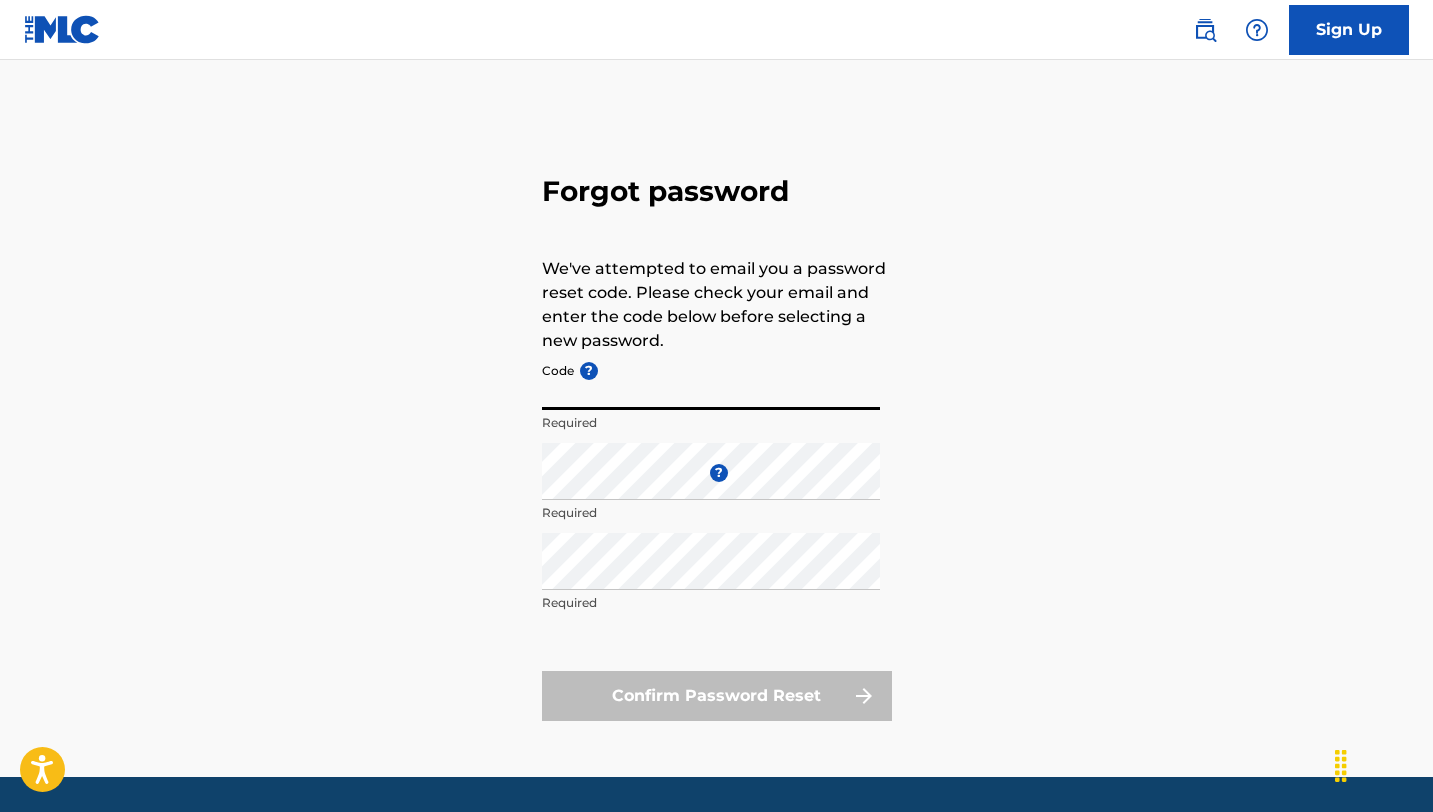 drag, startPoint x: 962, startPoint y: 399, endPoint x: 935, endPoint y: 463, distance: 69.46222 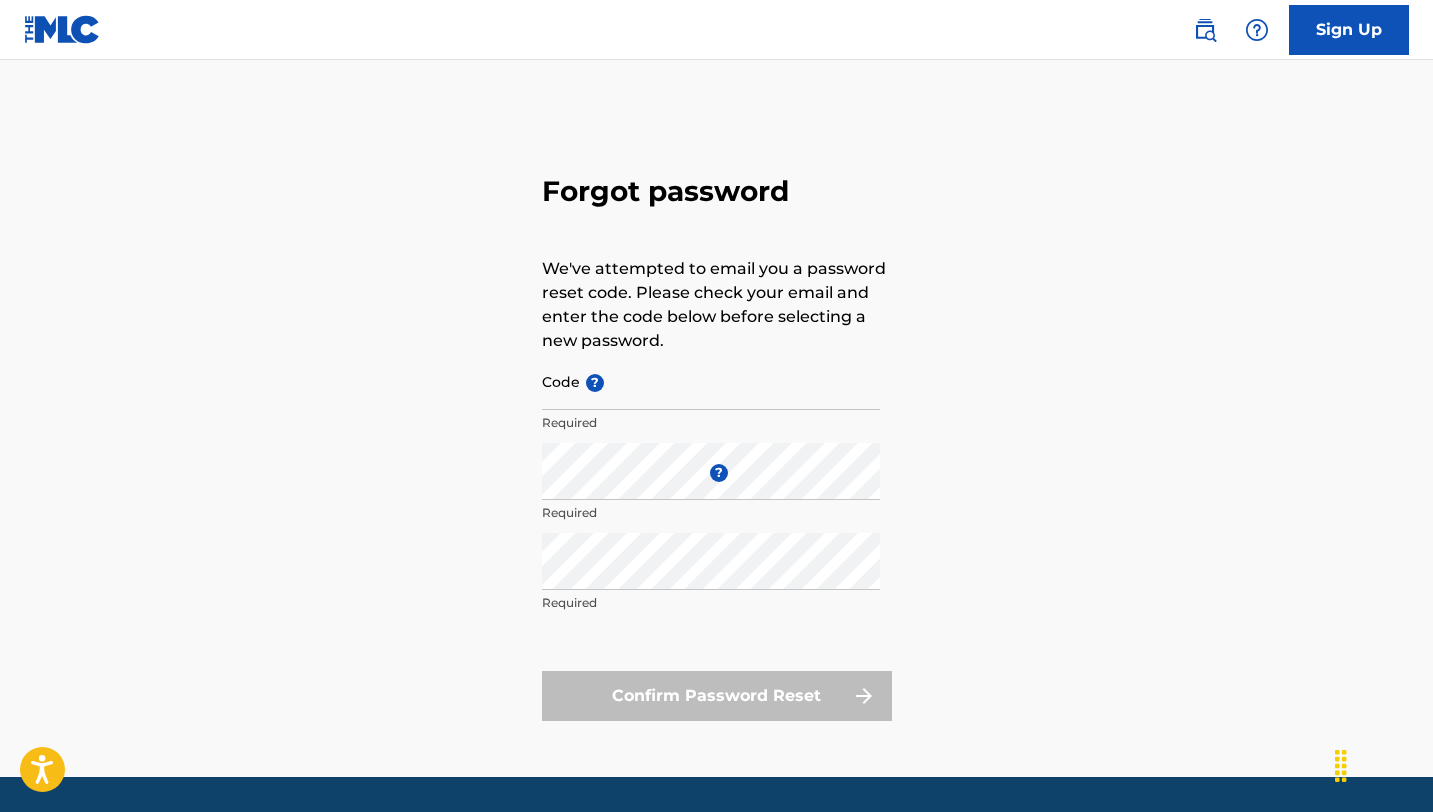 click on "Forgot password We've attempted to email you a password reset code. Please check your email and enter the code below before selecting a new password. Code ? Required Enter a new password ? Required Repeat the password Required Confirm Password Reset" at bounding box center (717, 443) 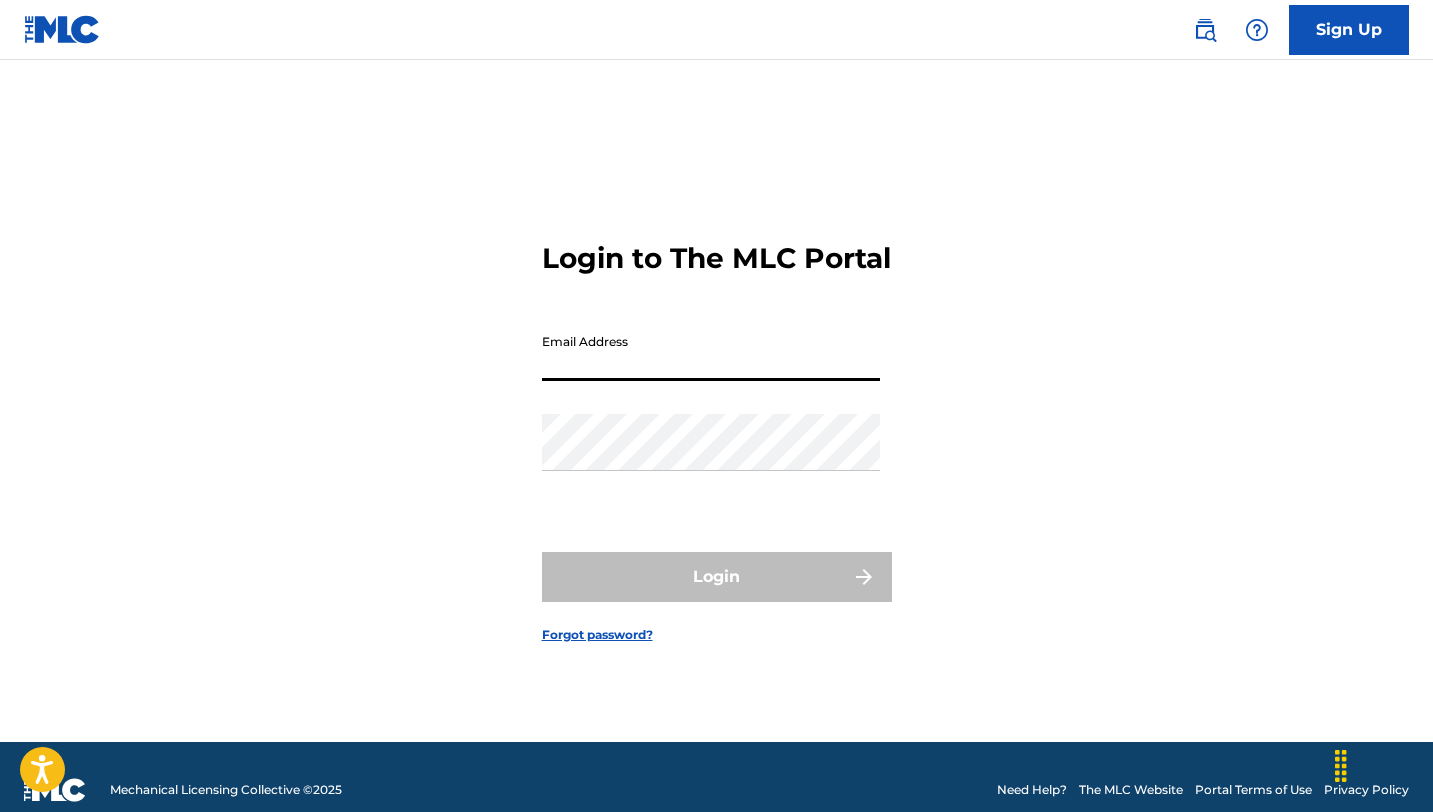 click on "Email Address" at bounding box center (711, 352) 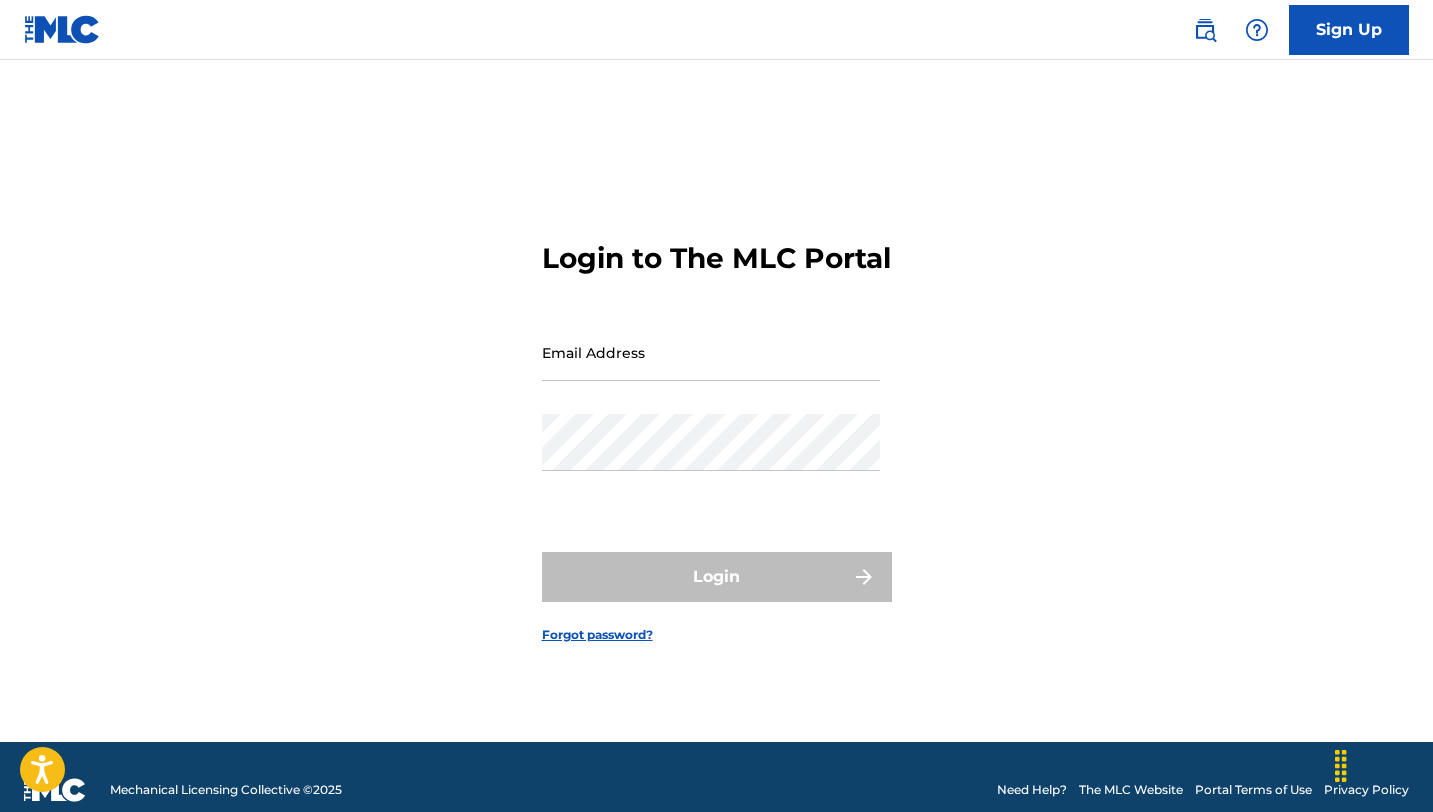 click on "Sign Up" at bounding box center (1349, 30) 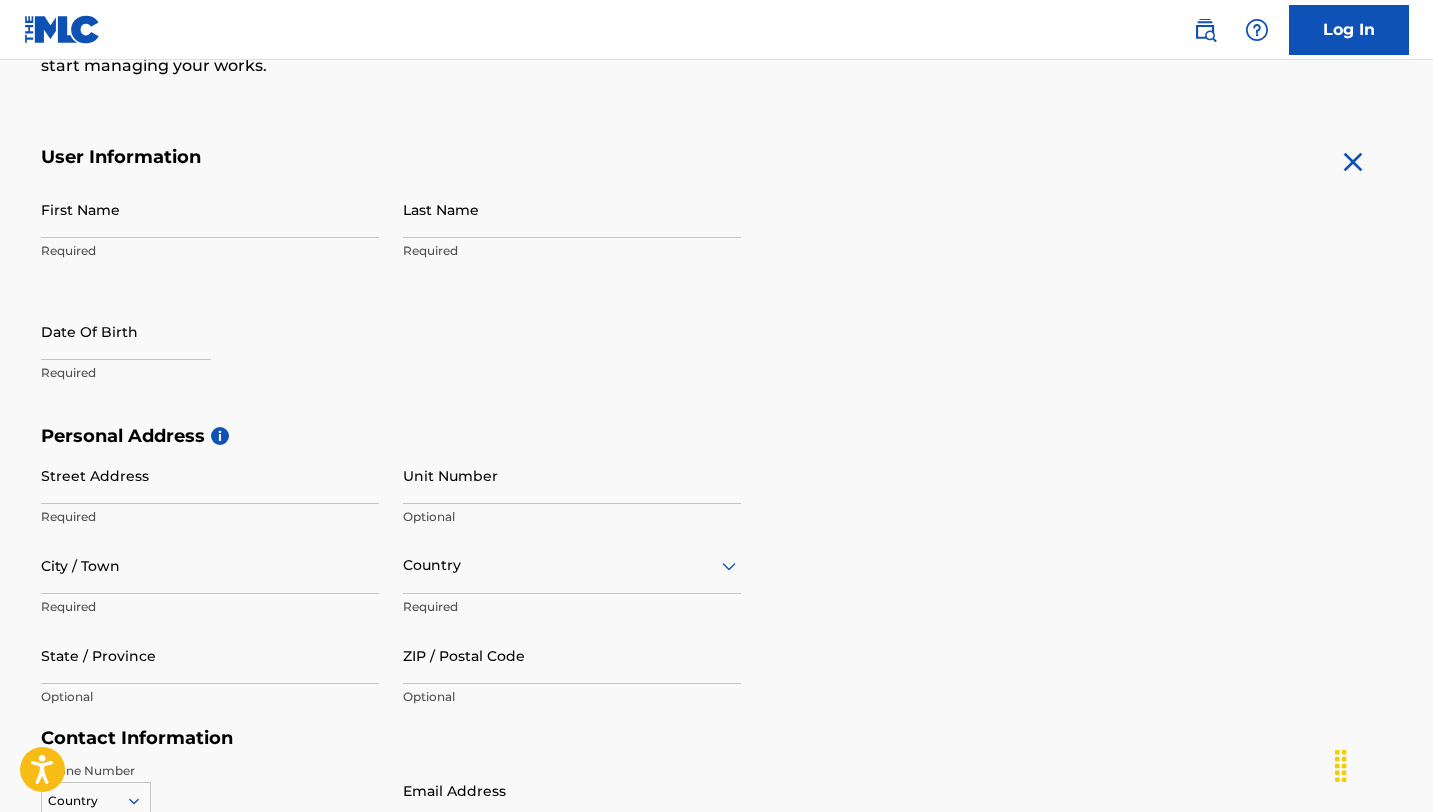 scroll, scrollTop: 285, scrollLeft: 0, axis: vertical 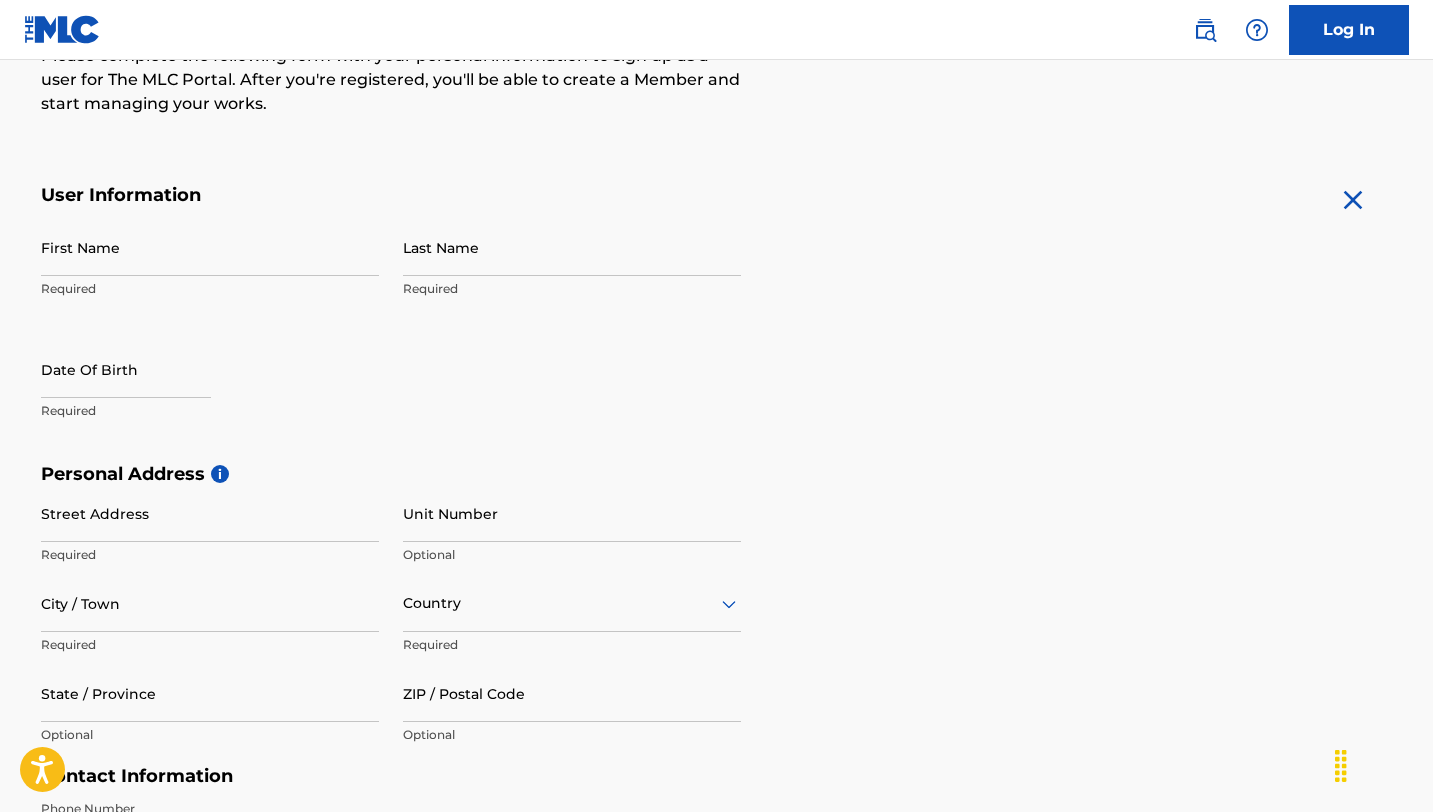 click on "First Name" at bounding box center [210, 247] 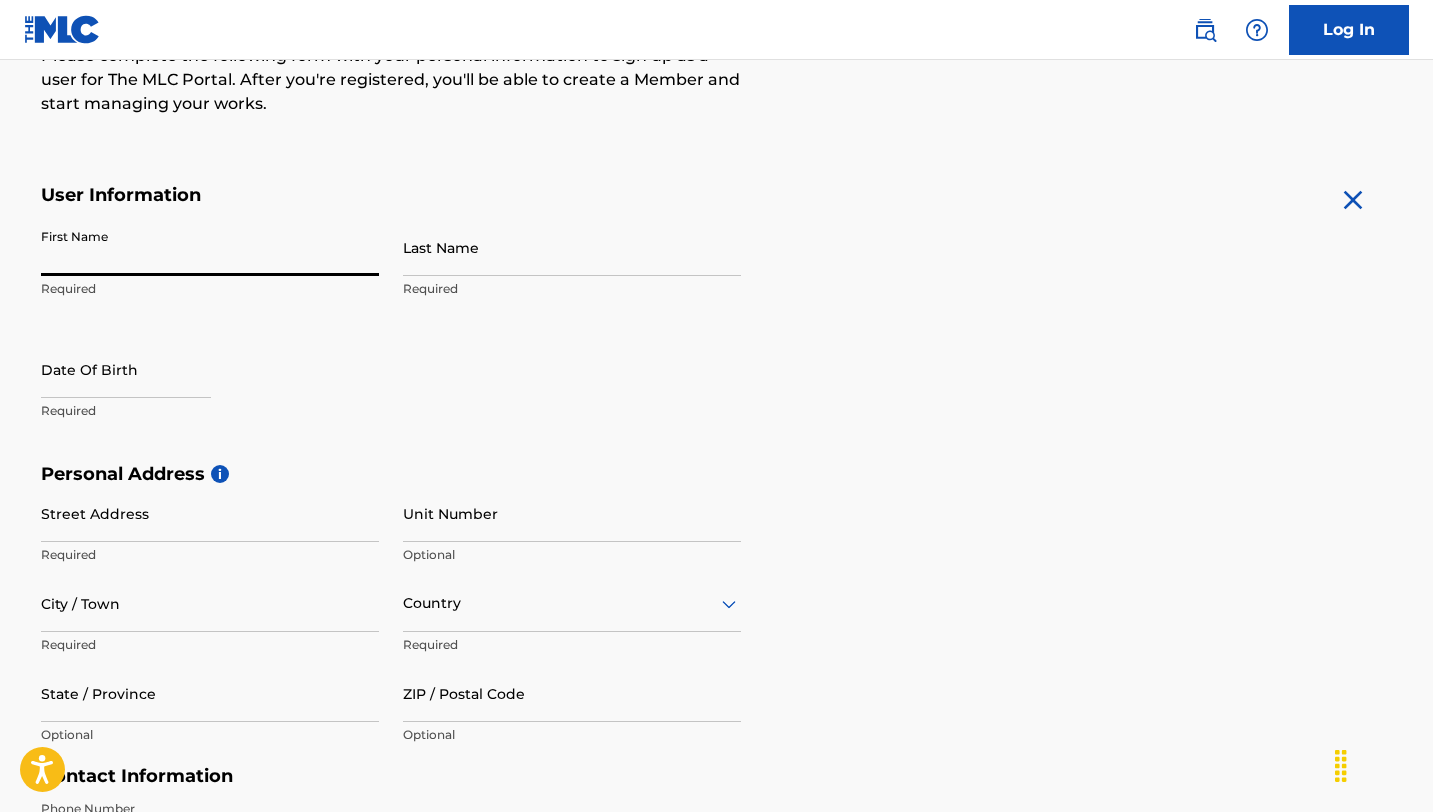 type on "Rachel" 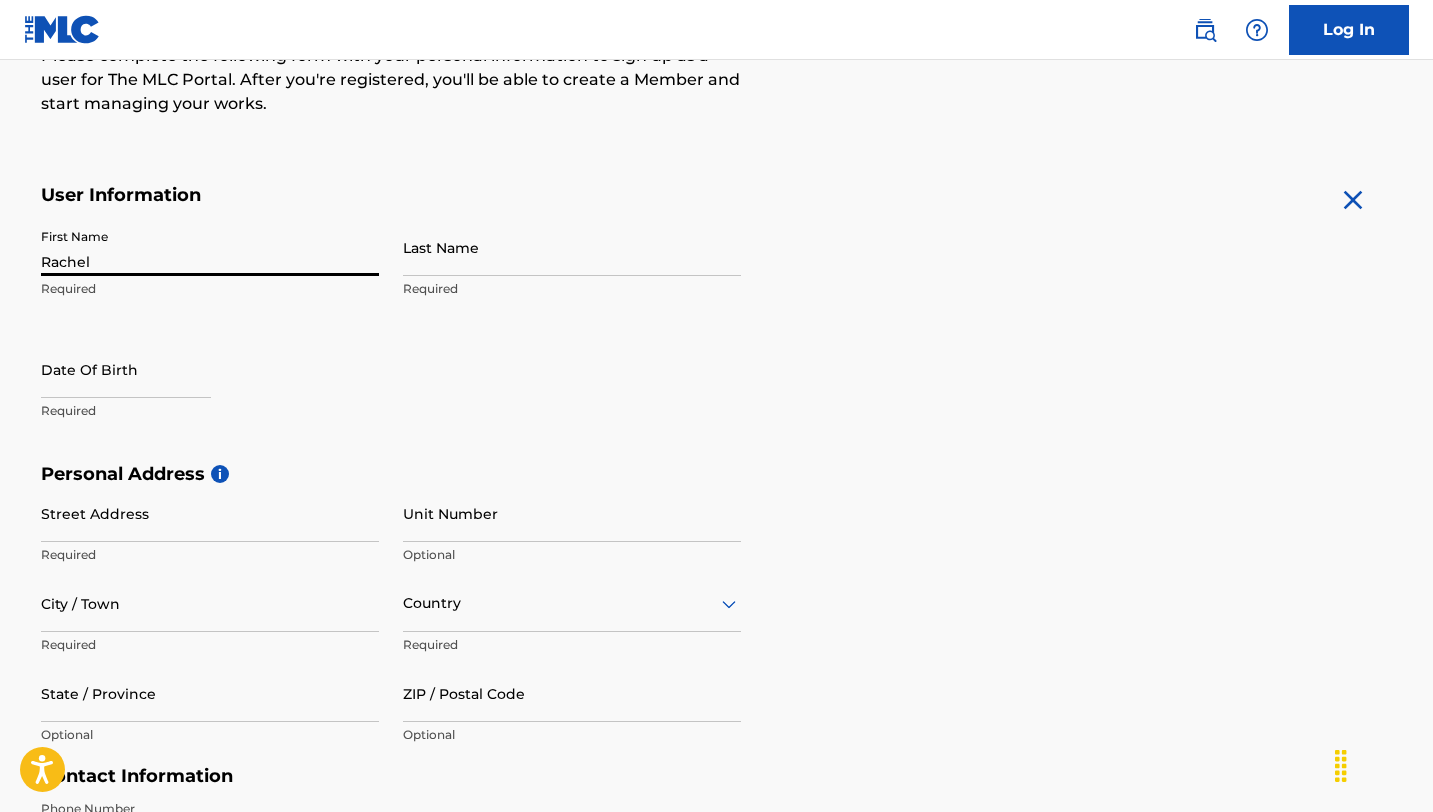 type on "[NAME]" 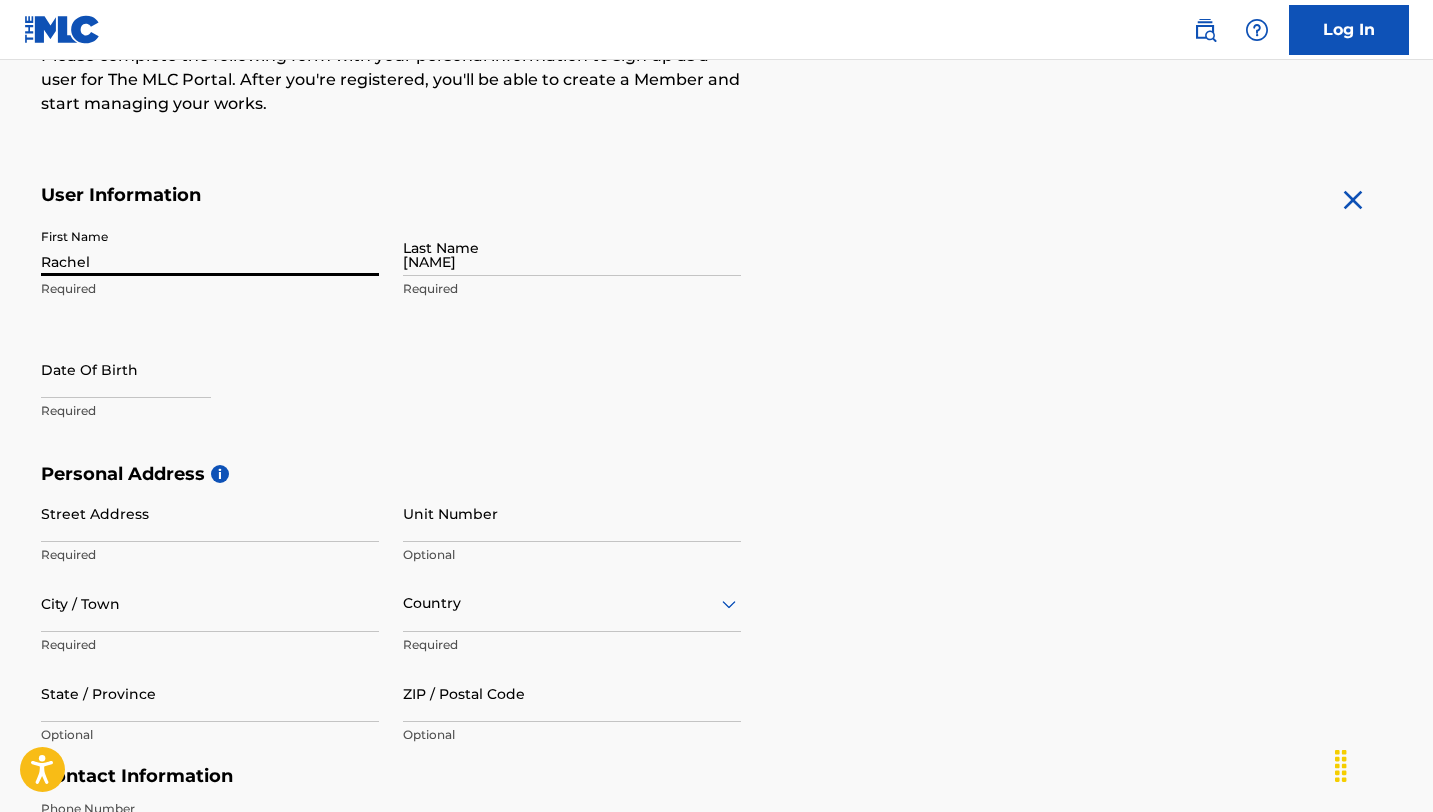 type on "[NUMBER] [STREET]" 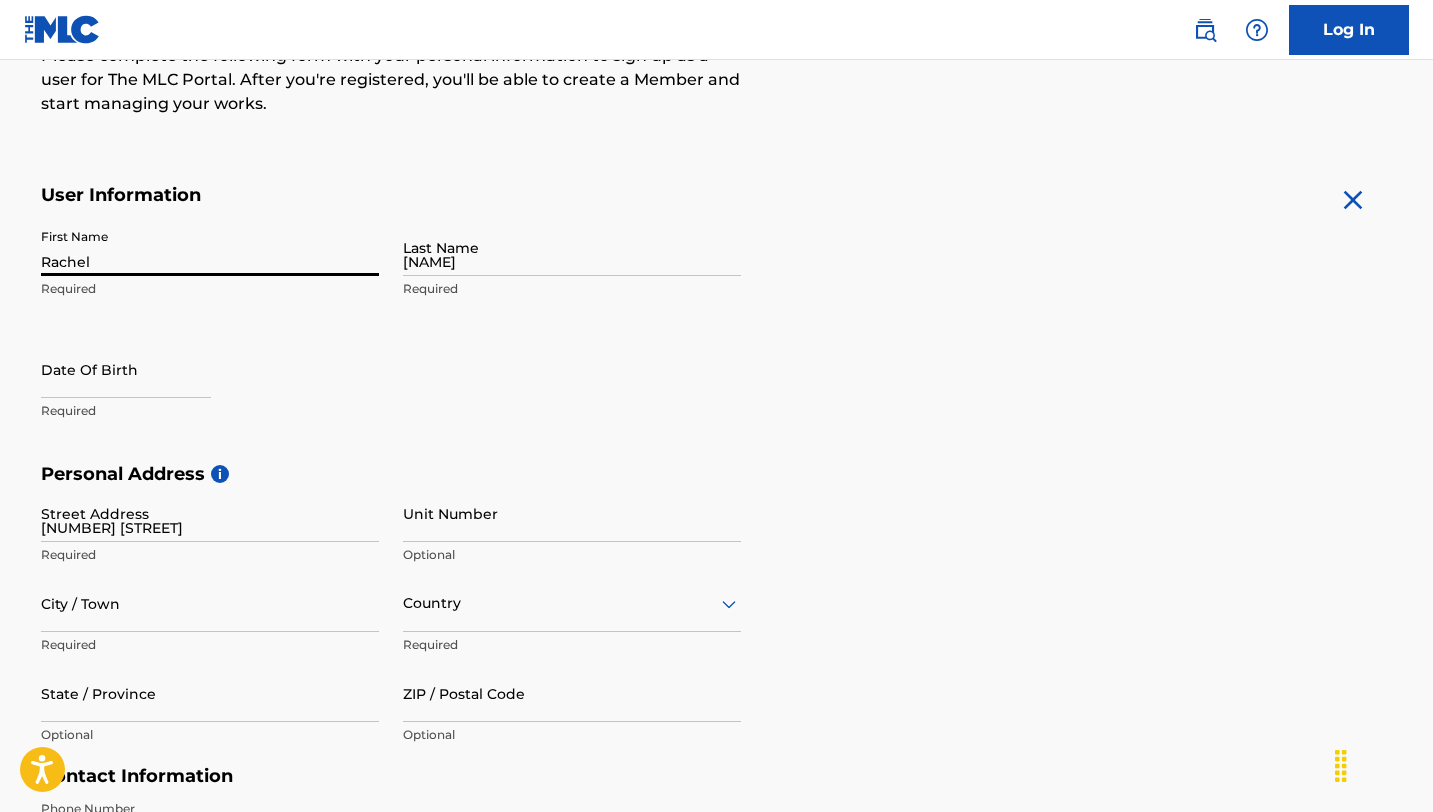 type on "[CITY]" 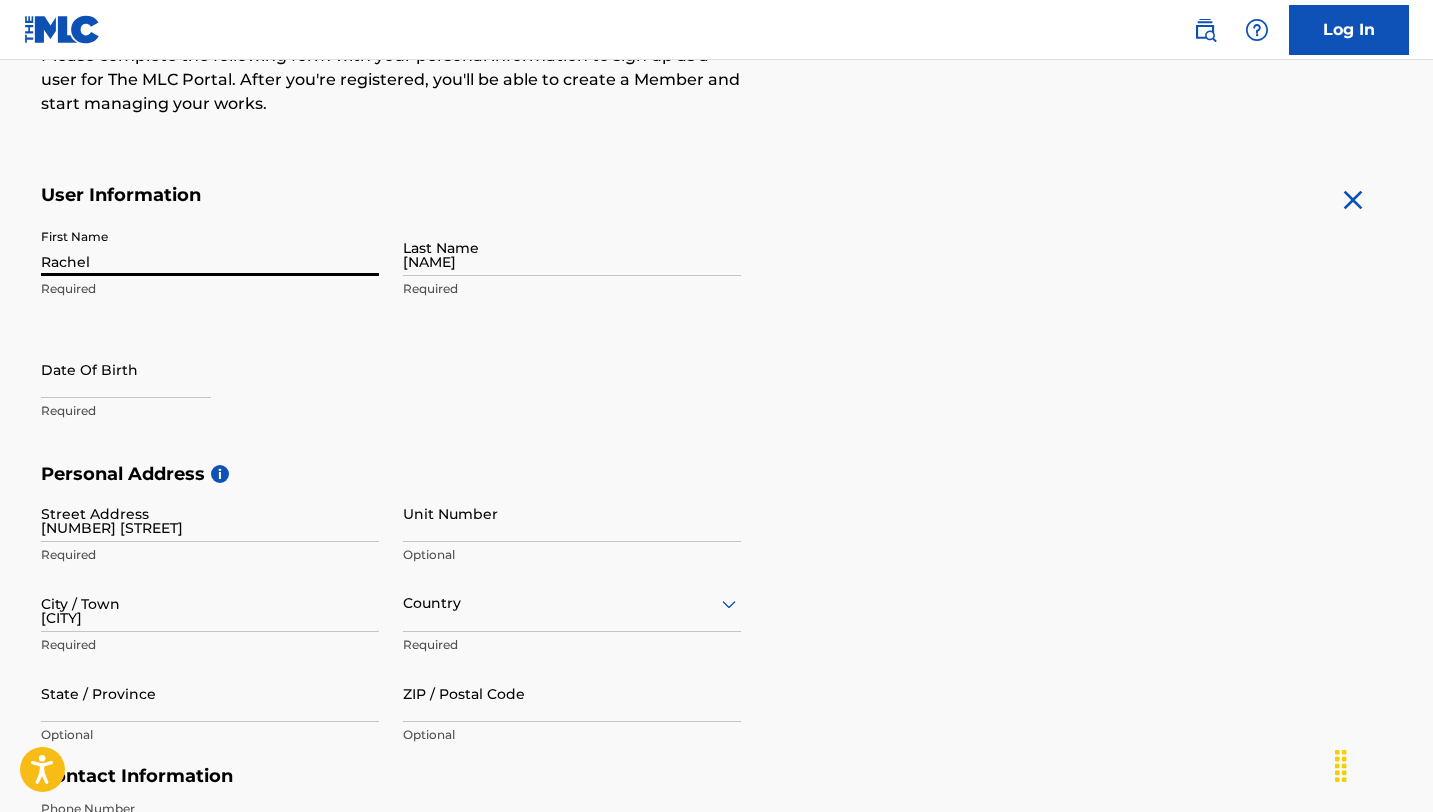 type on "United States" 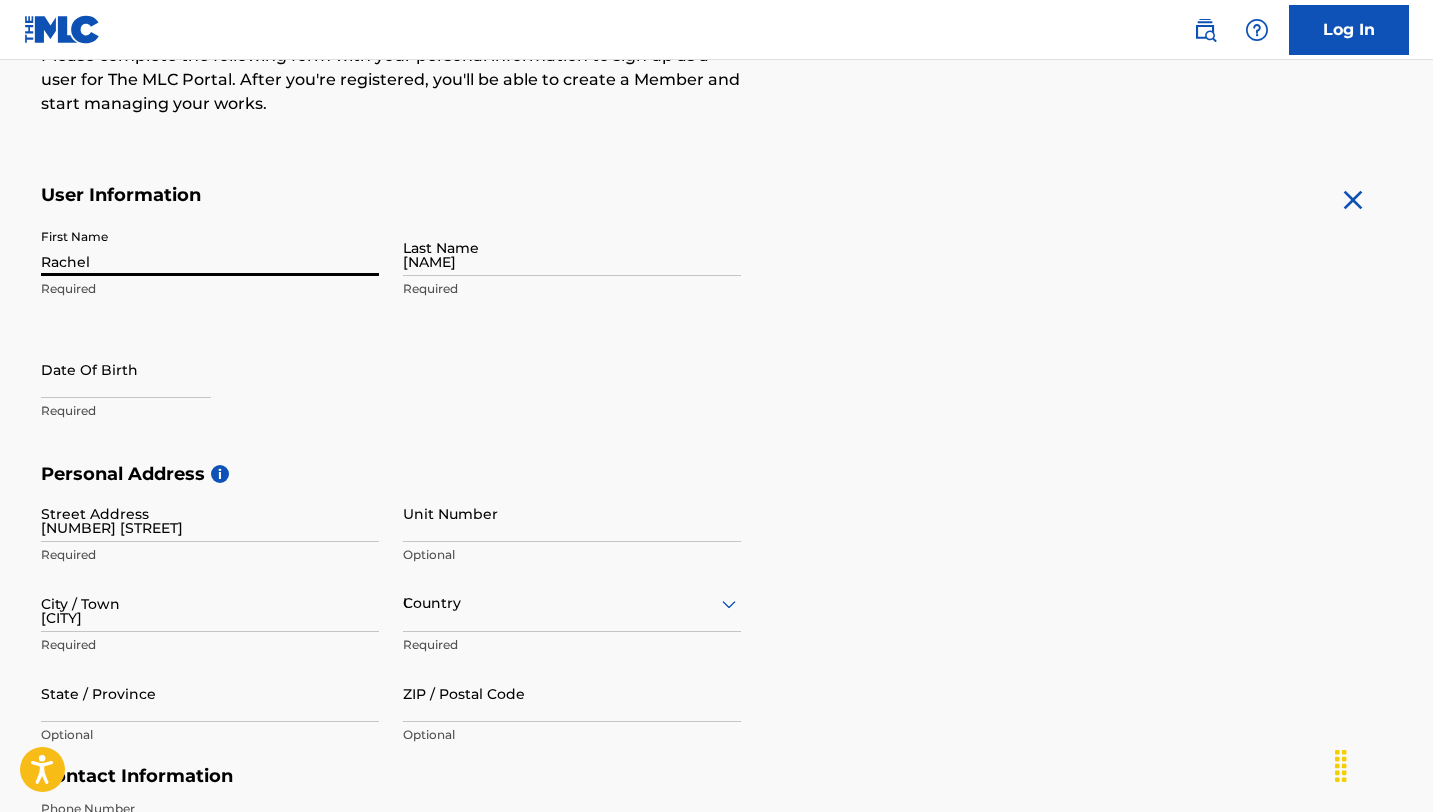 type on "TN" 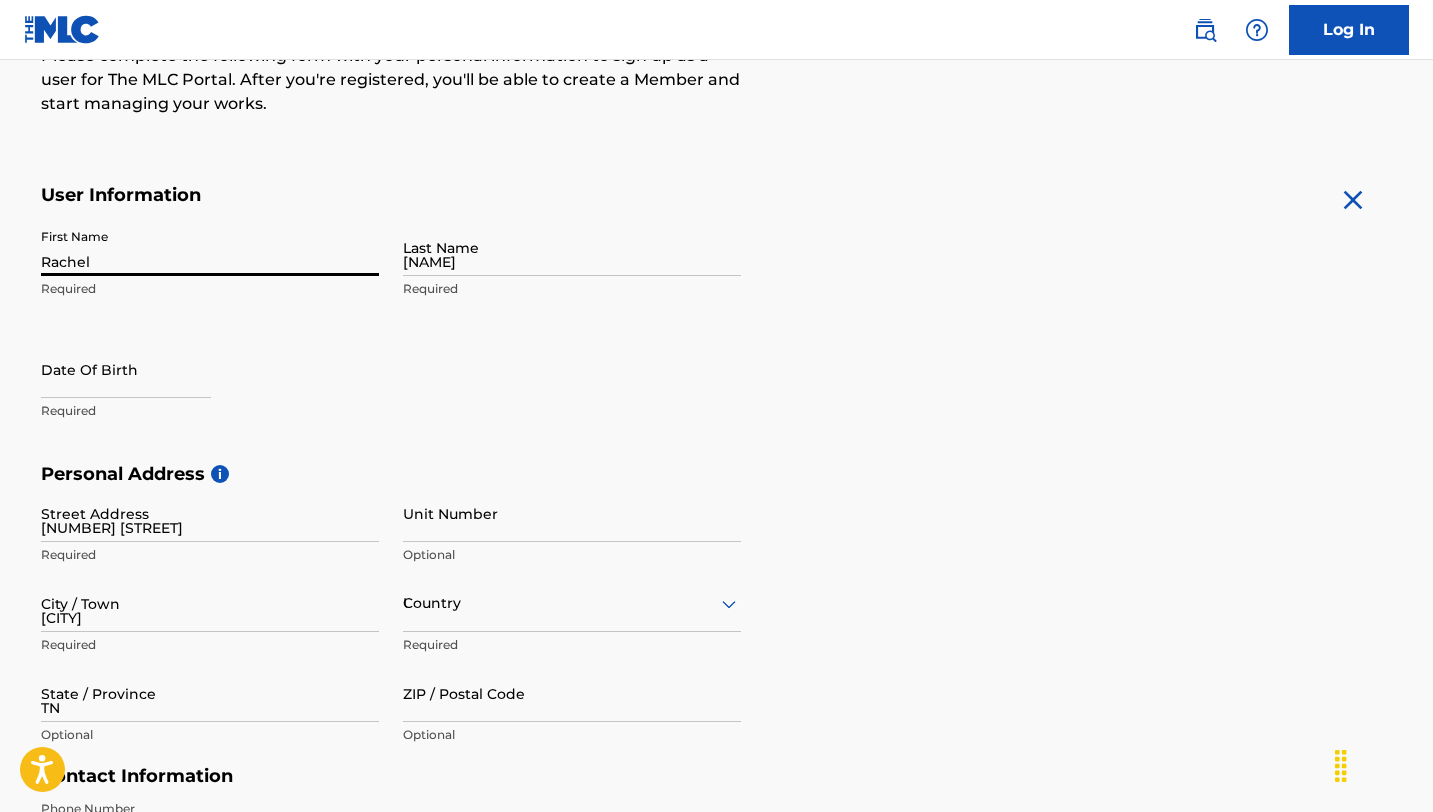 type on "37115" 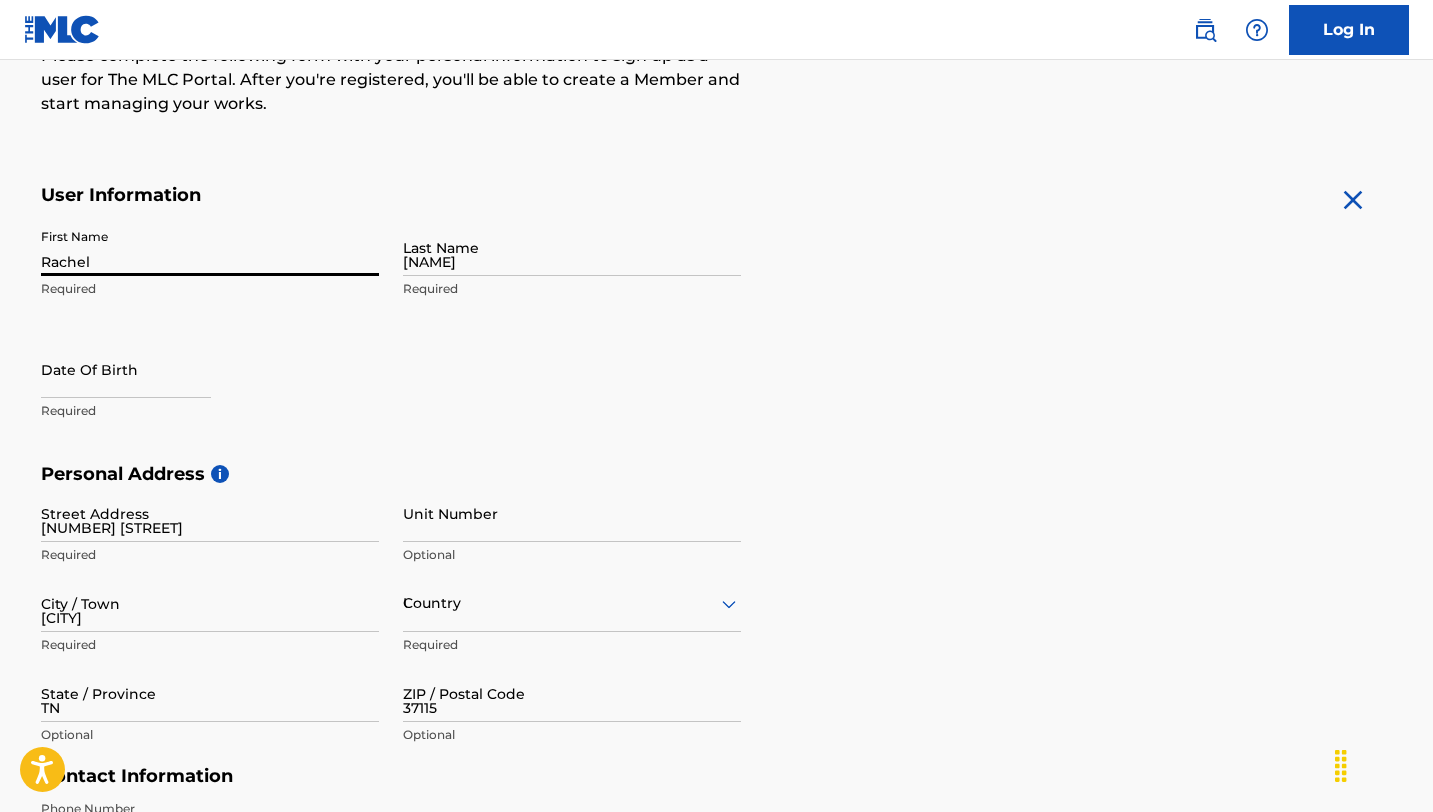 type on "1" 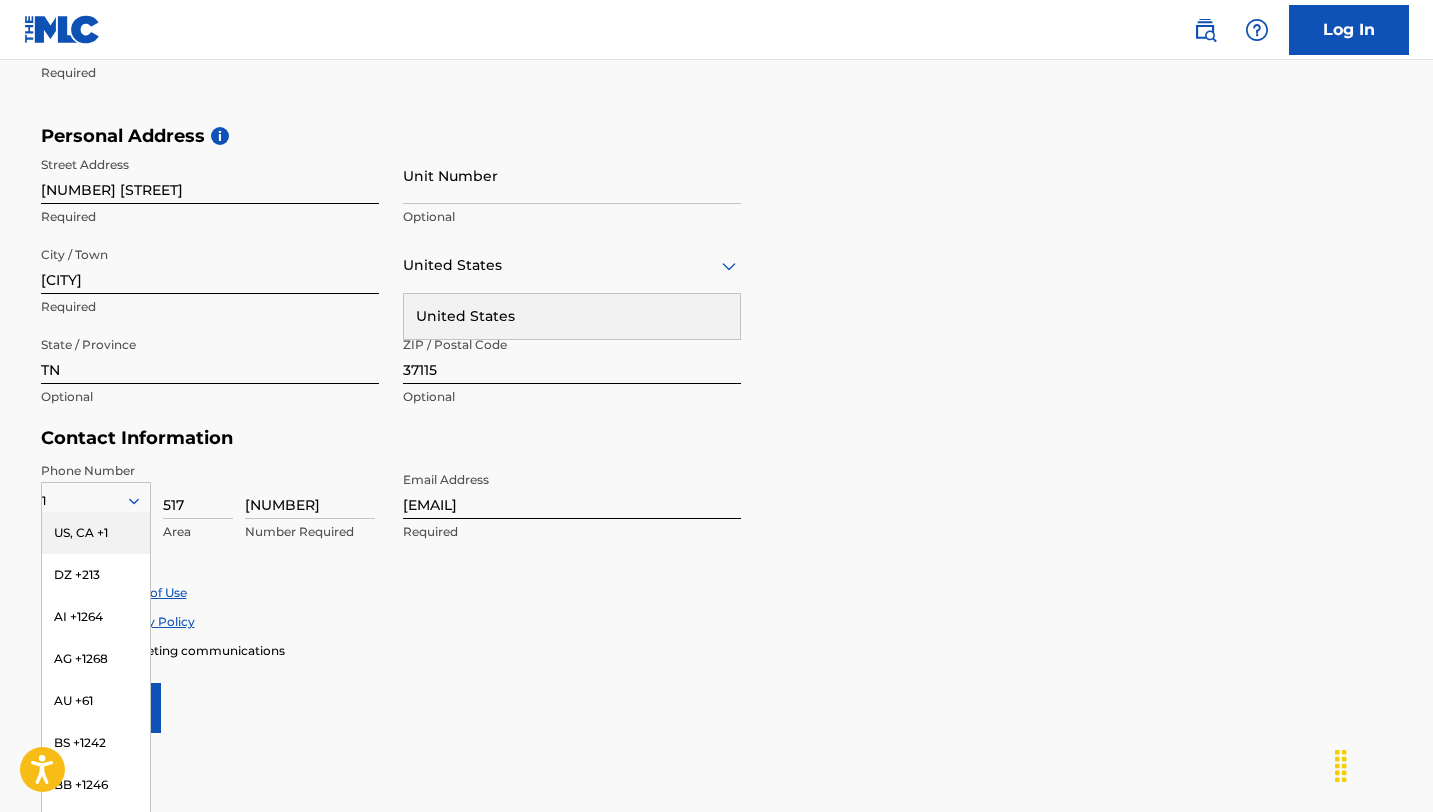 scroll, scrollTop: 218, scrollLeft: 0, axis: vertical 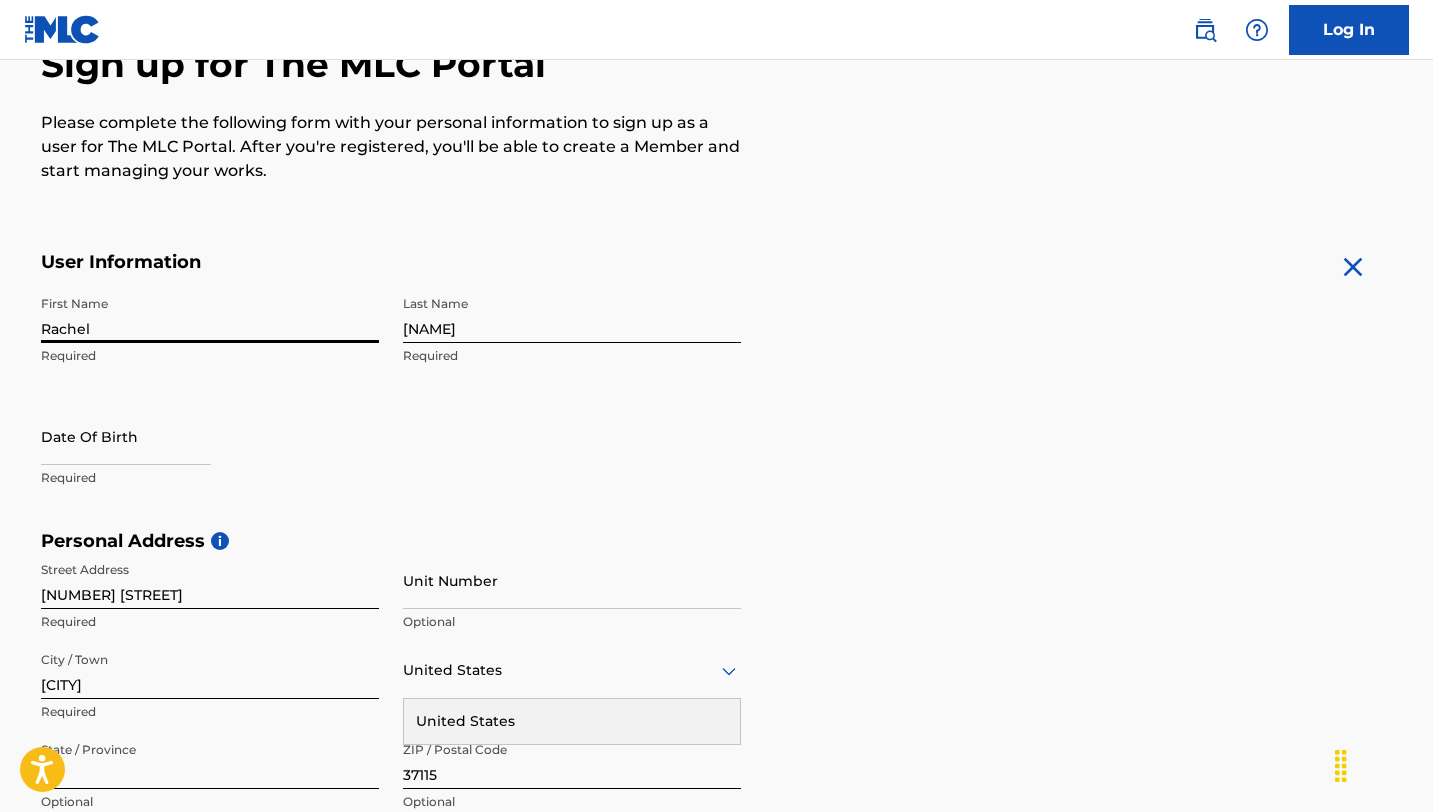 click at bounding box center [126, 436] 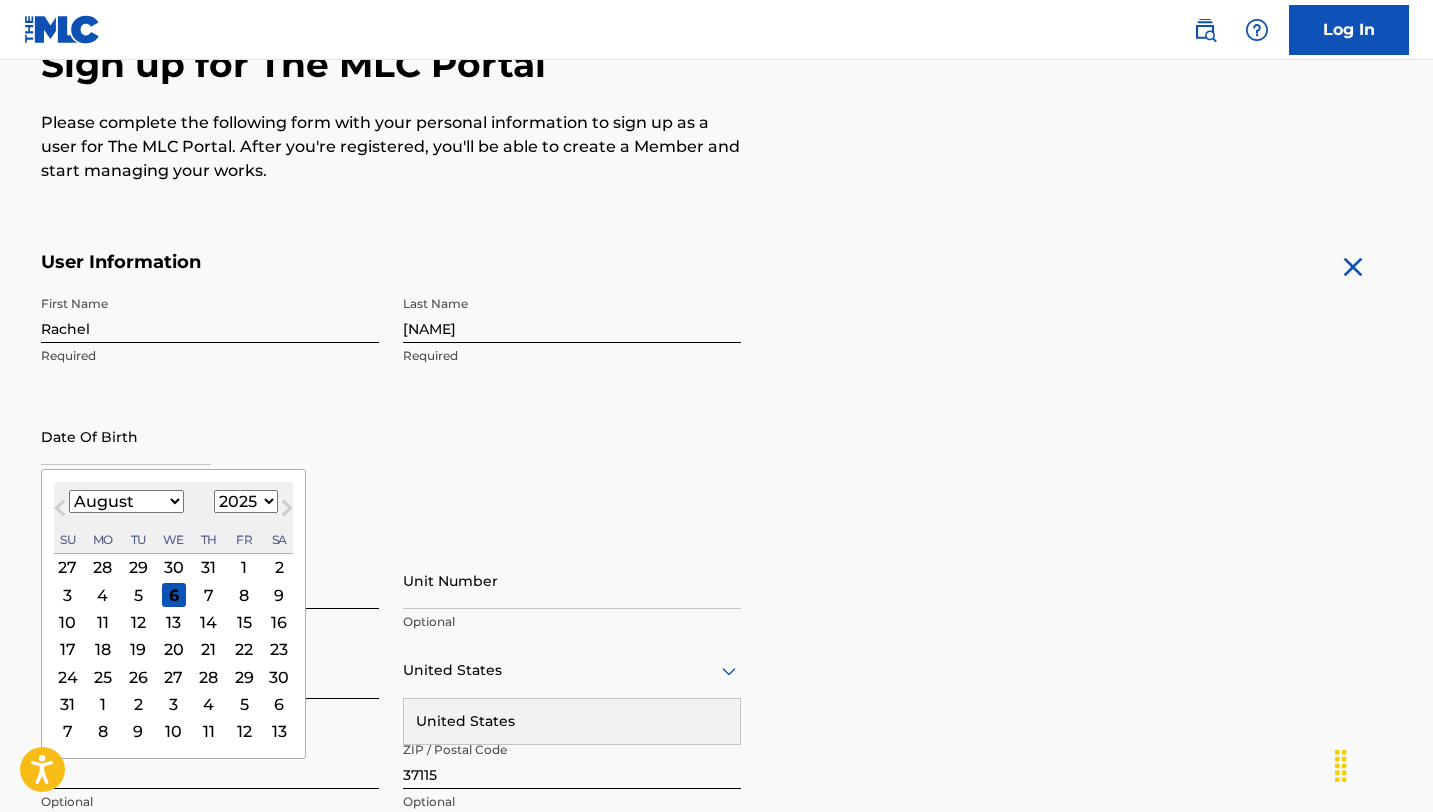 click on "January February March April May June July August September October November December" at bounding box center [126, 501] 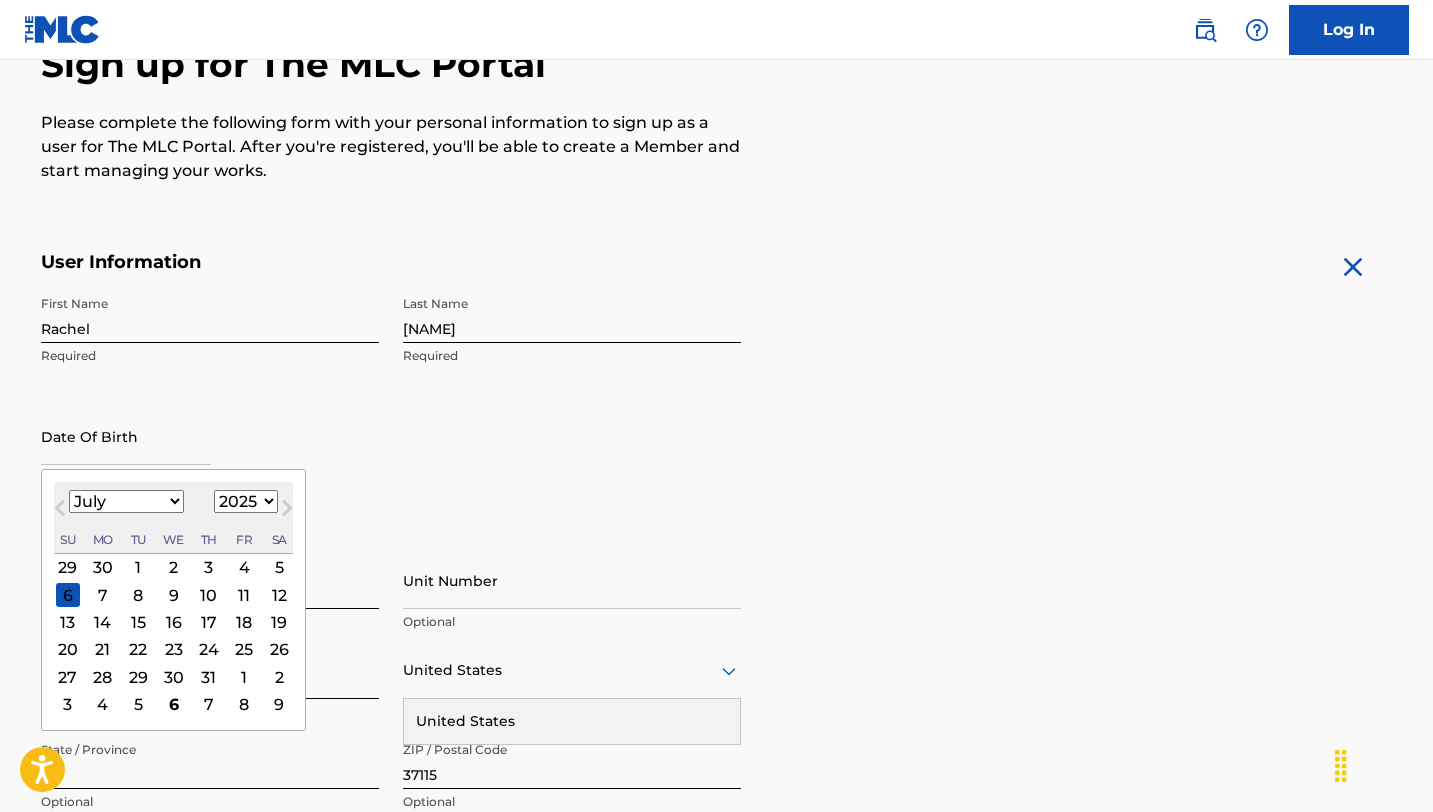 click on "29" at bounding box center (138, 677) 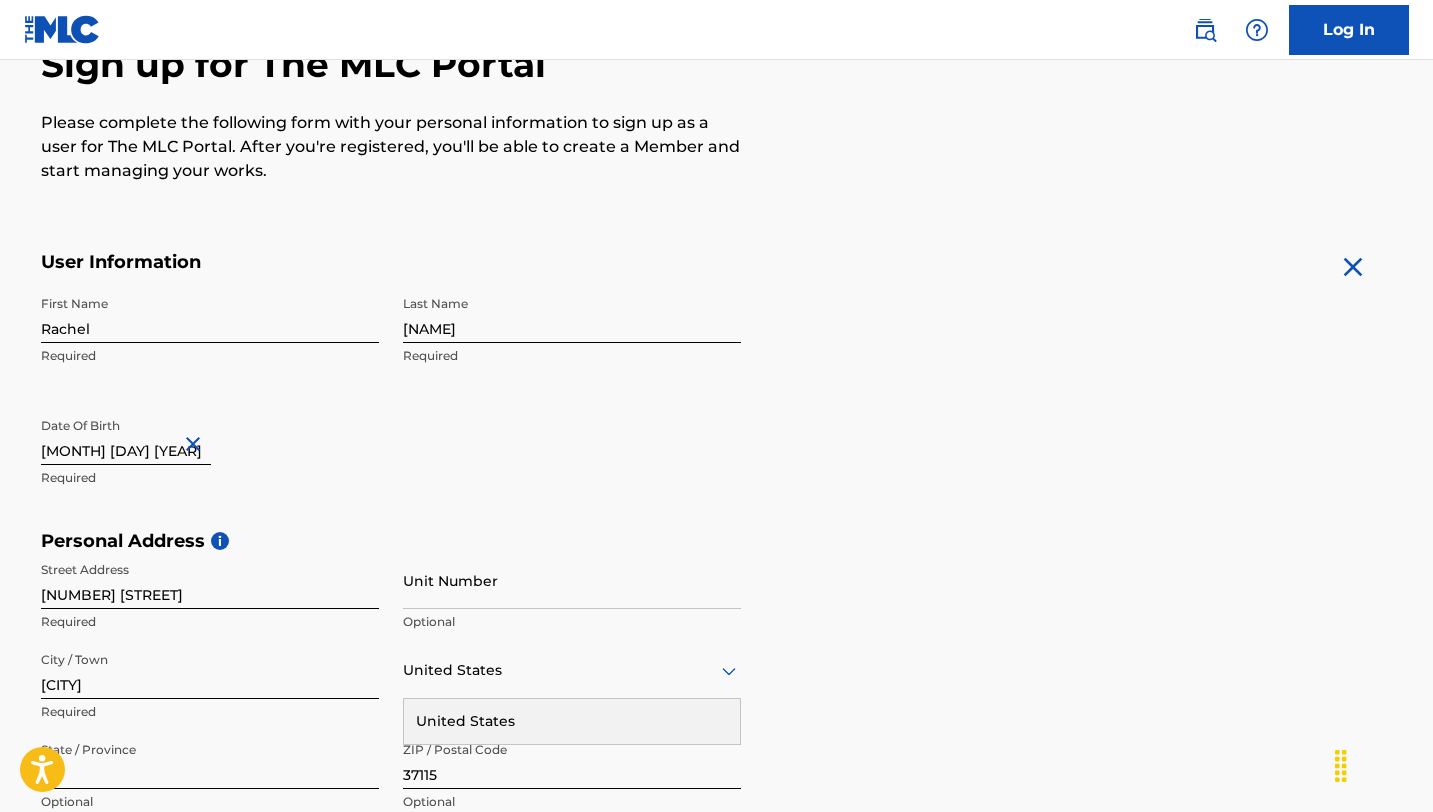 type on "[MONTH] [DAY] [YEAR]" 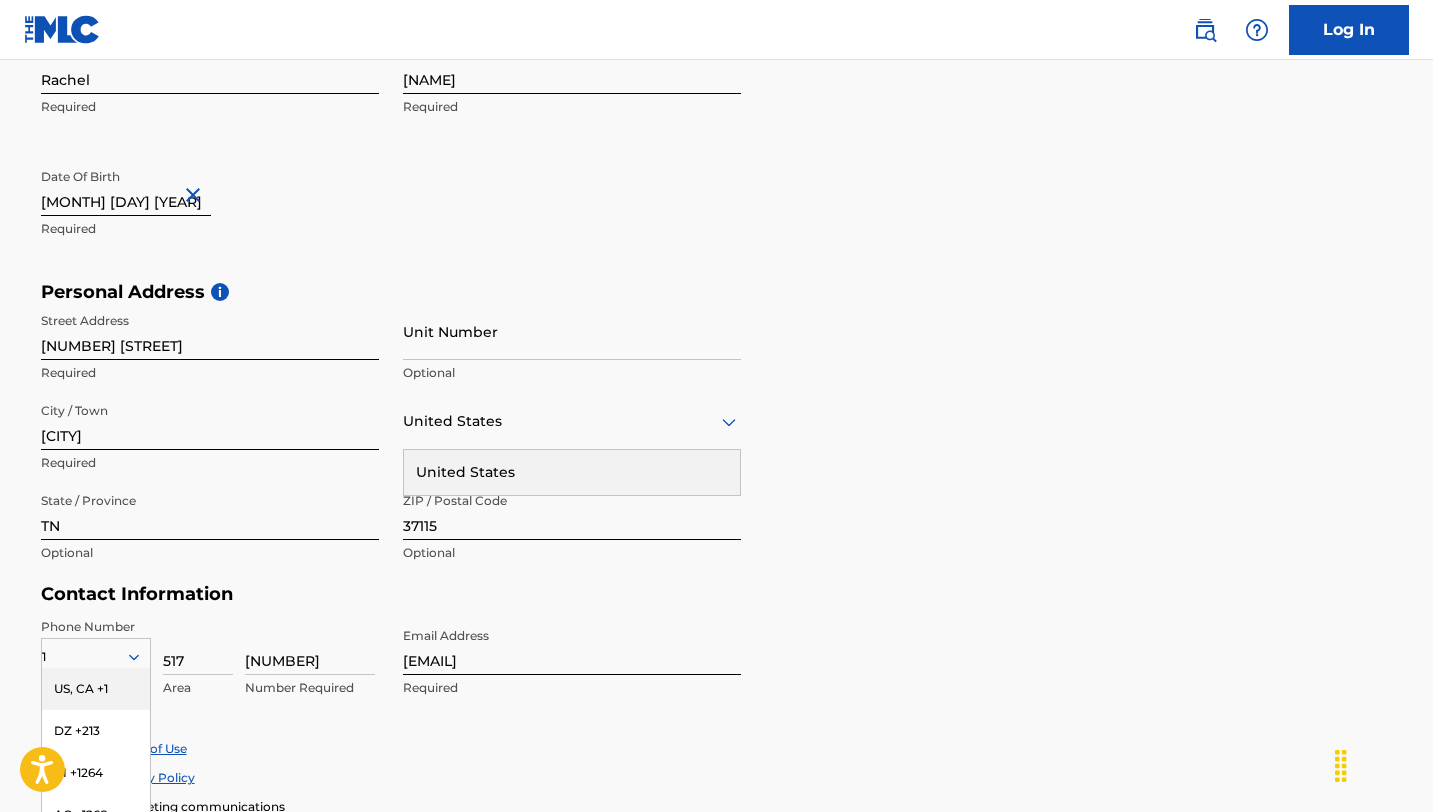 scroll, scrollTop: 468, scrollLeft: 0, axis: vertical 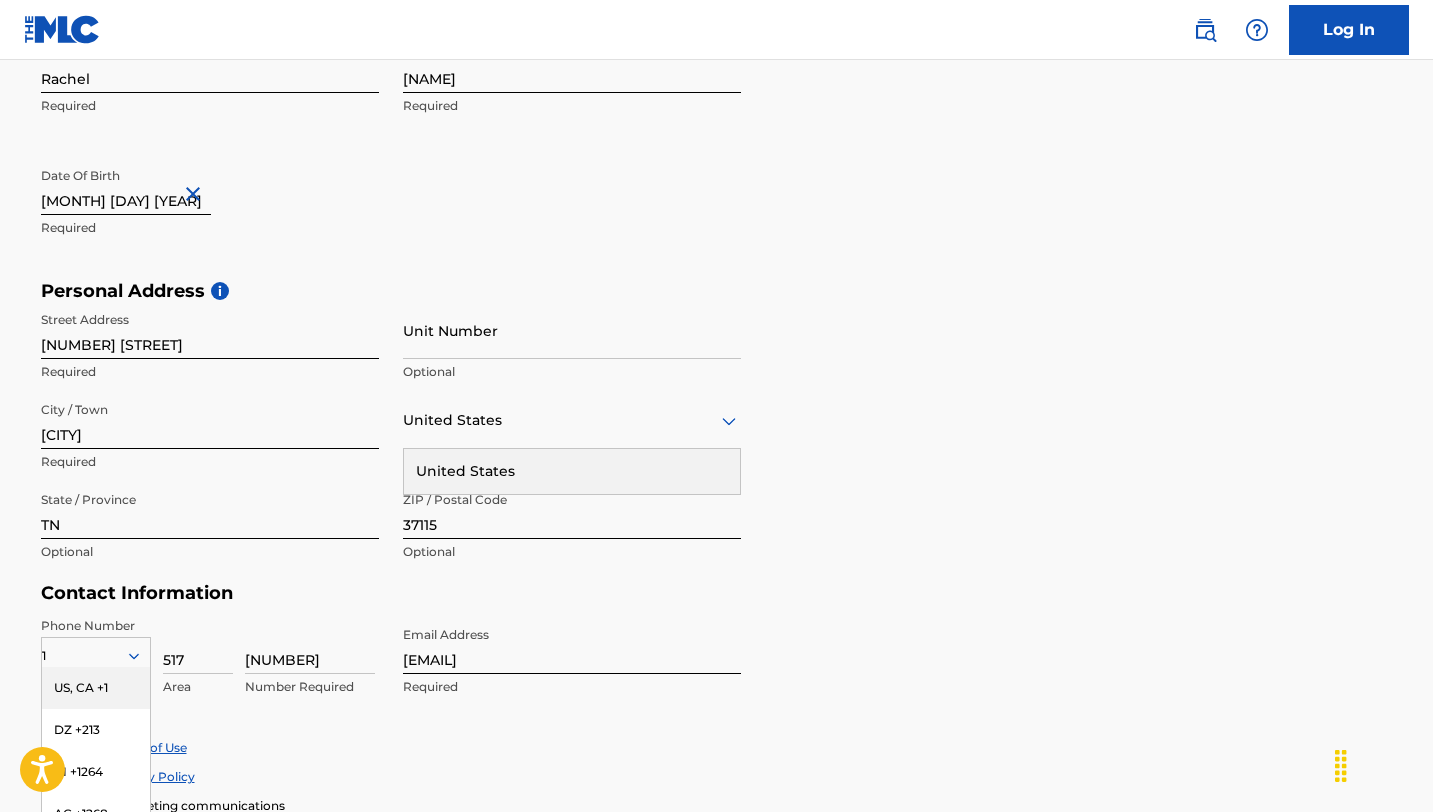 click on "[NAME]" at bounding box center (572, 64) 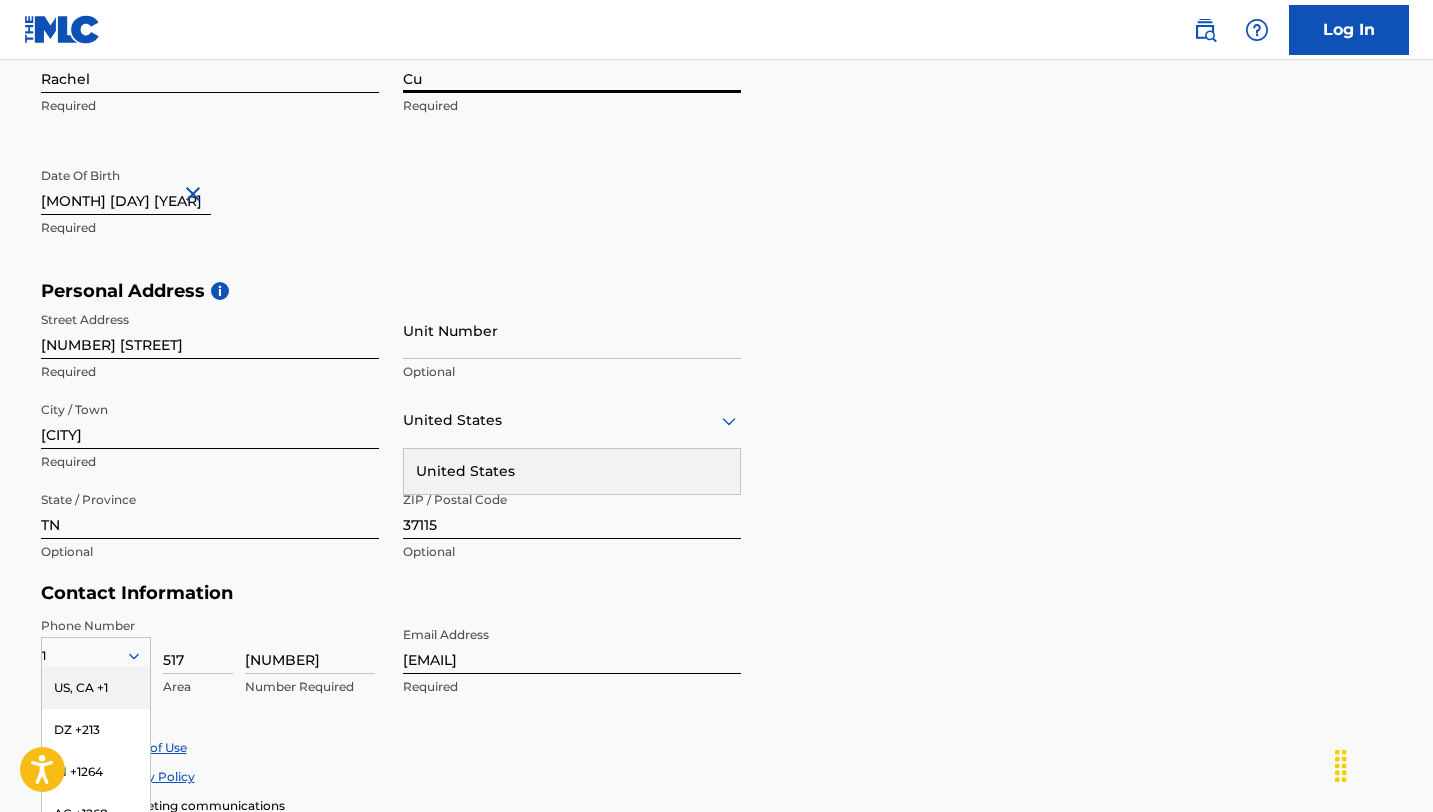 type on "C" 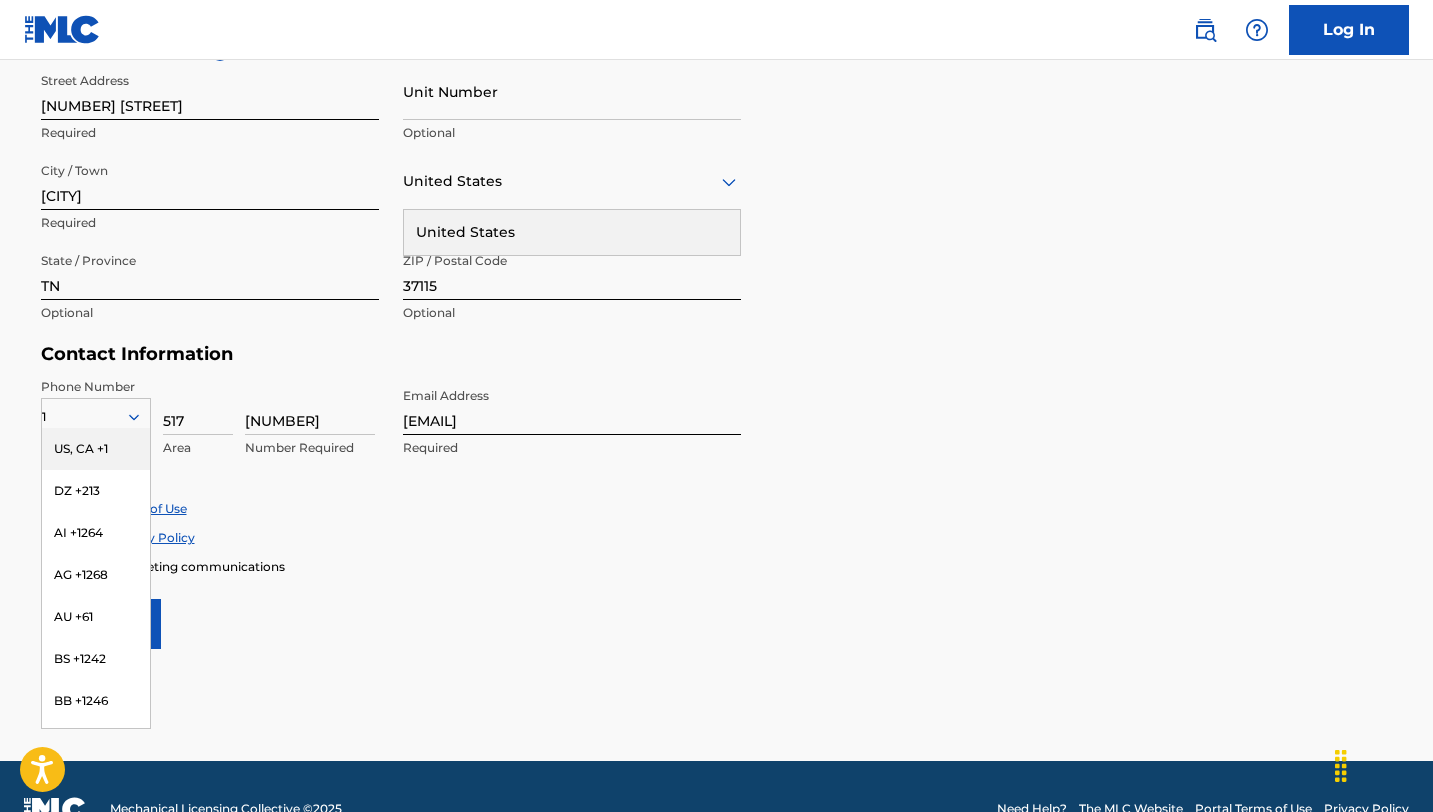 scroll, scrollTop: 725, scrollLeft: 0, axis: vertical 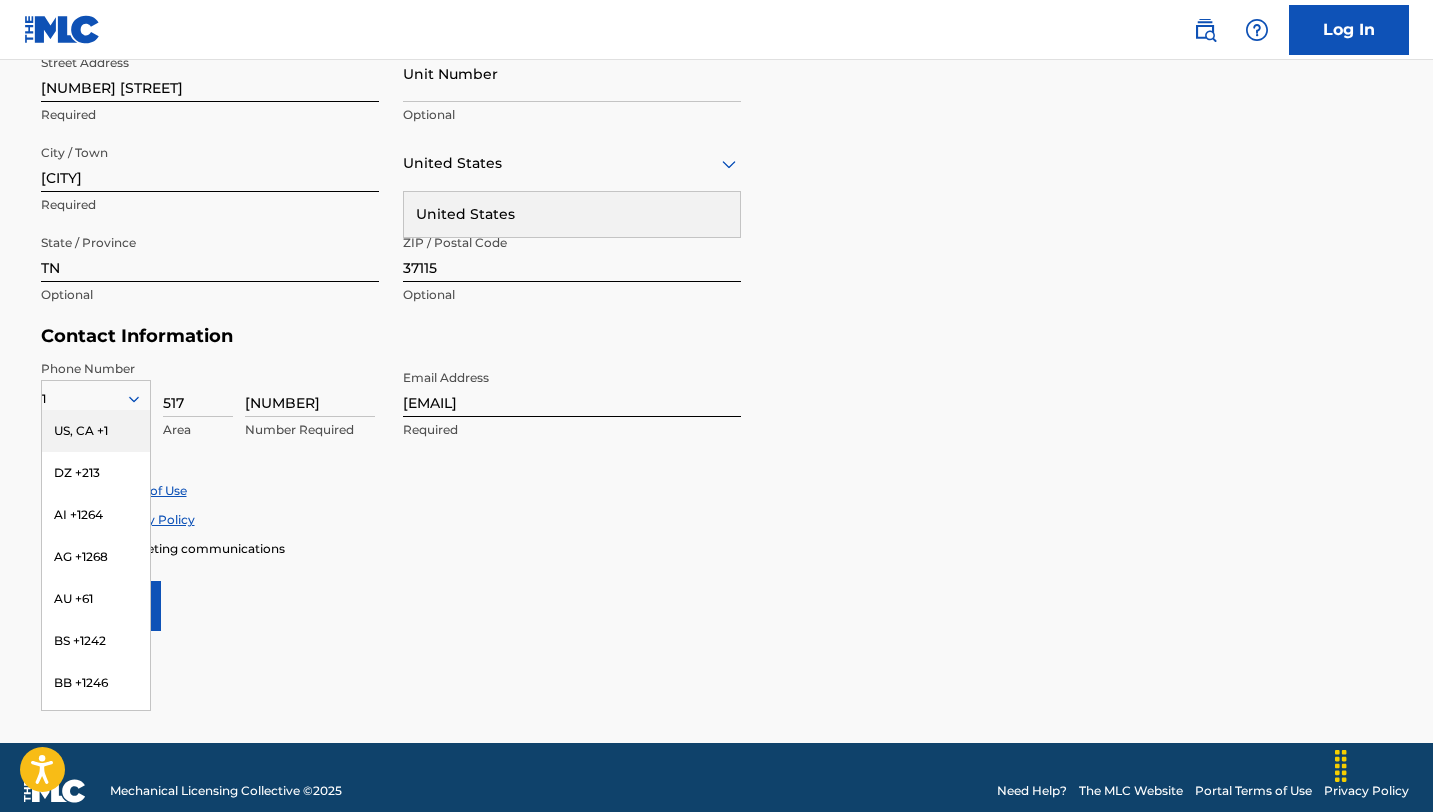 type on "[NAME]" 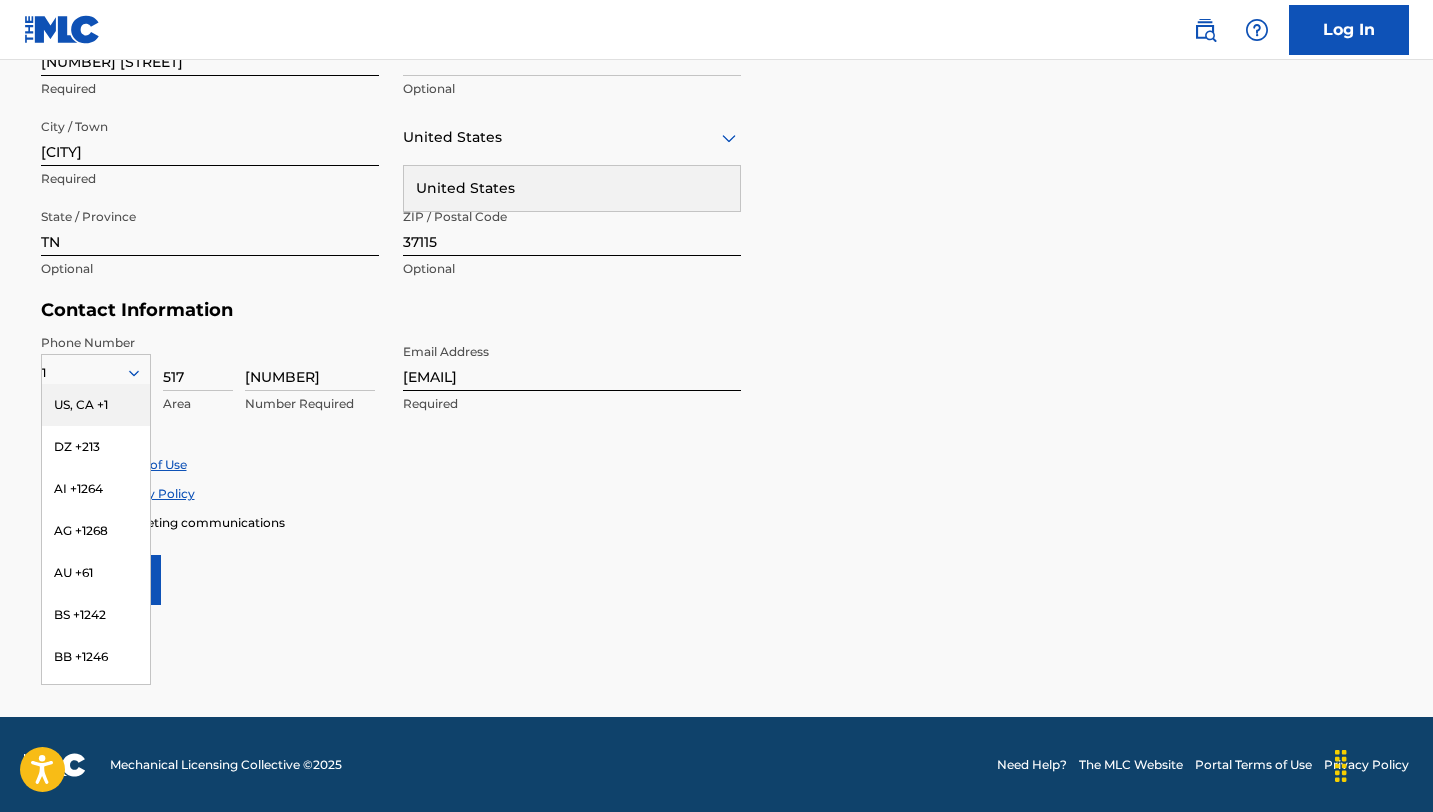 click on "US, CA +1" at bounding box center (96, 405) 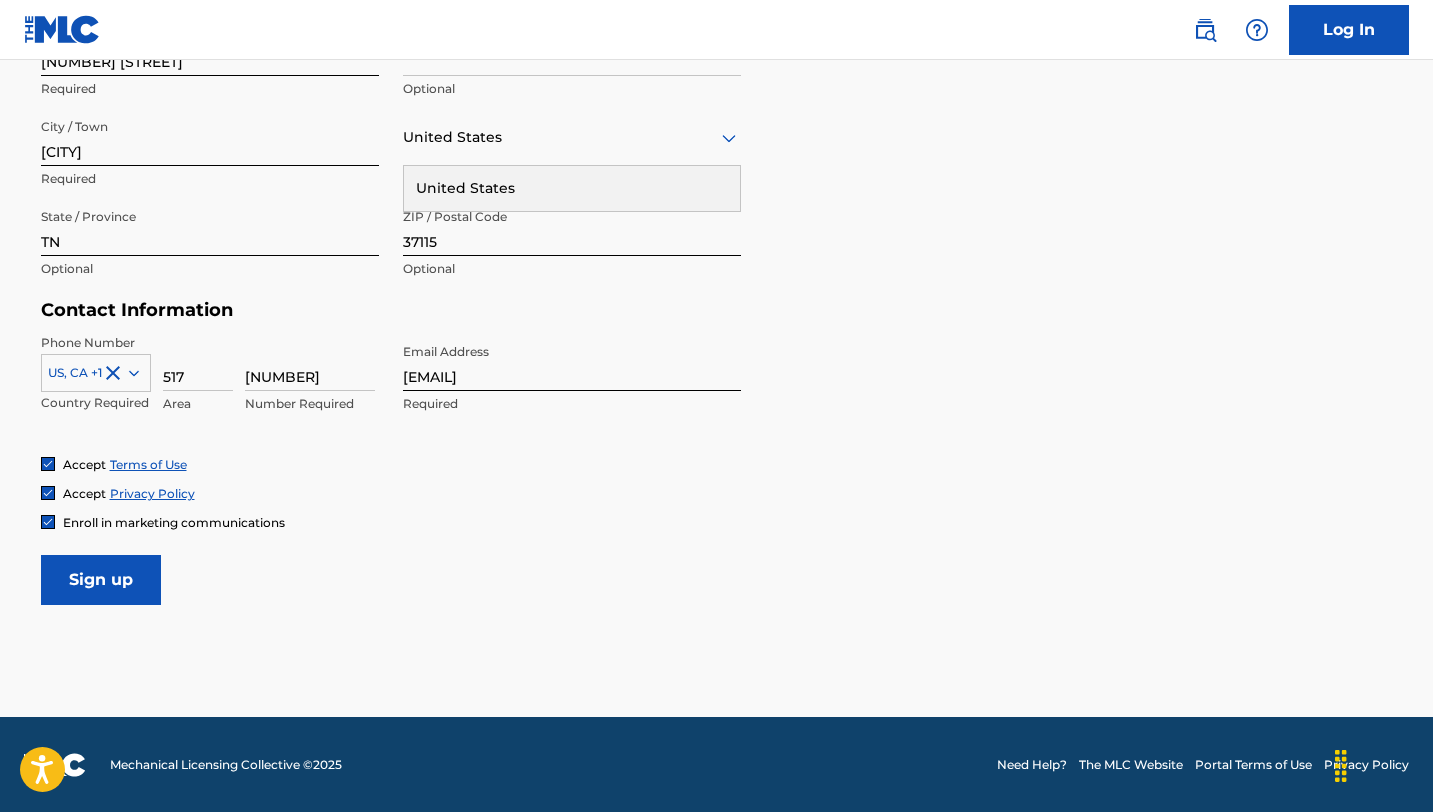 click on "Sign up" at bounding box center [101, 580] 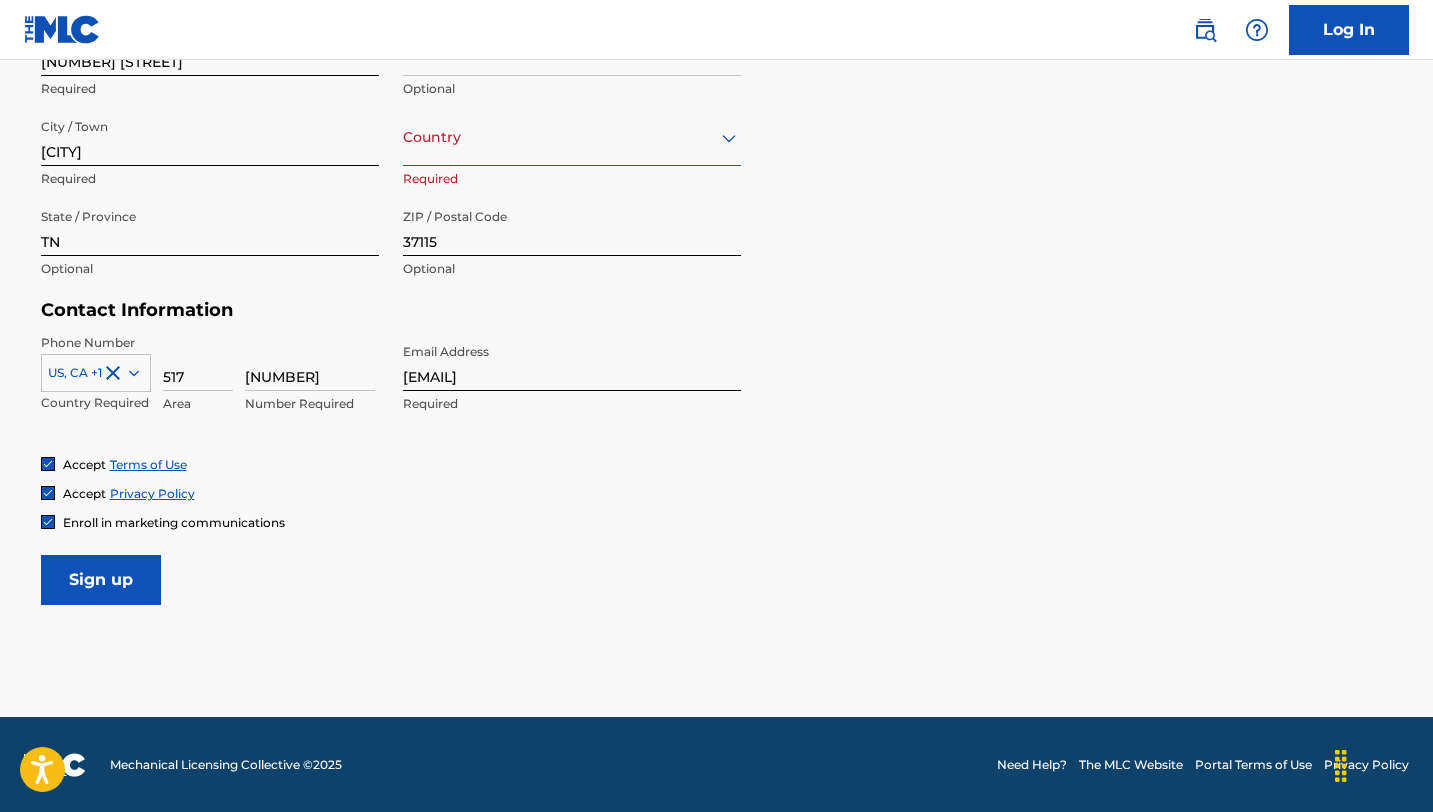 scroll, scrollTop: 725, scrollLeft: 0, axis: vertical 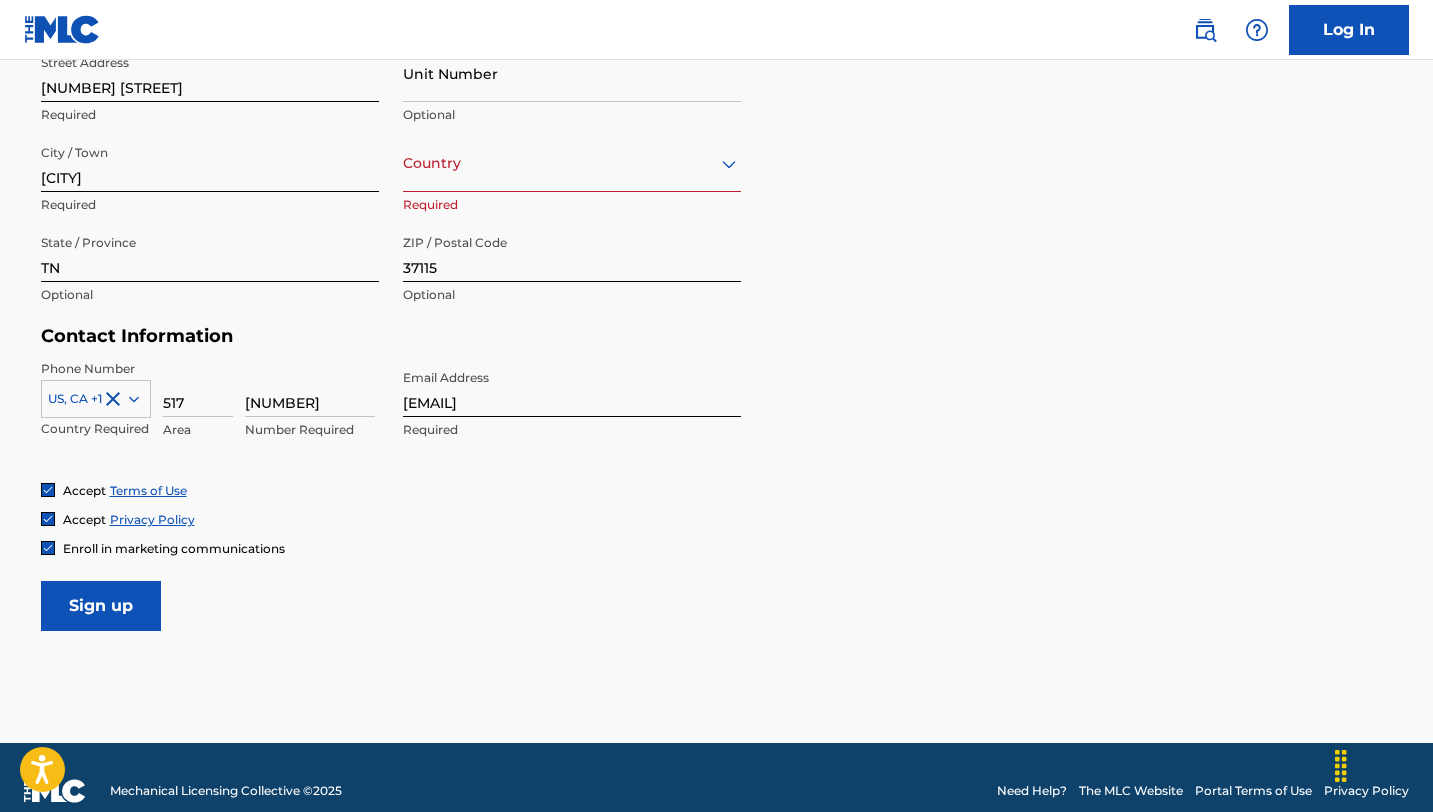 click at bounding box center [572, 163] 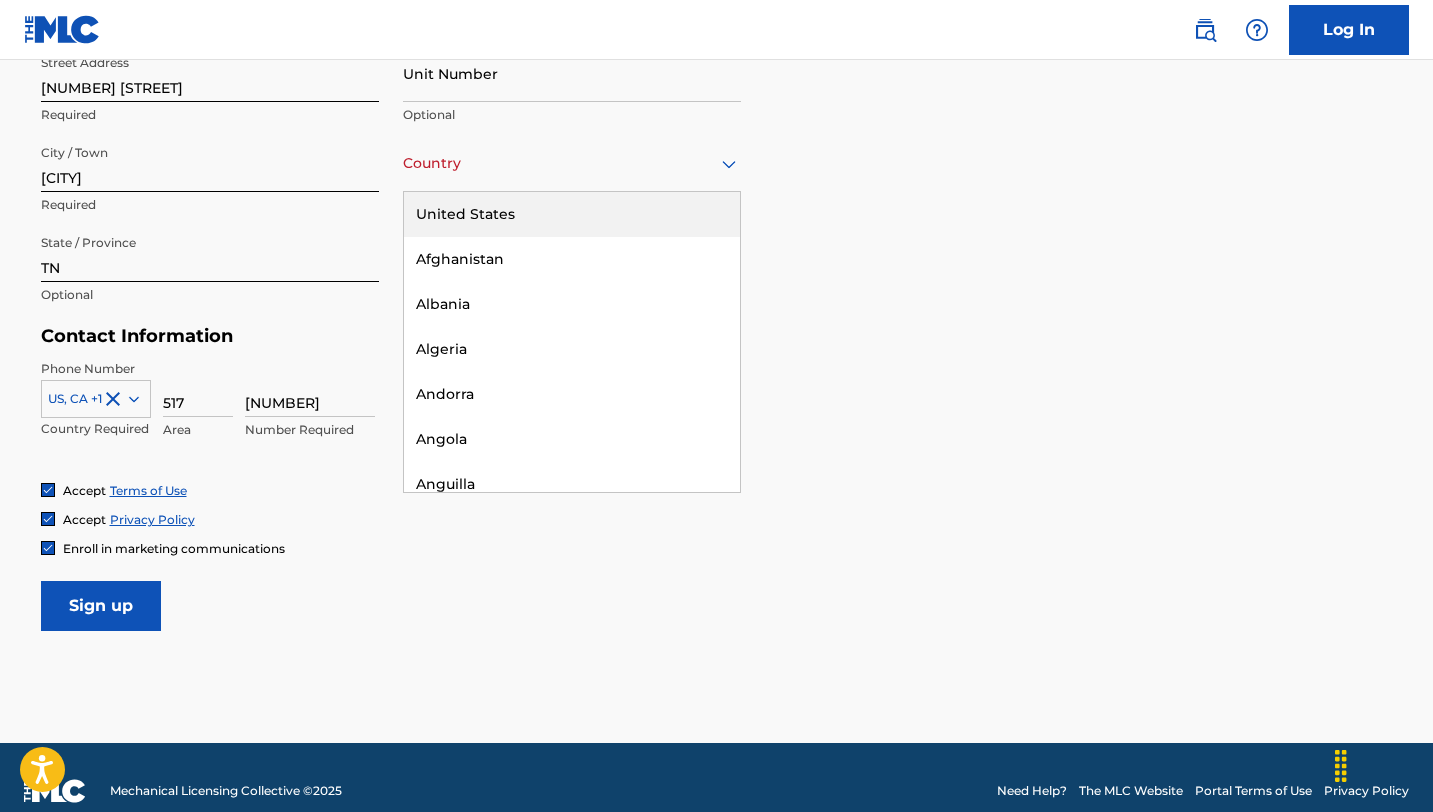 click on "United States" at bounding box center (572, 214) 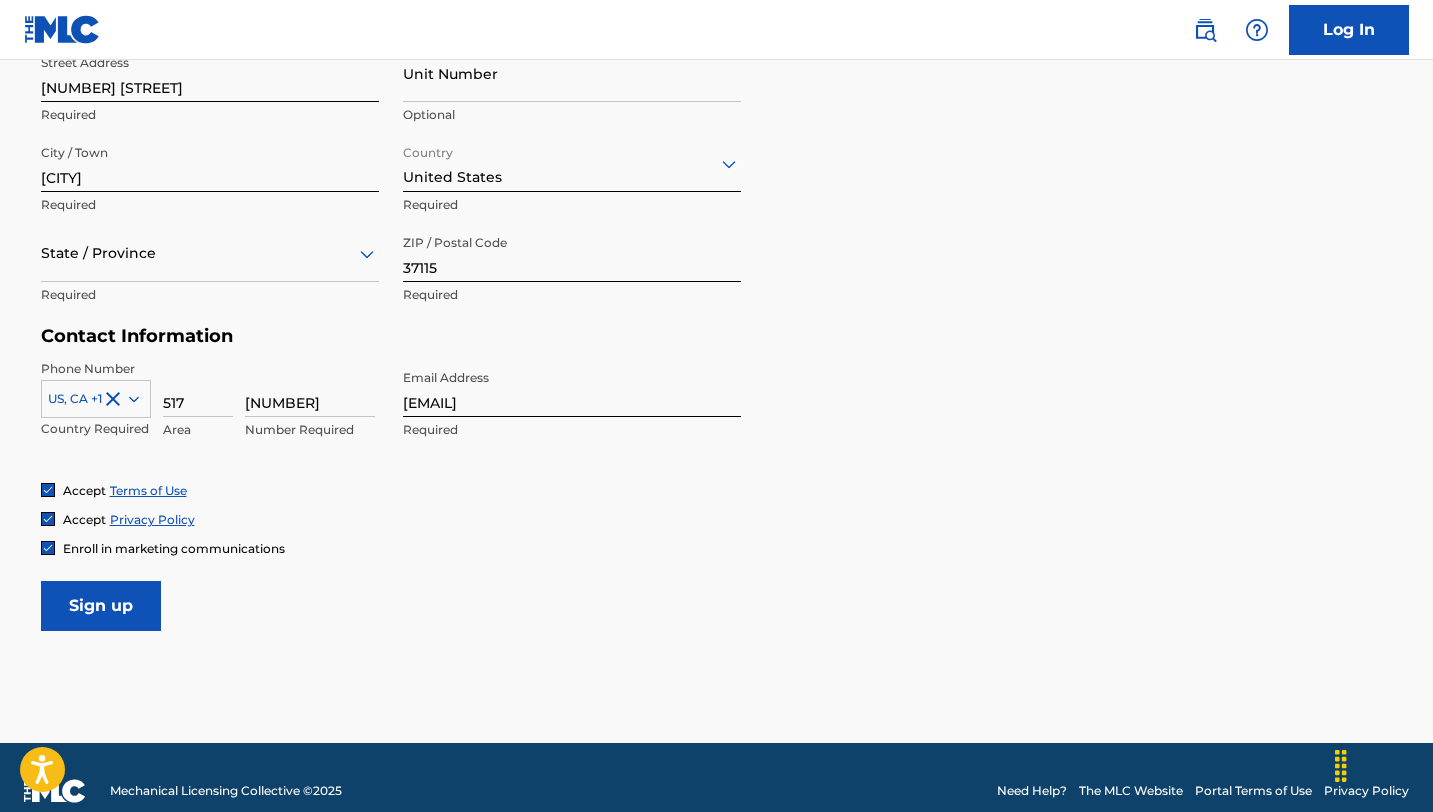 click on "Sign up" at bounding box center (101, 606) 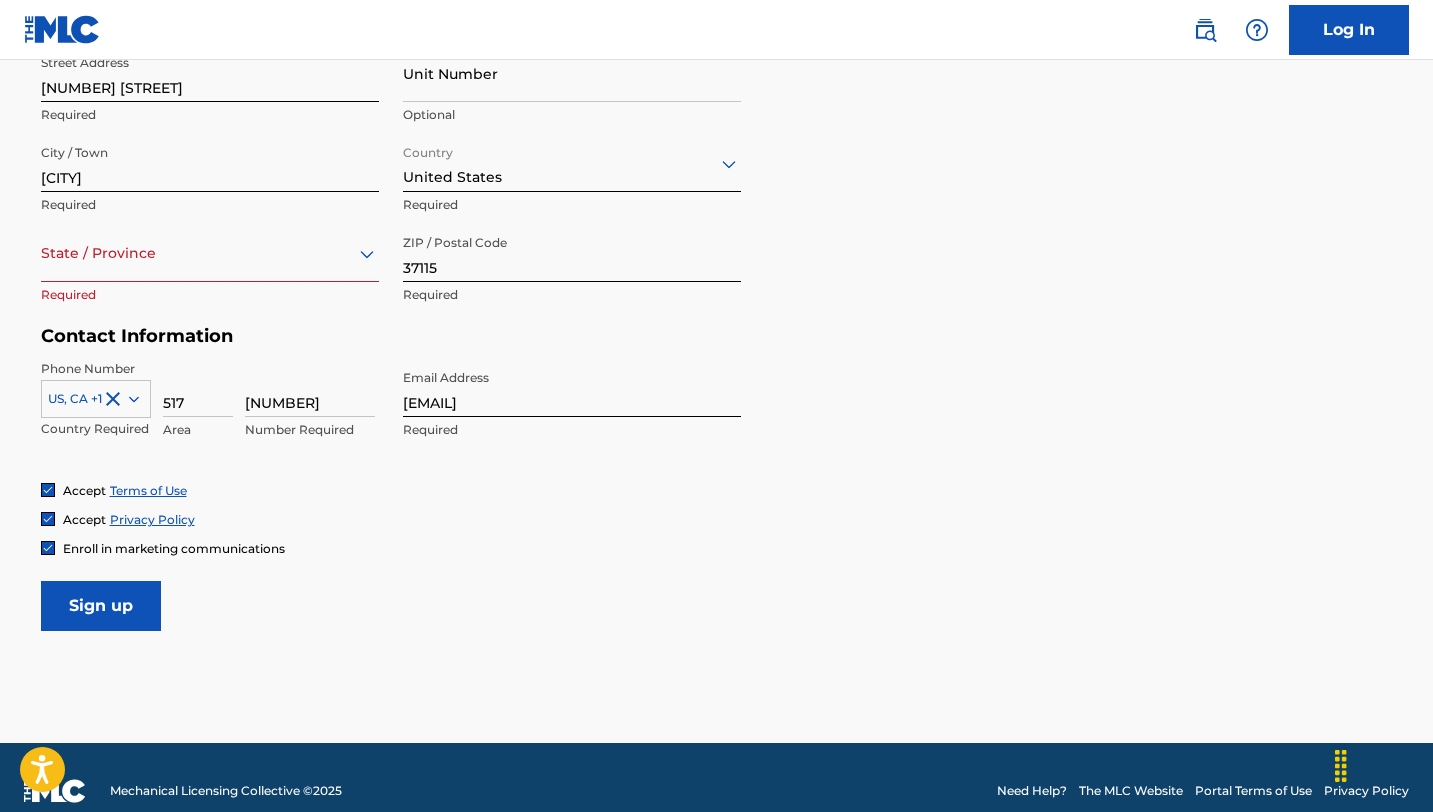 click at bounding box center (210, 253) 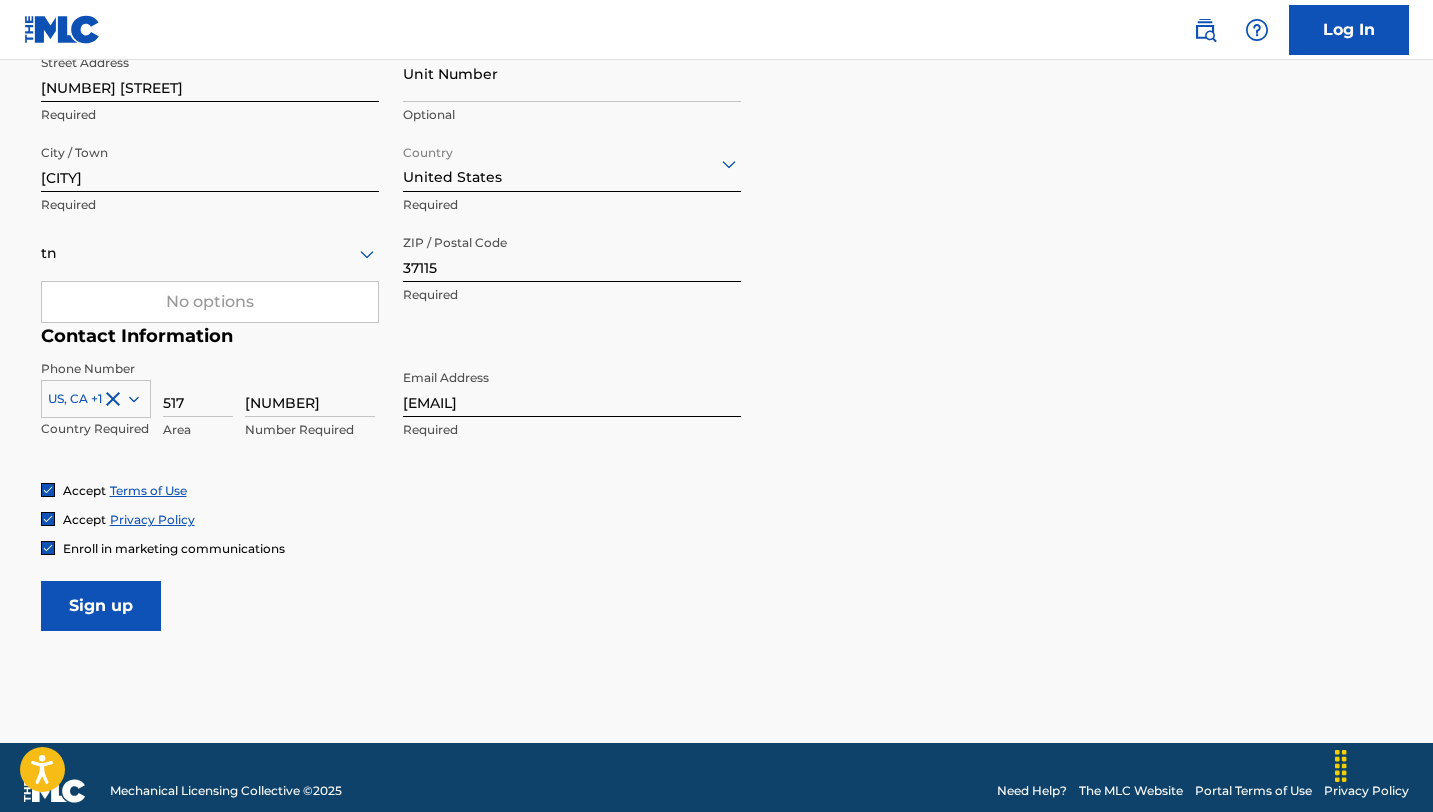 click on "No options" at bounding box center (210, 302) 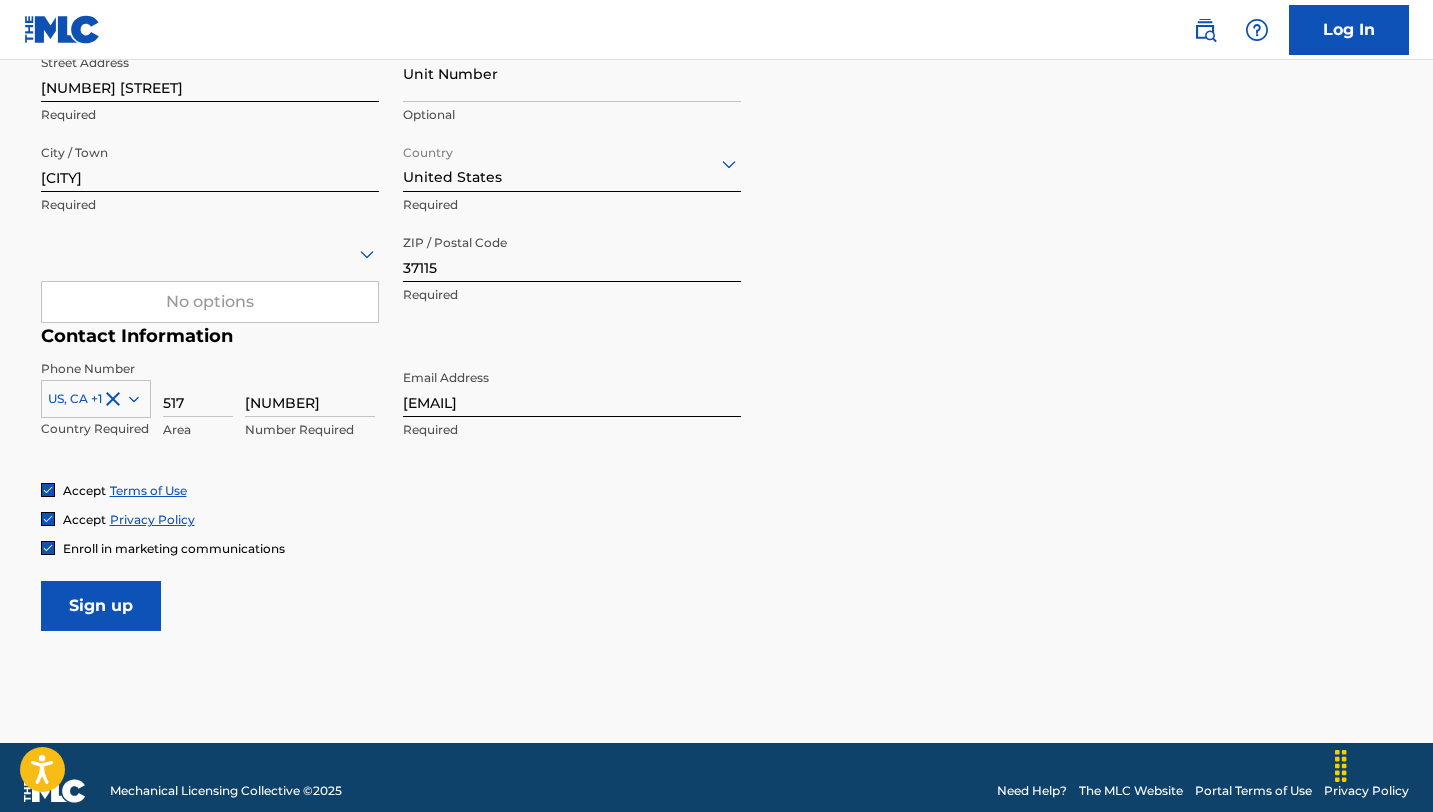 click on "[NUMBER]" at bounding box center [310, 388] 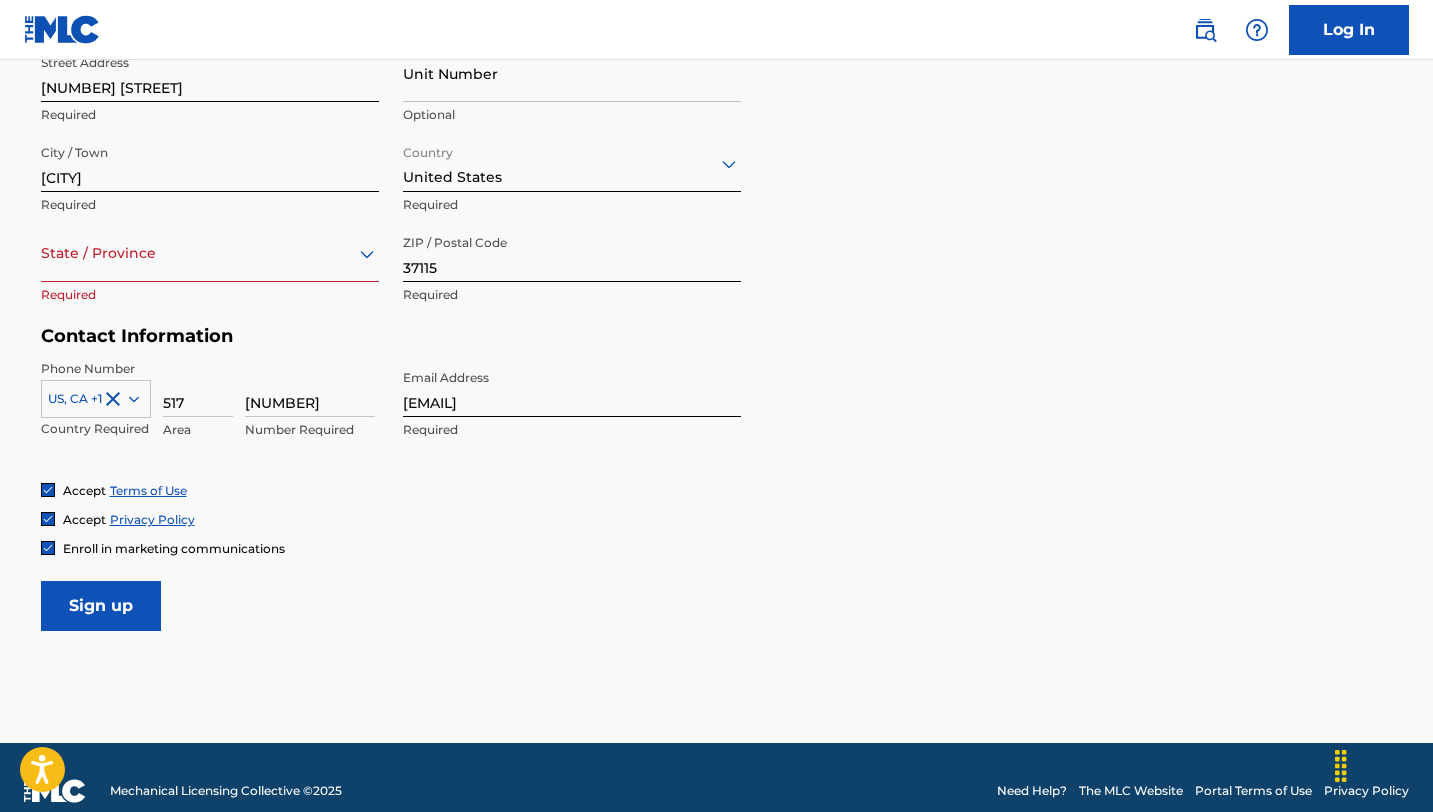 click on "State / Province" at bounding box center (210, 253) 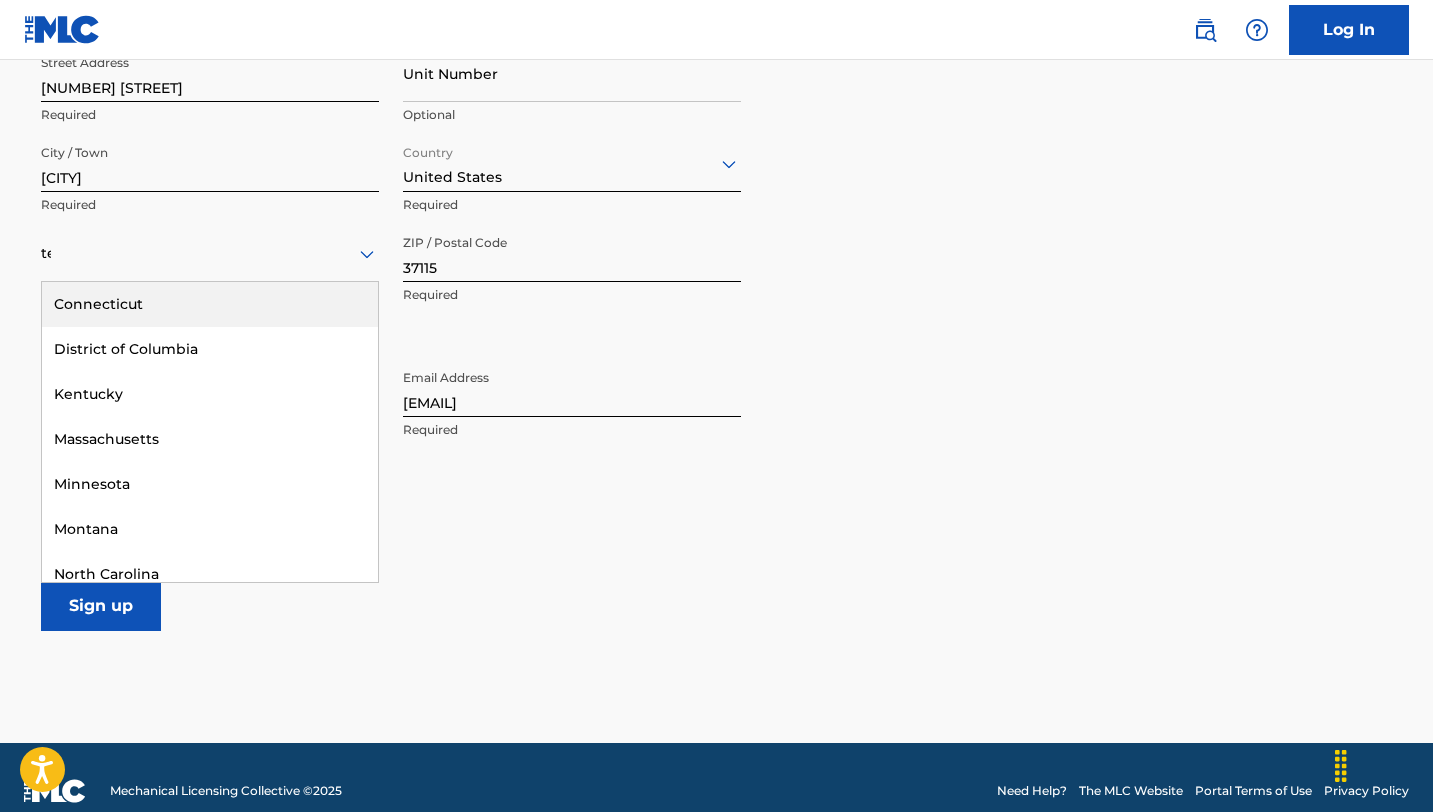 type on "ten" 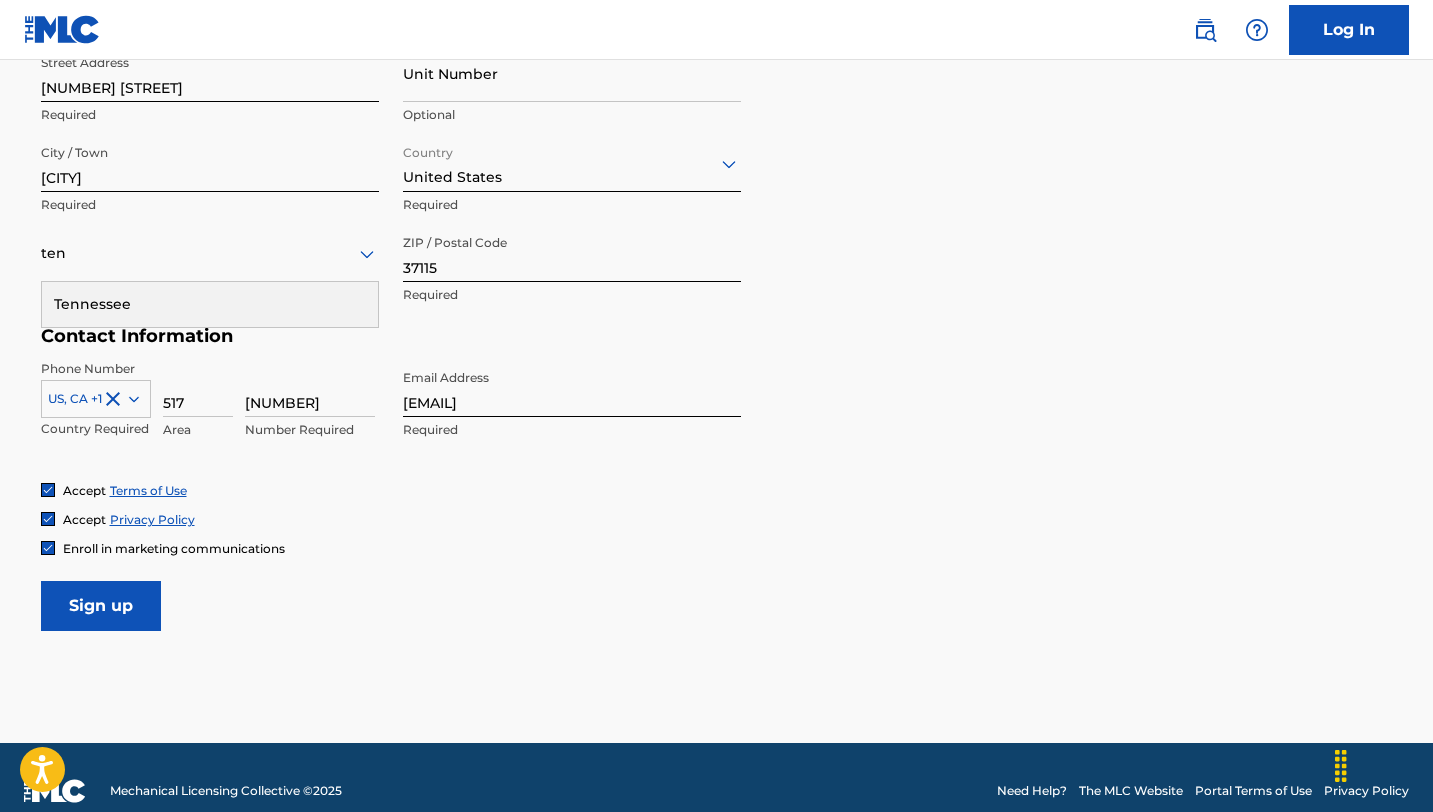 click on "Tennessee" at bounding box center (210, 304) 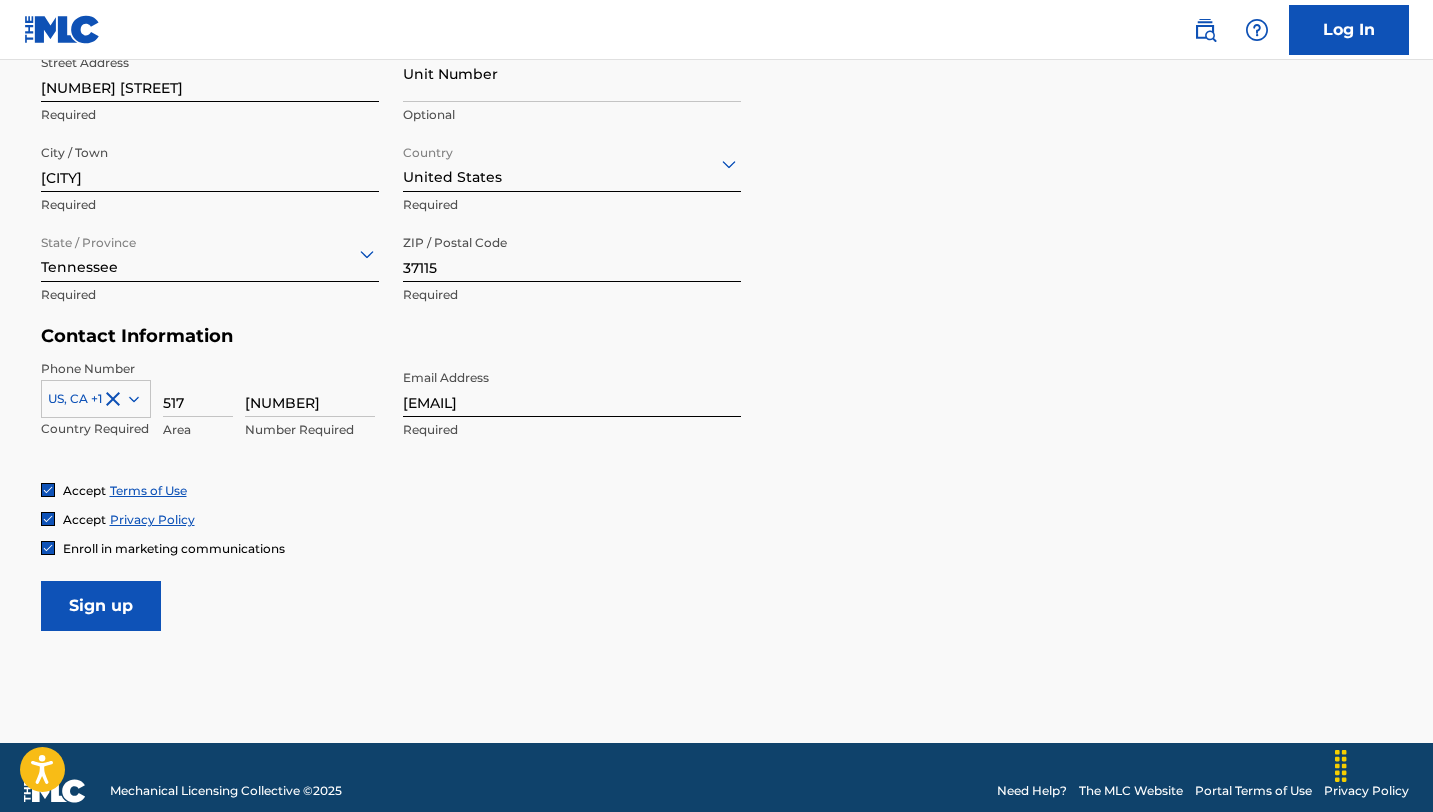 click on "Accept Terms of Use Accept Privacy Policy Enroll in marketing communications" at bounding box center (717, 519) 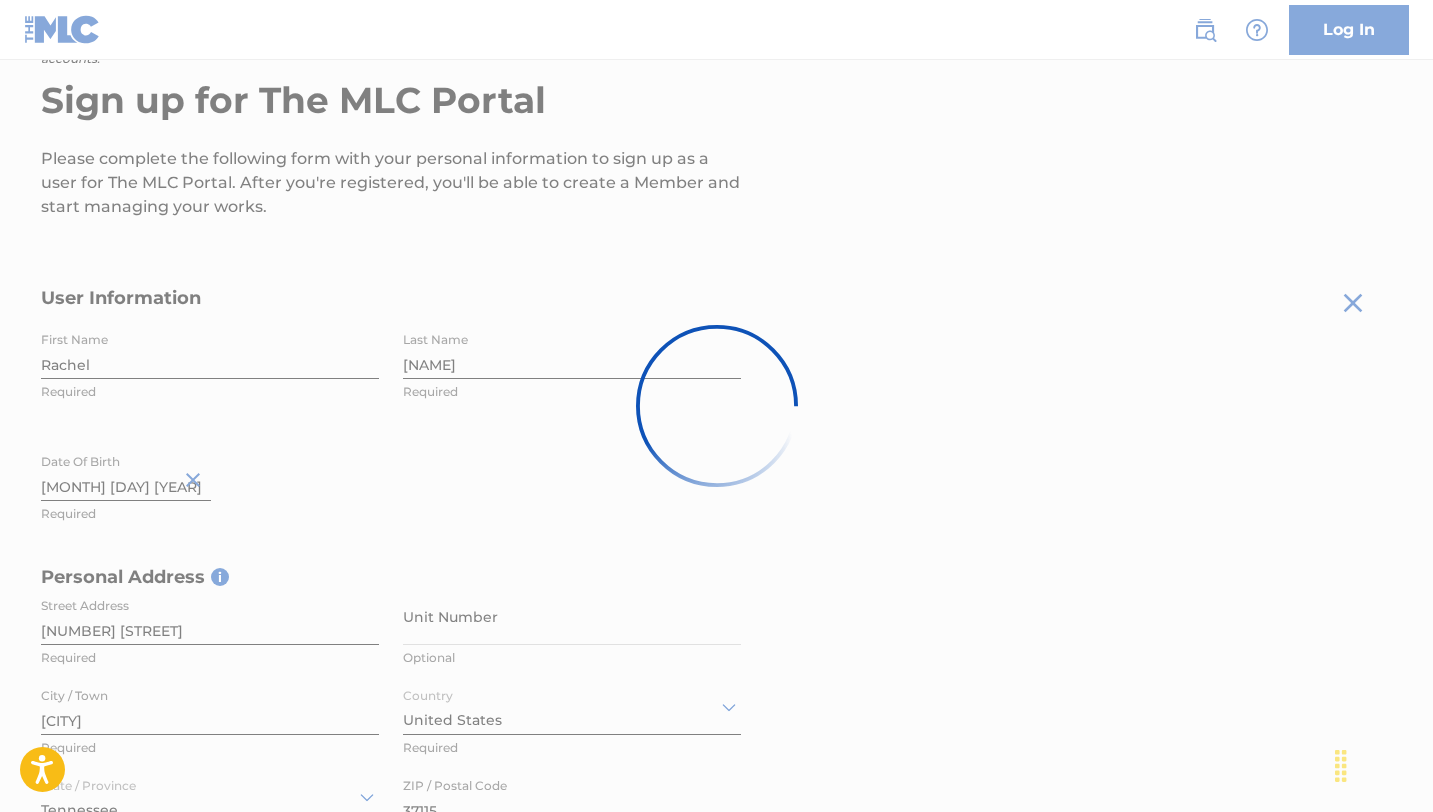 scroll, scrollTop: 176, scrollLeft: 0, axis: vertical 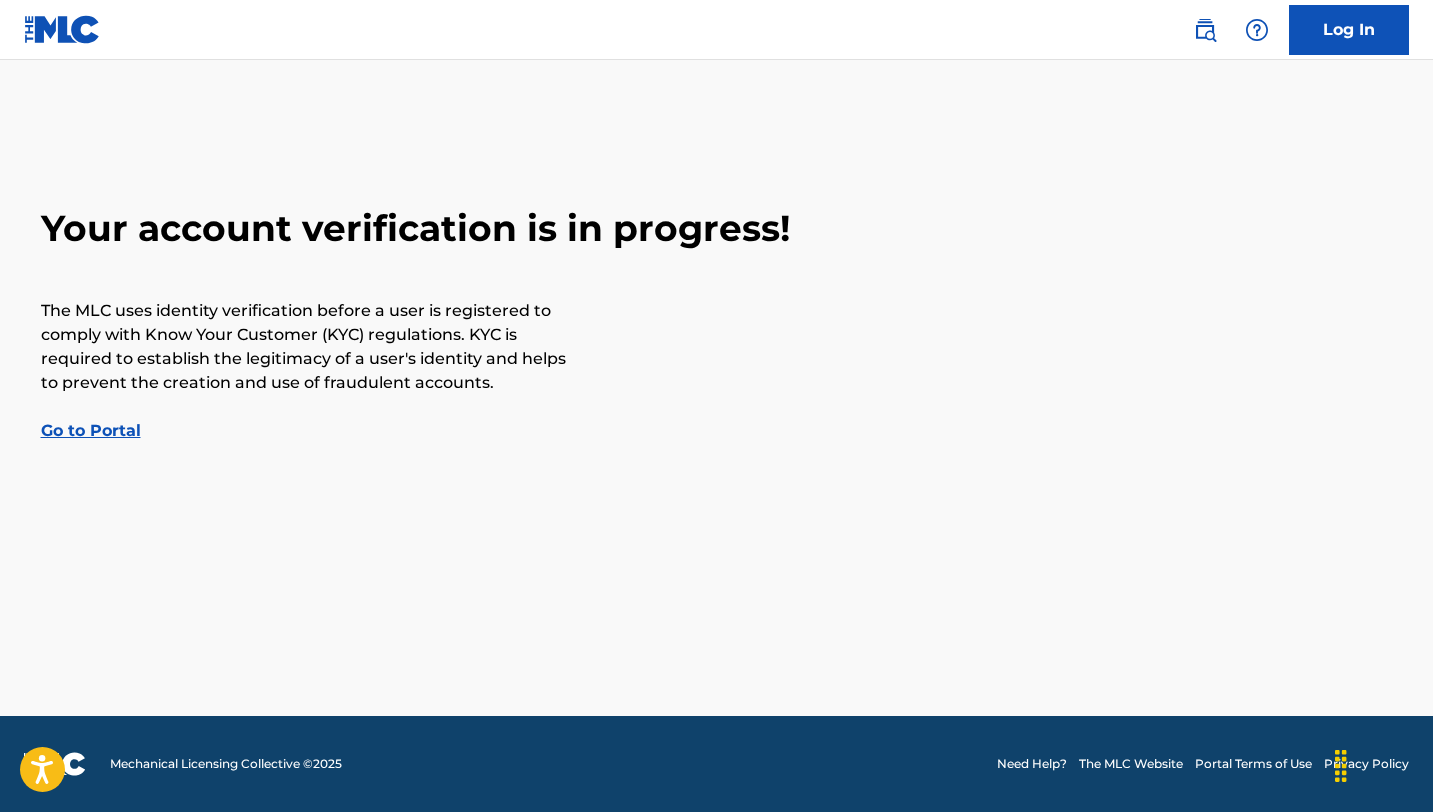 click on "Go to Portal" at bounding box center (91, 430) 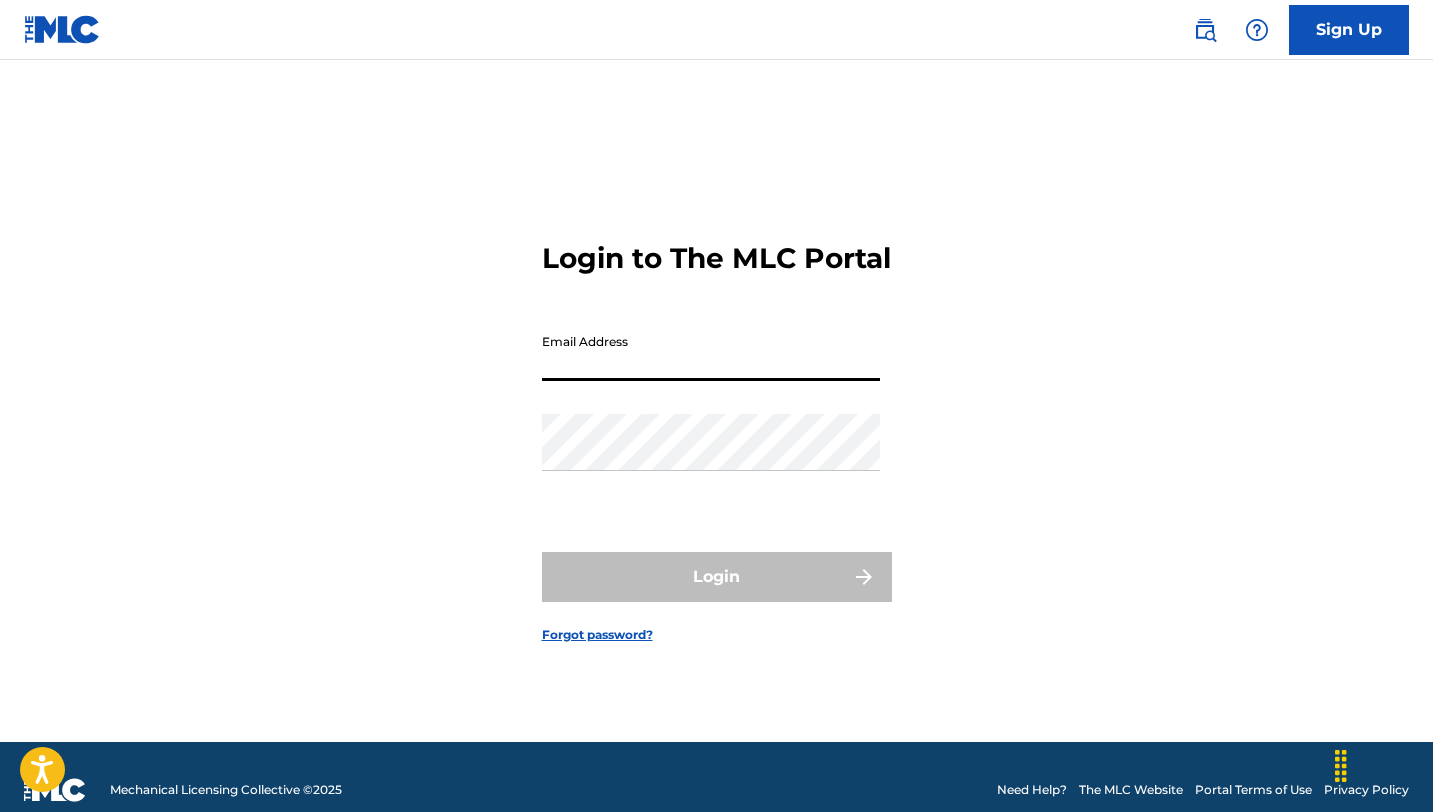click on "Email Address" at bounding box center (711, 352) 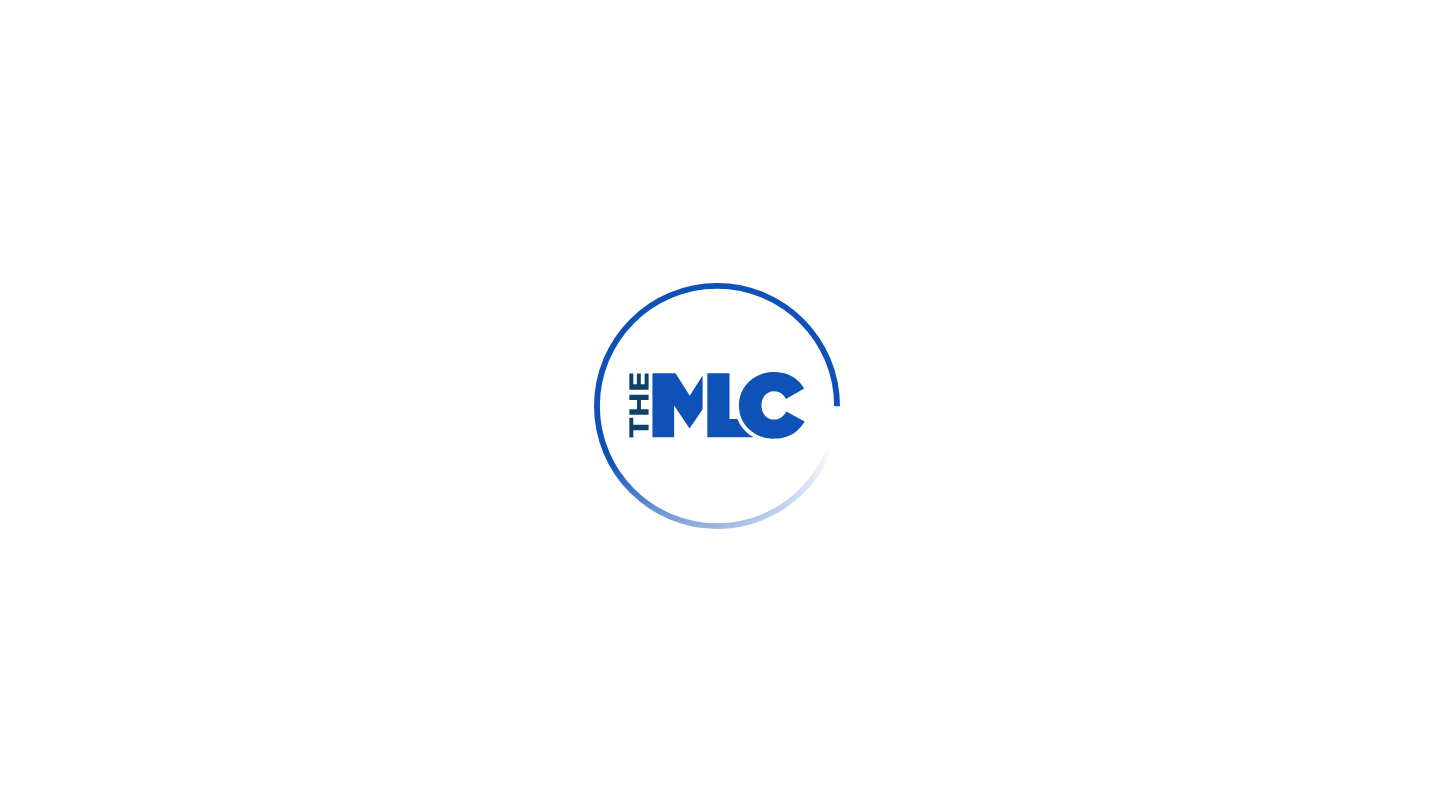 scroll, scrollTop: 0, scrollLeft: 0, axis: both 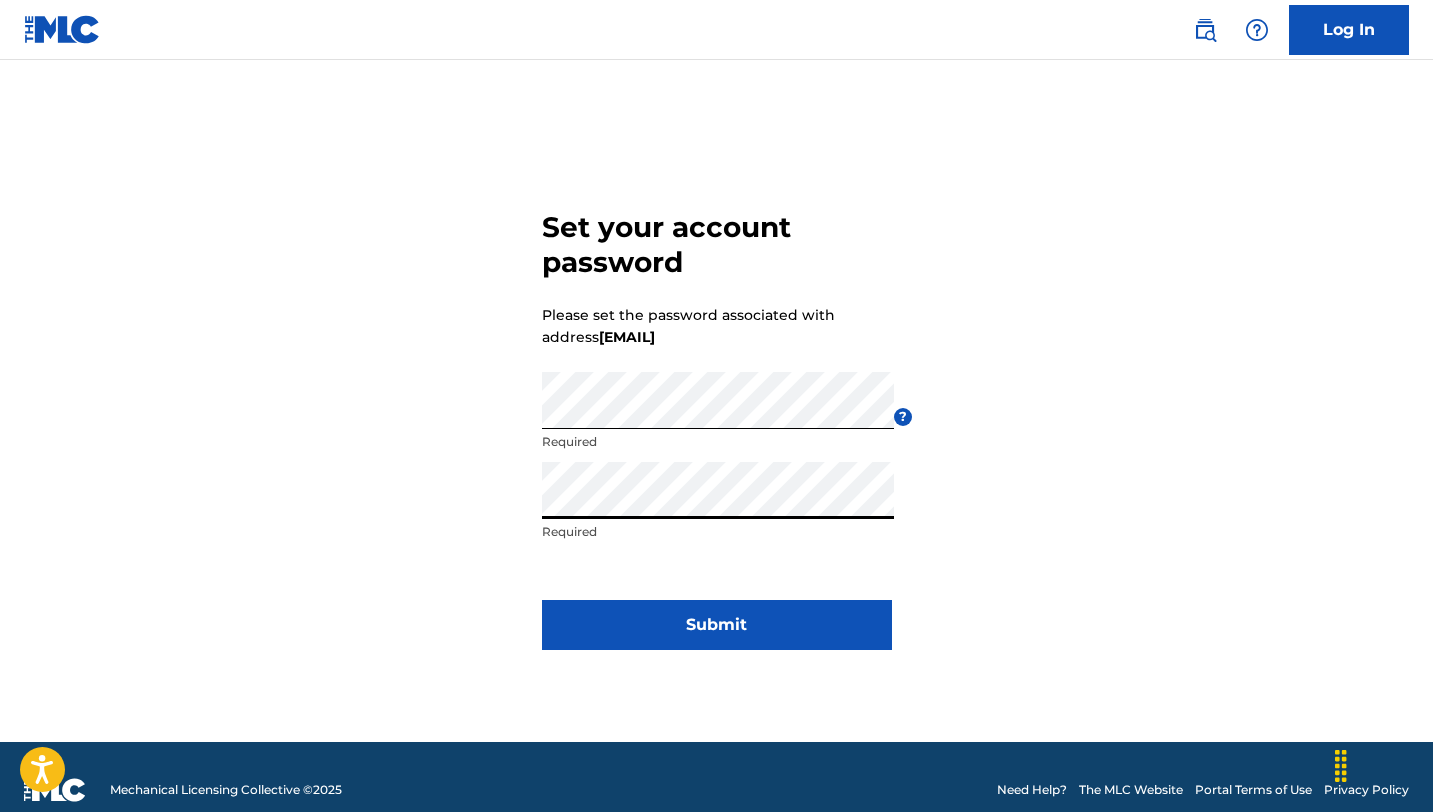 click on "Submit" at bounding box center [717, 625] 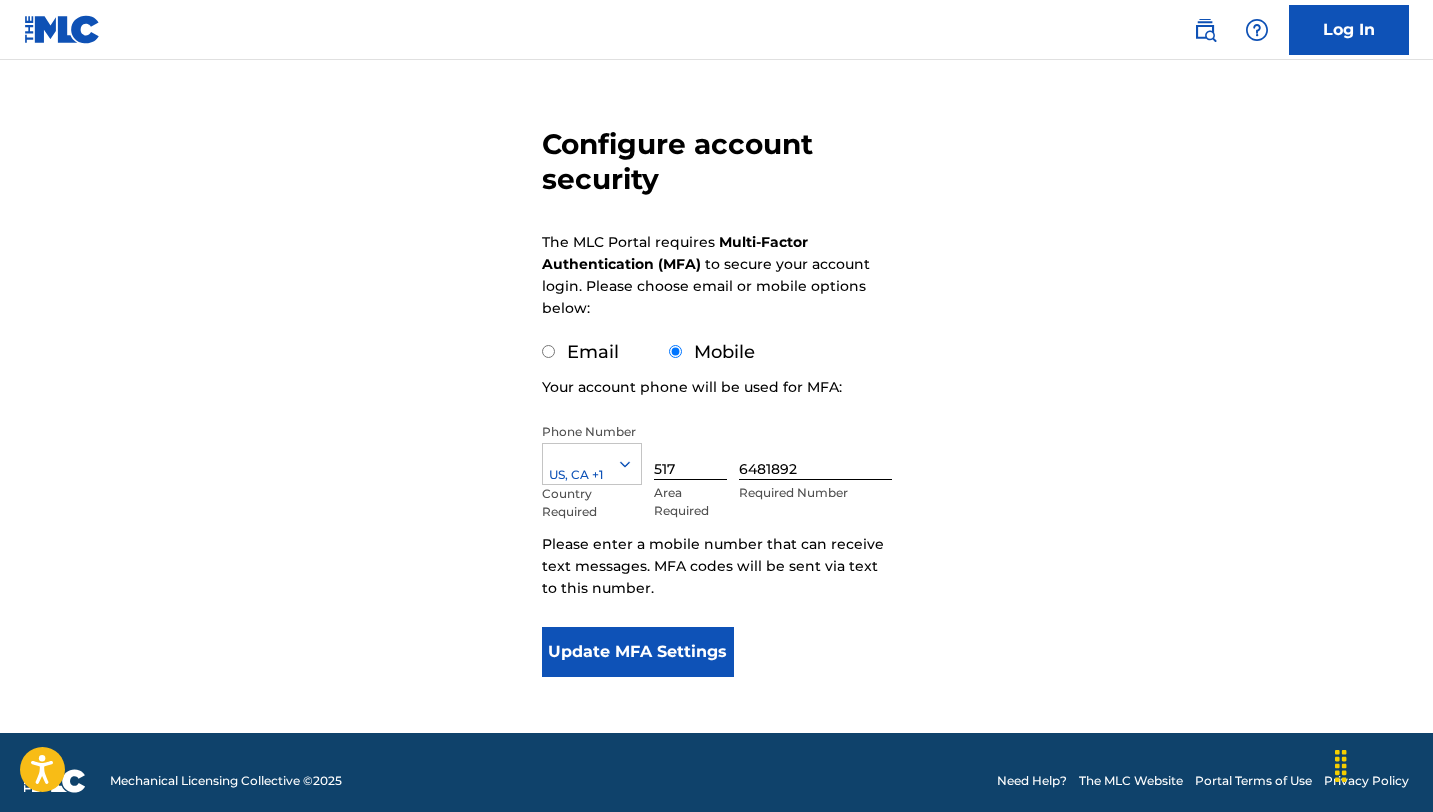 scroll, scrollTop: 134, scrollLeft: 0, axis: vertical 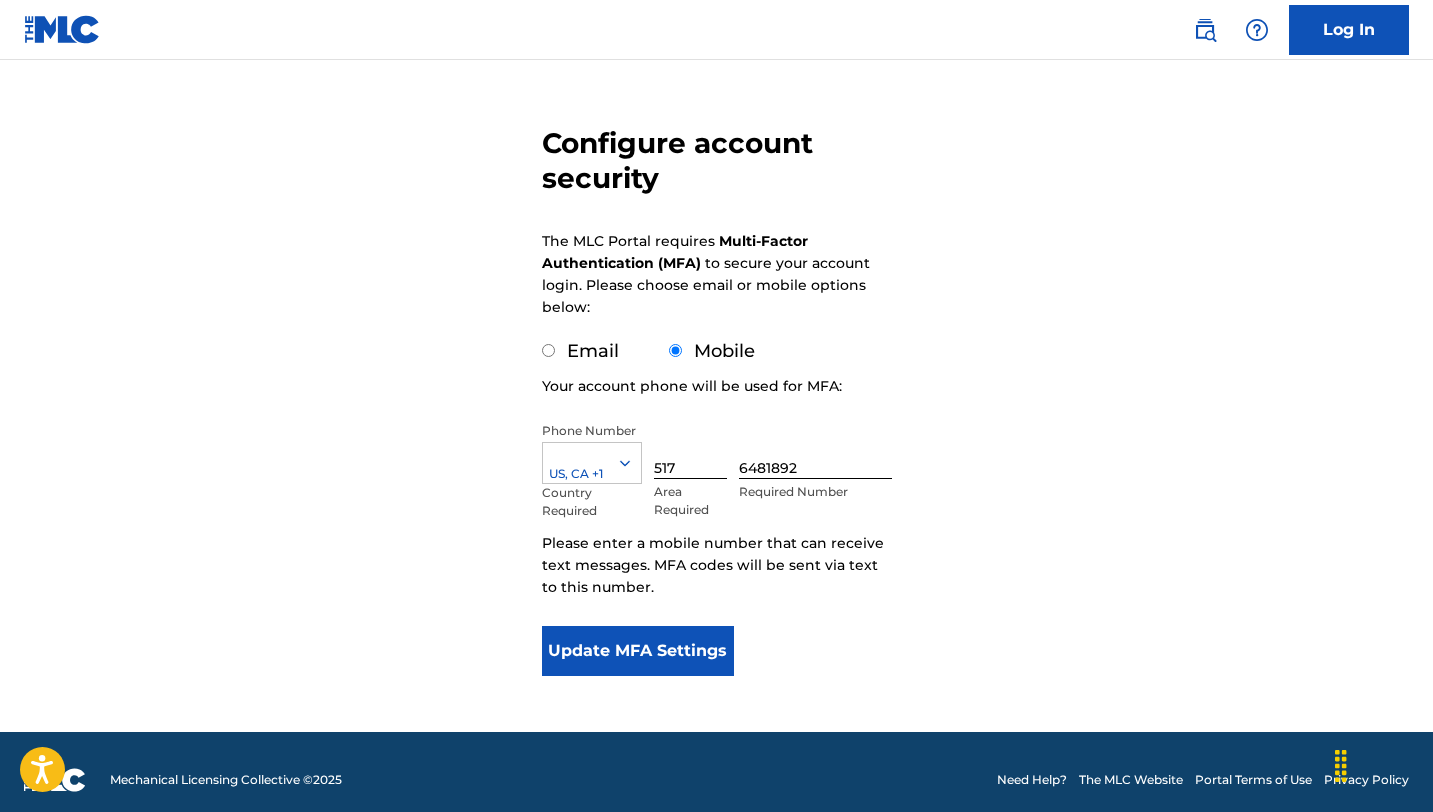 click on "Update MFA Settings" at bounding box center (638, 651) 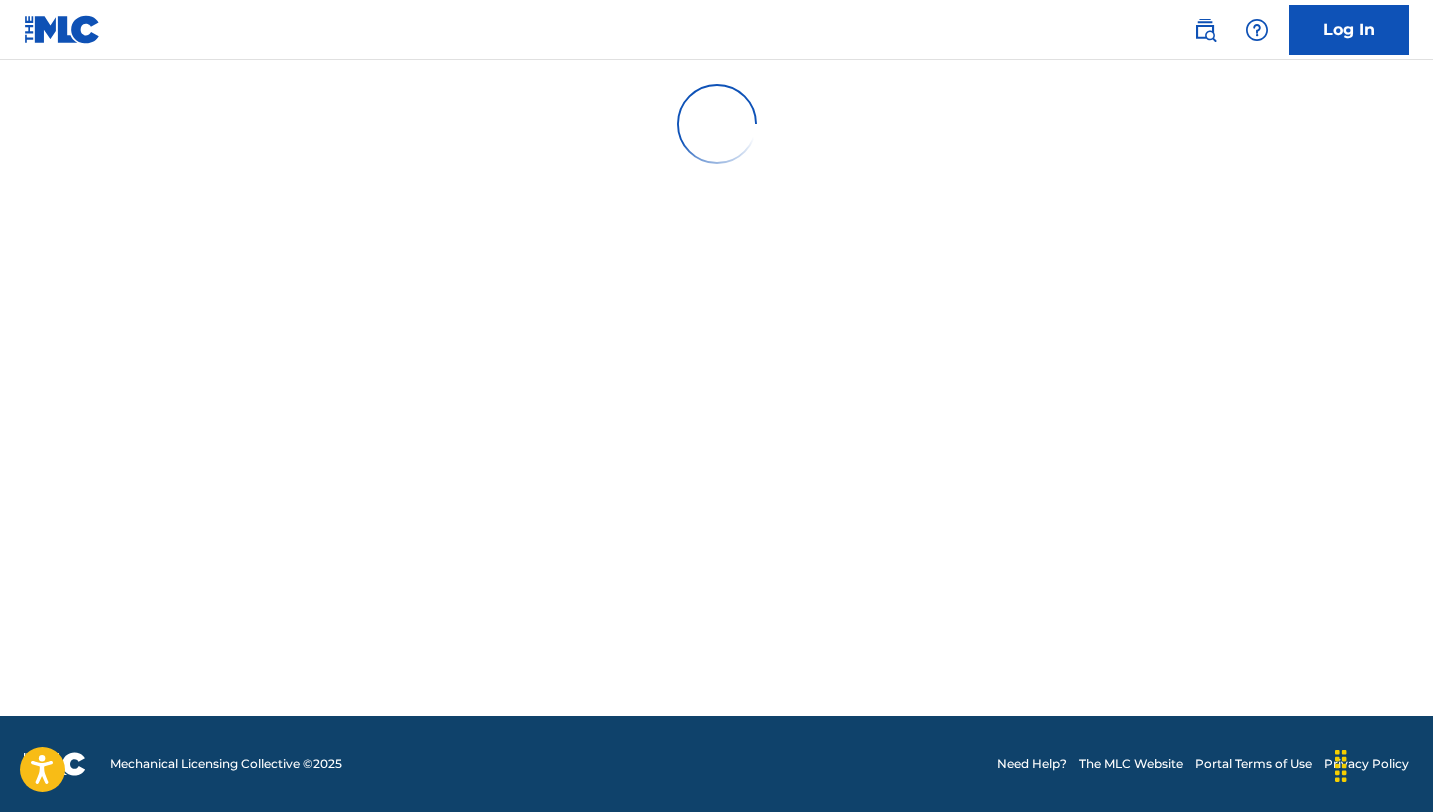 scroll, scrollTop: 0, scrollLeft: 0, axis: both 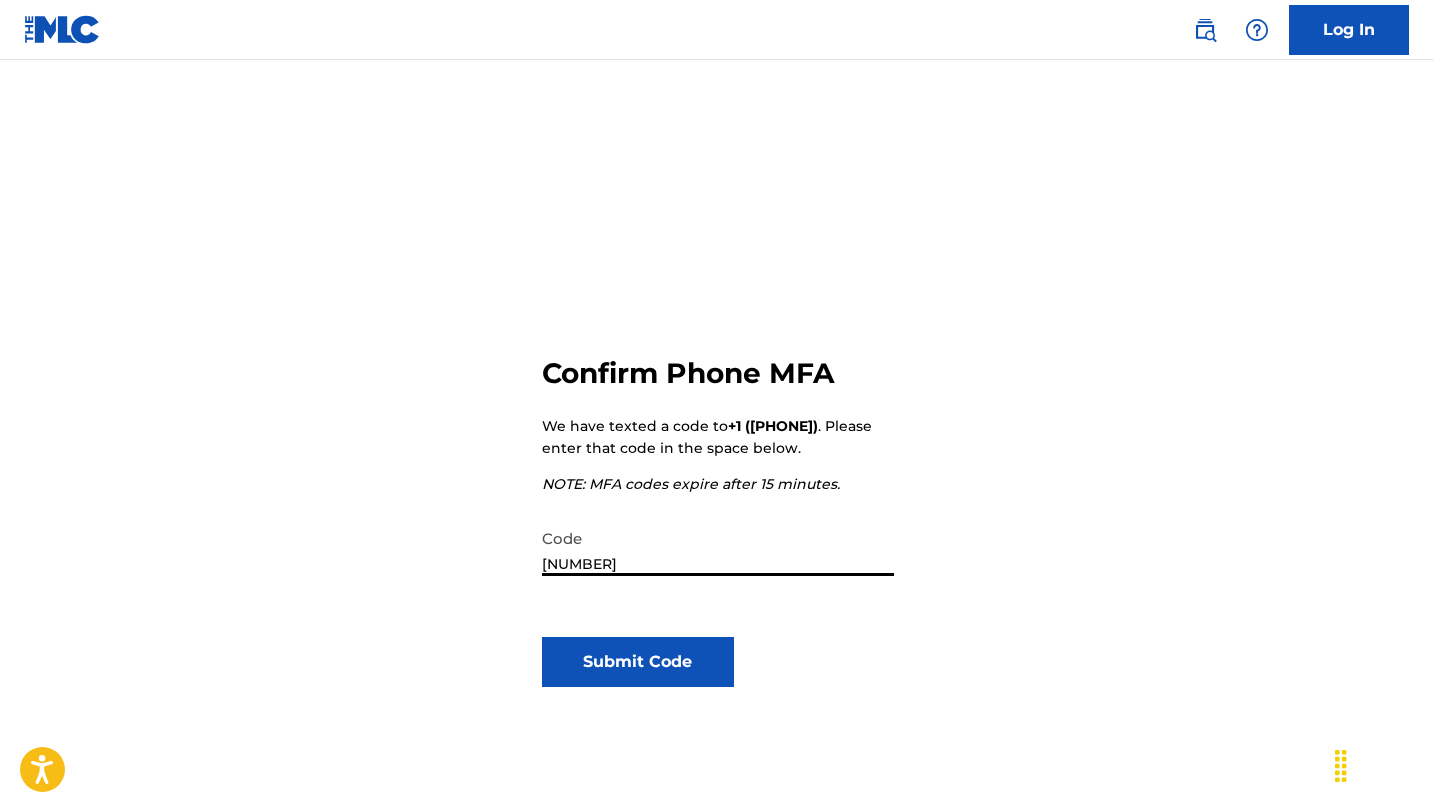 type on "[NUMBER]" 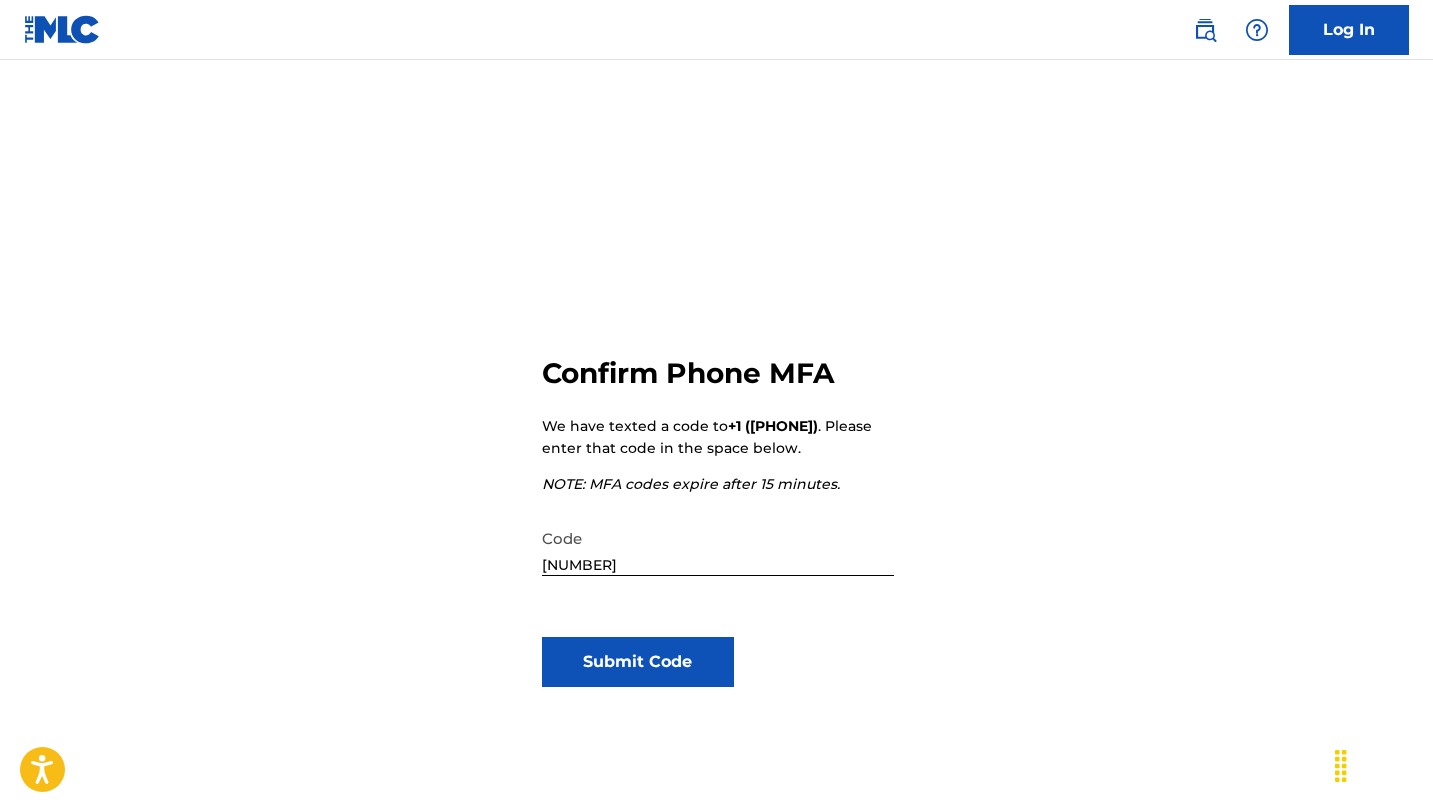 click on "Confirm Phone MFA We have texted a code to +1 ([PHONE]) . Please enter that code in the space below. NOTE: MFA codes expire after 15 minutes. Code [NUMBER] Submit Code" at bounding box center [717, 576] 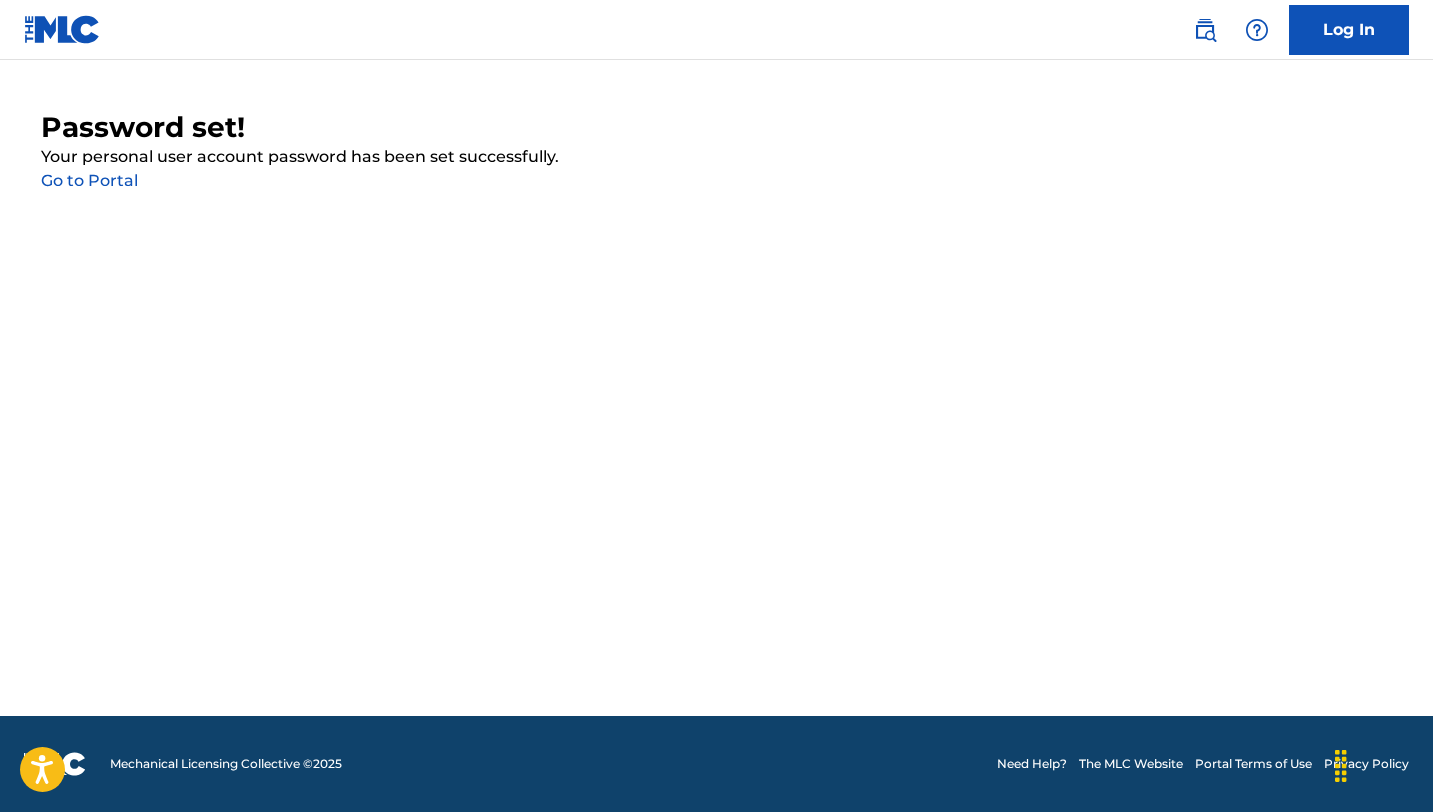 click on "Go to Portal" at bounding box center [89, 180] 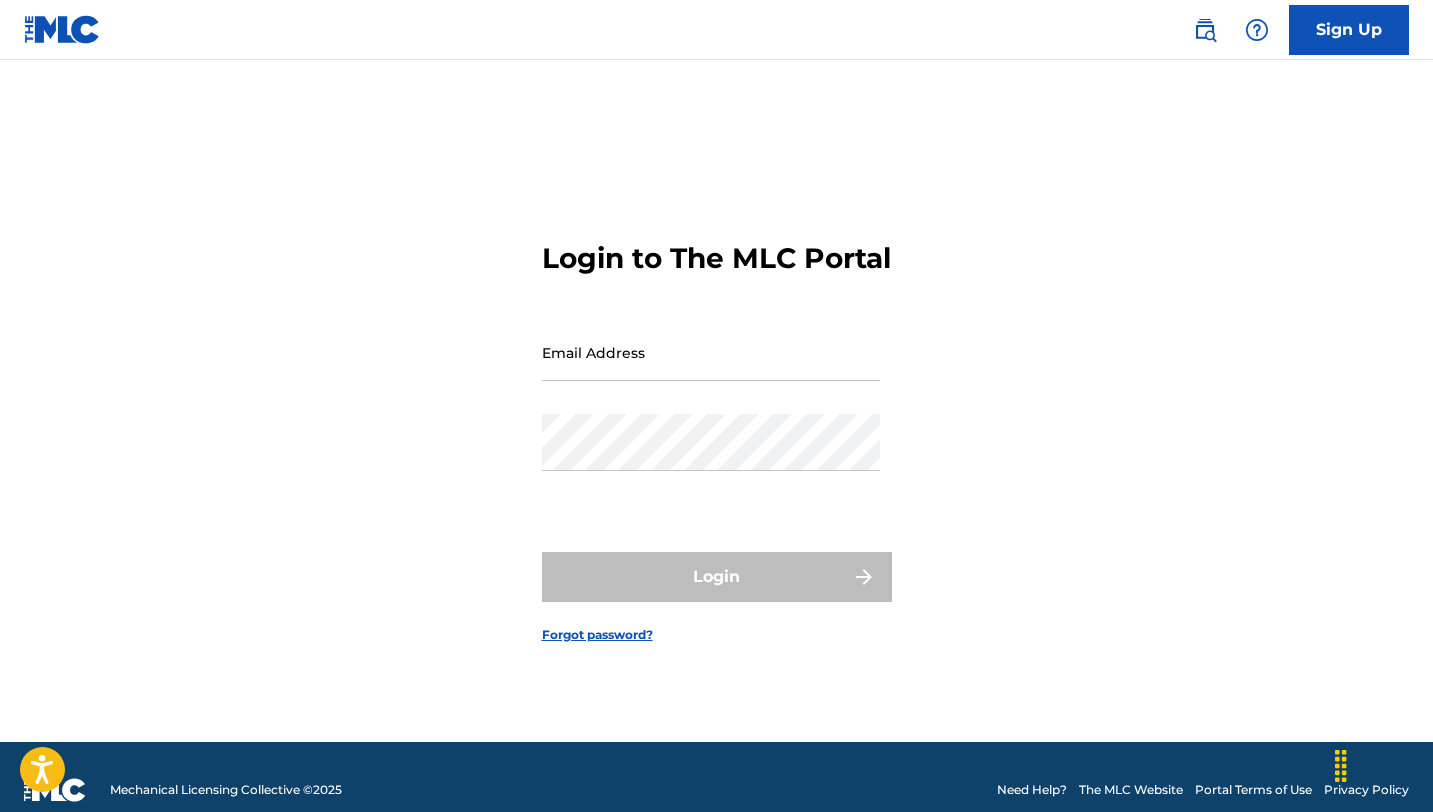 click on "Email Address" at bounding box center (711, 352) 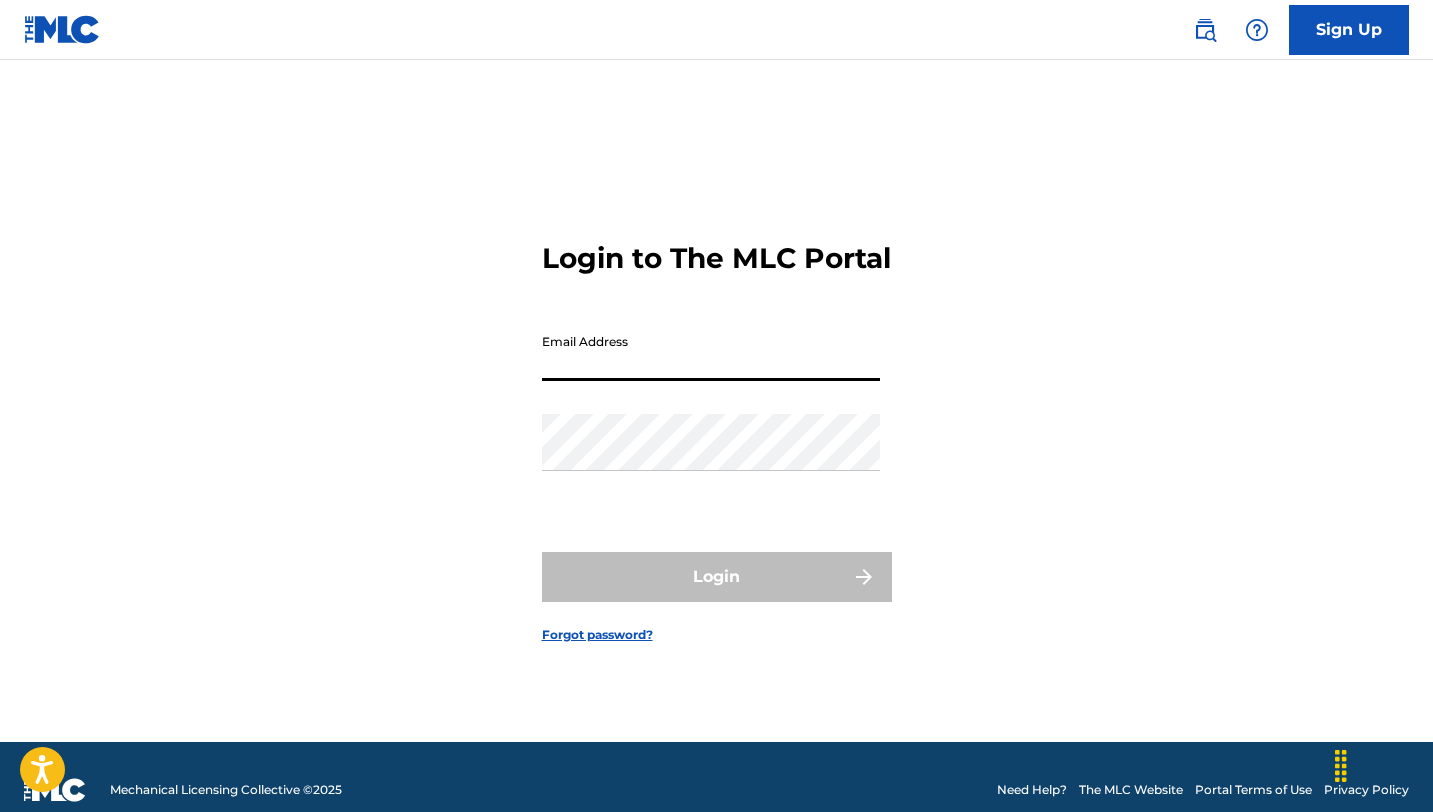 type on "[EMAIL]" 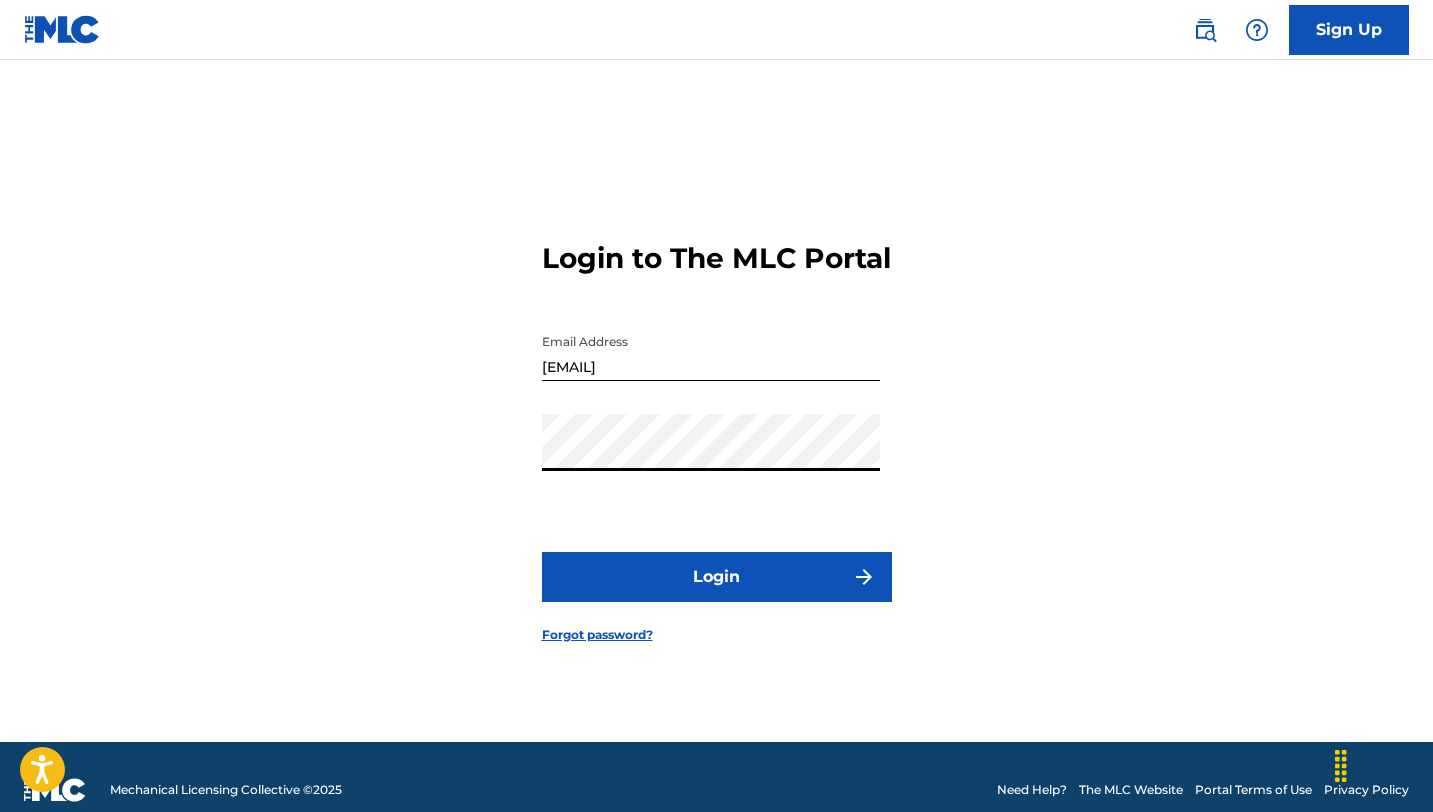 click on "Login" at bounding box center (717, 577) 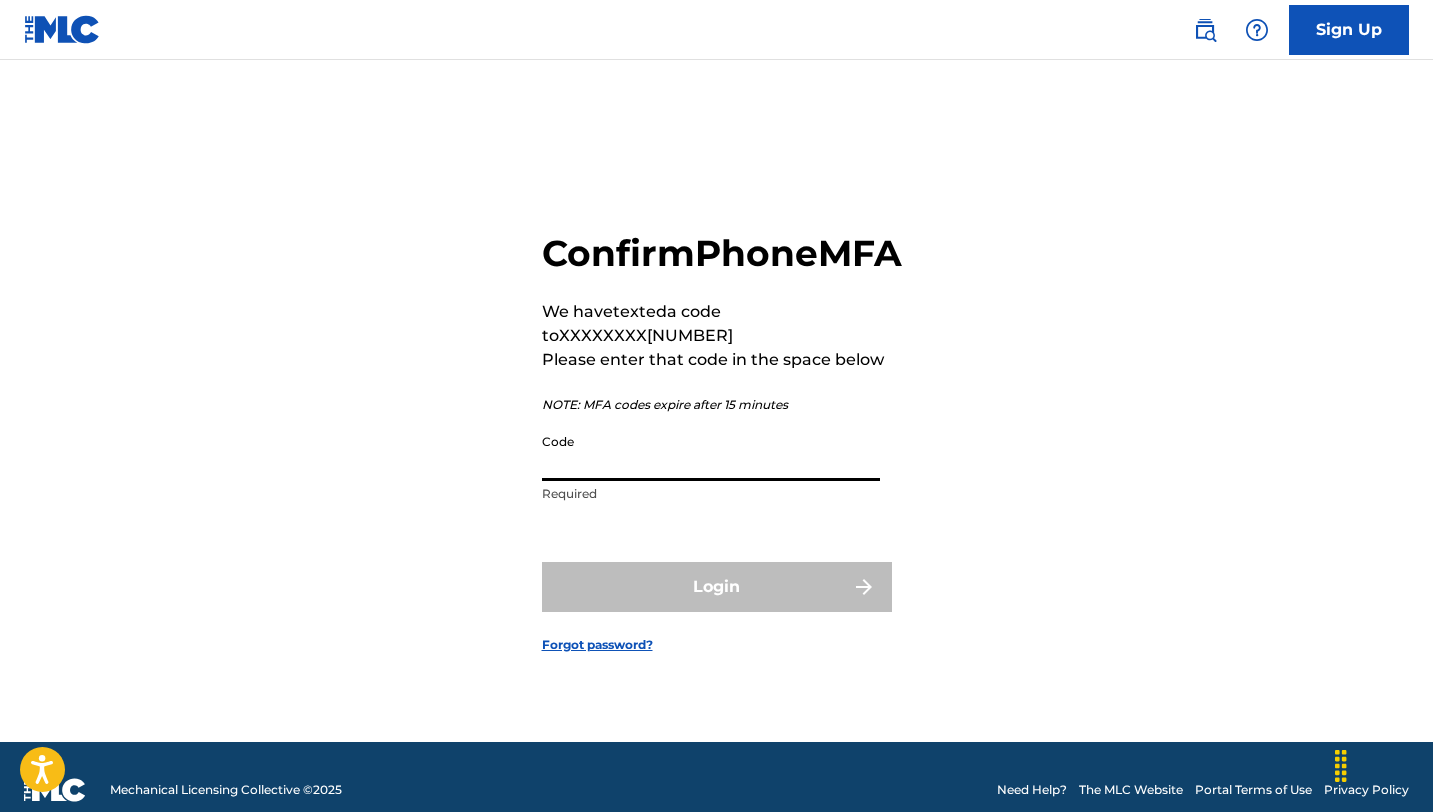 click on "Code" at bounding box center [711, 452] 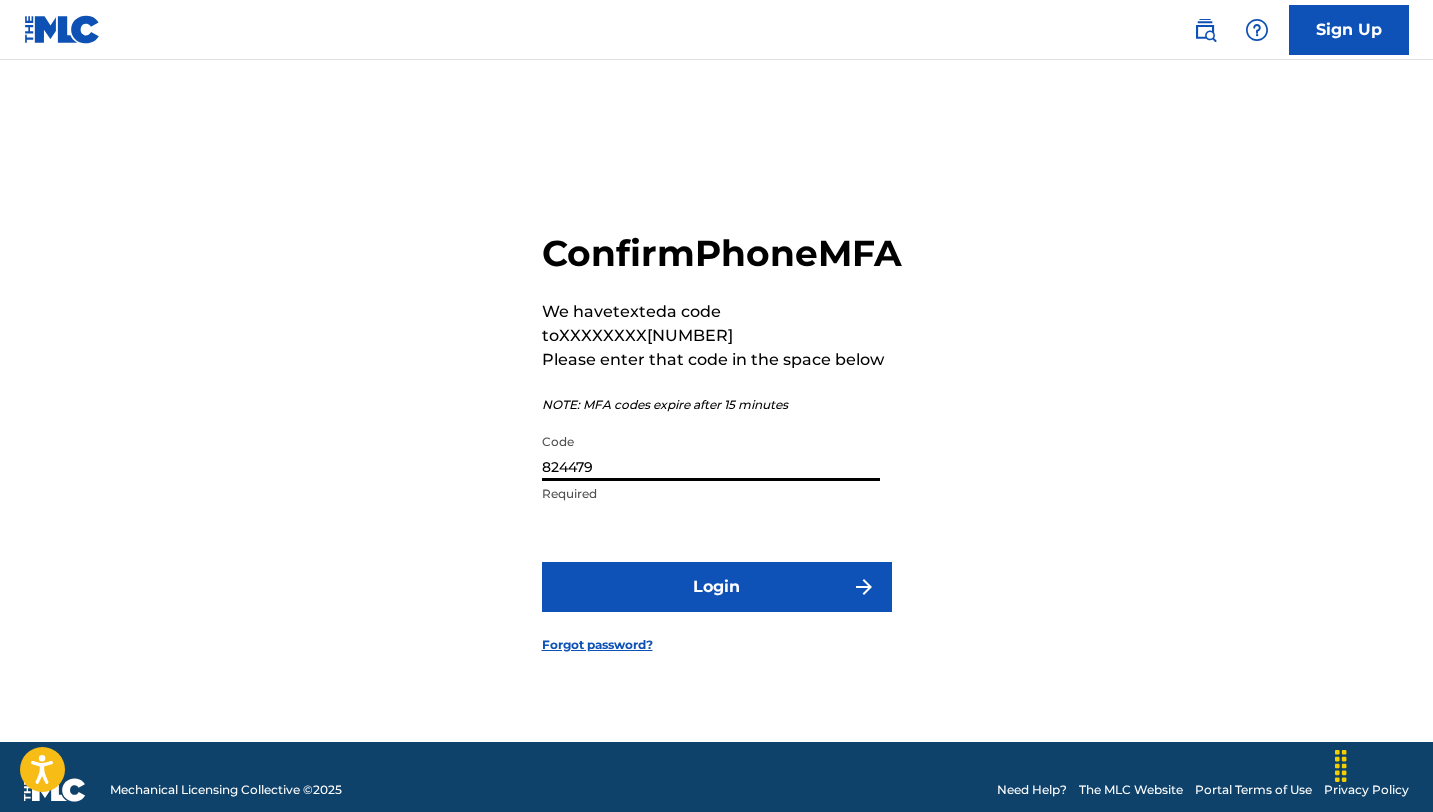 type on "824479" 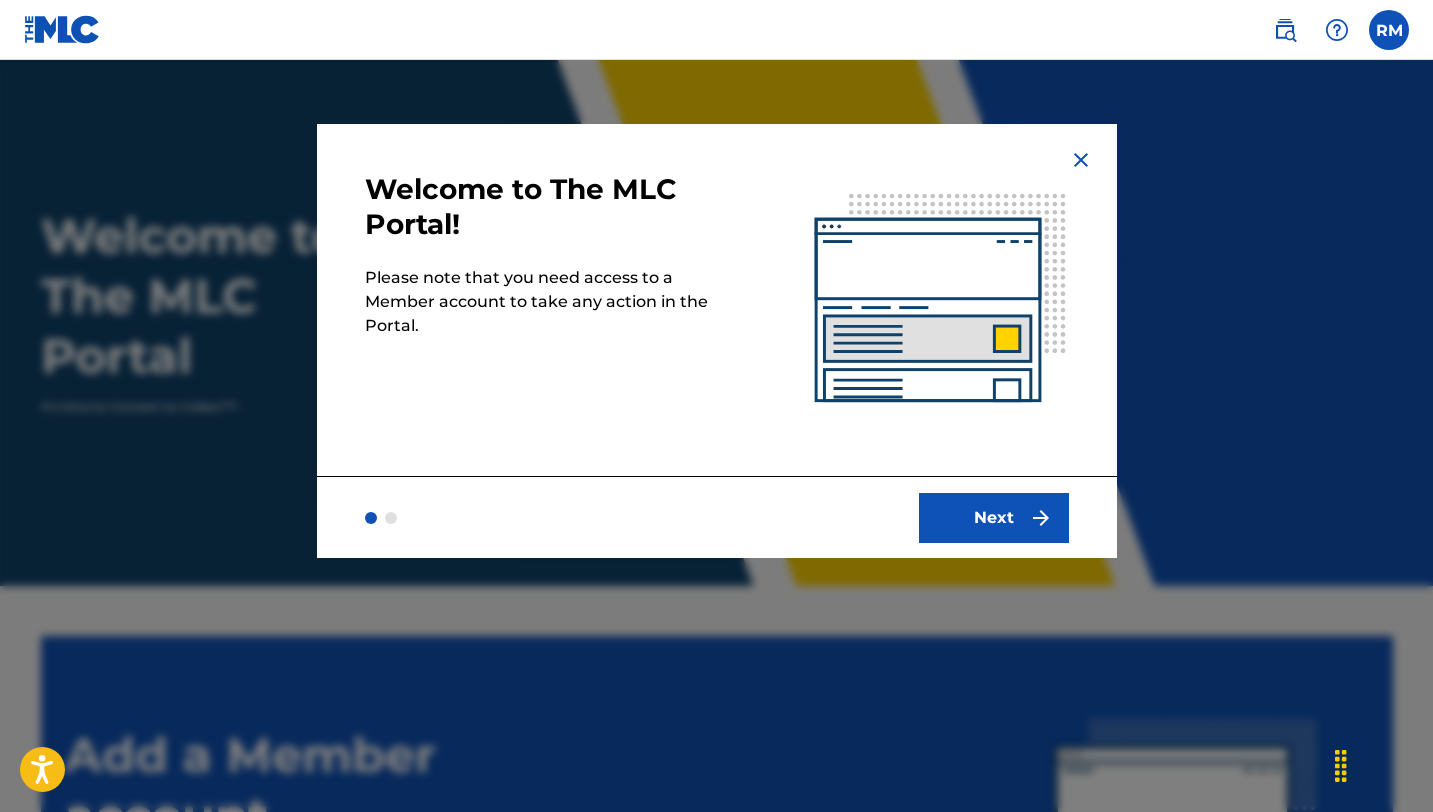 scroll, scrollTop: 0, scrollLeft: 0, axis: both 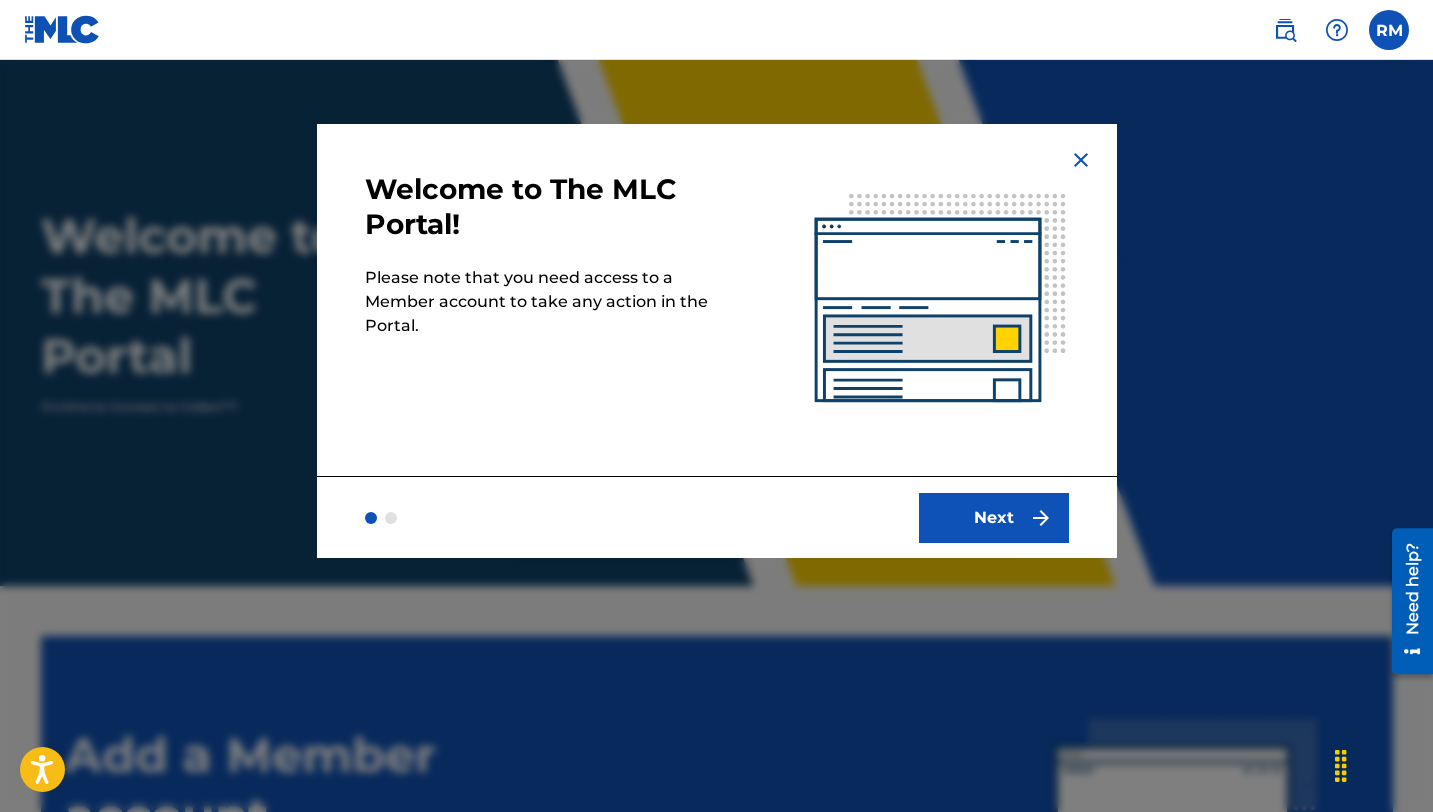 click on "Next" at bounding box center (994, 518) 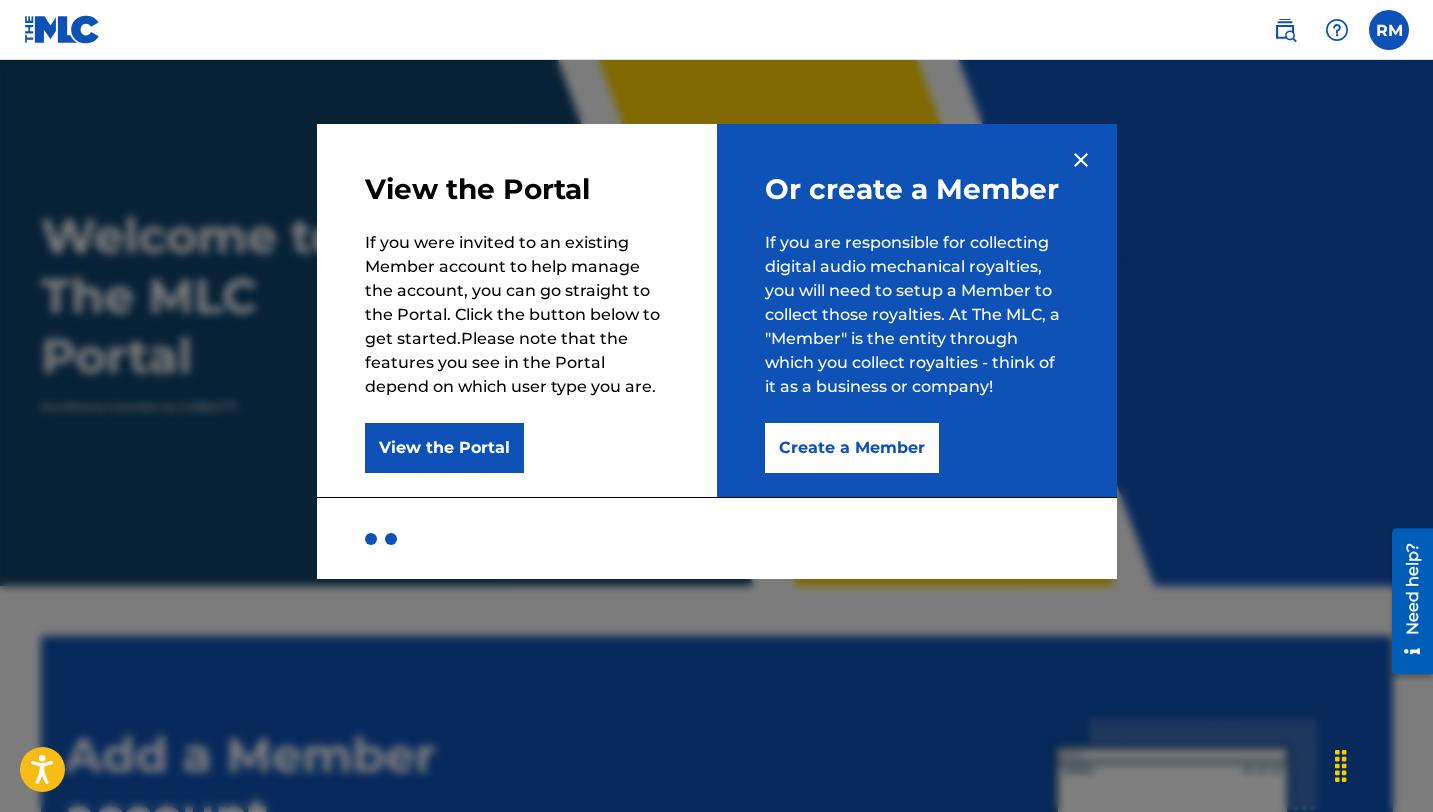 click on "Create a Member" at bounding box center [852, 448] 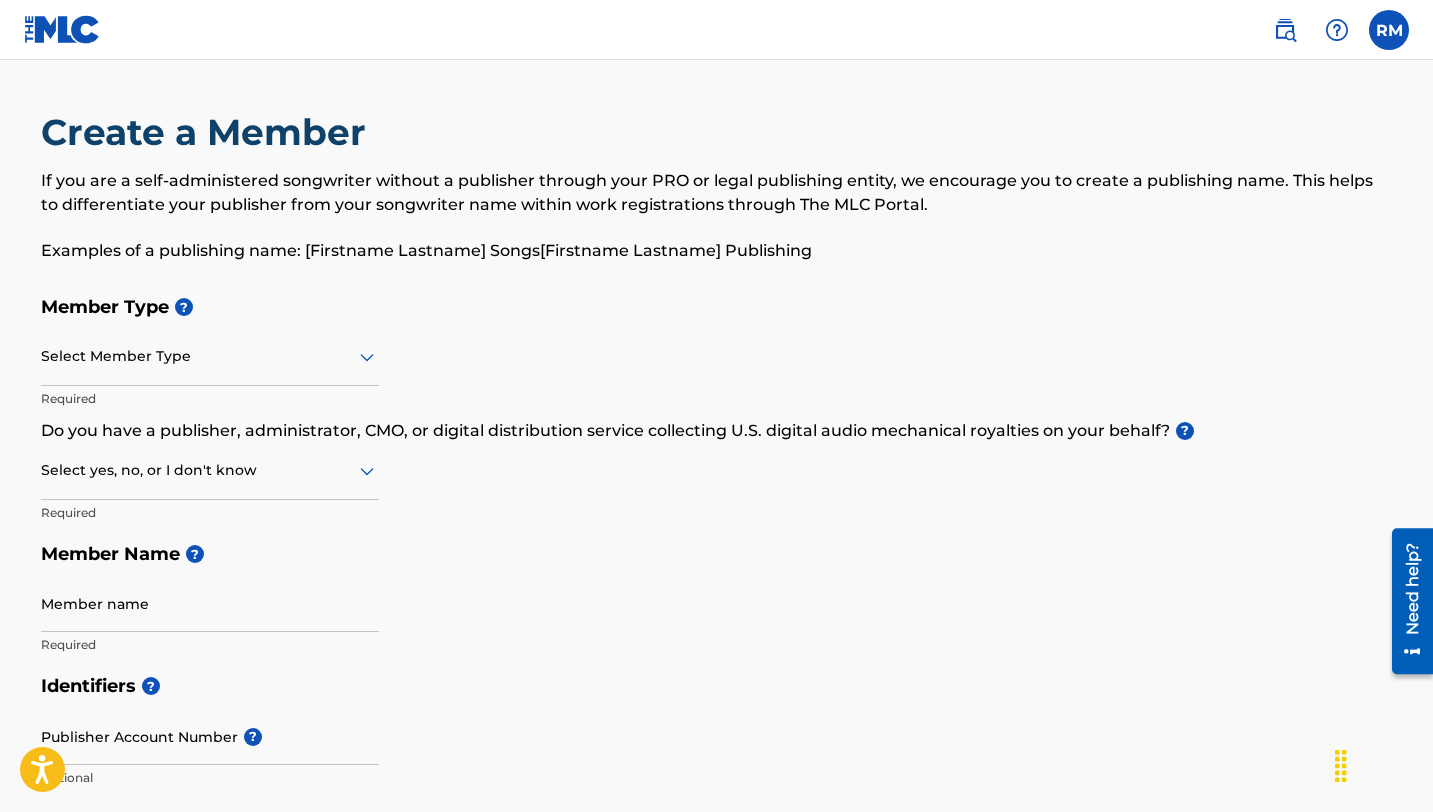 click on "Select Member Type" at bounding box center (210, 357) 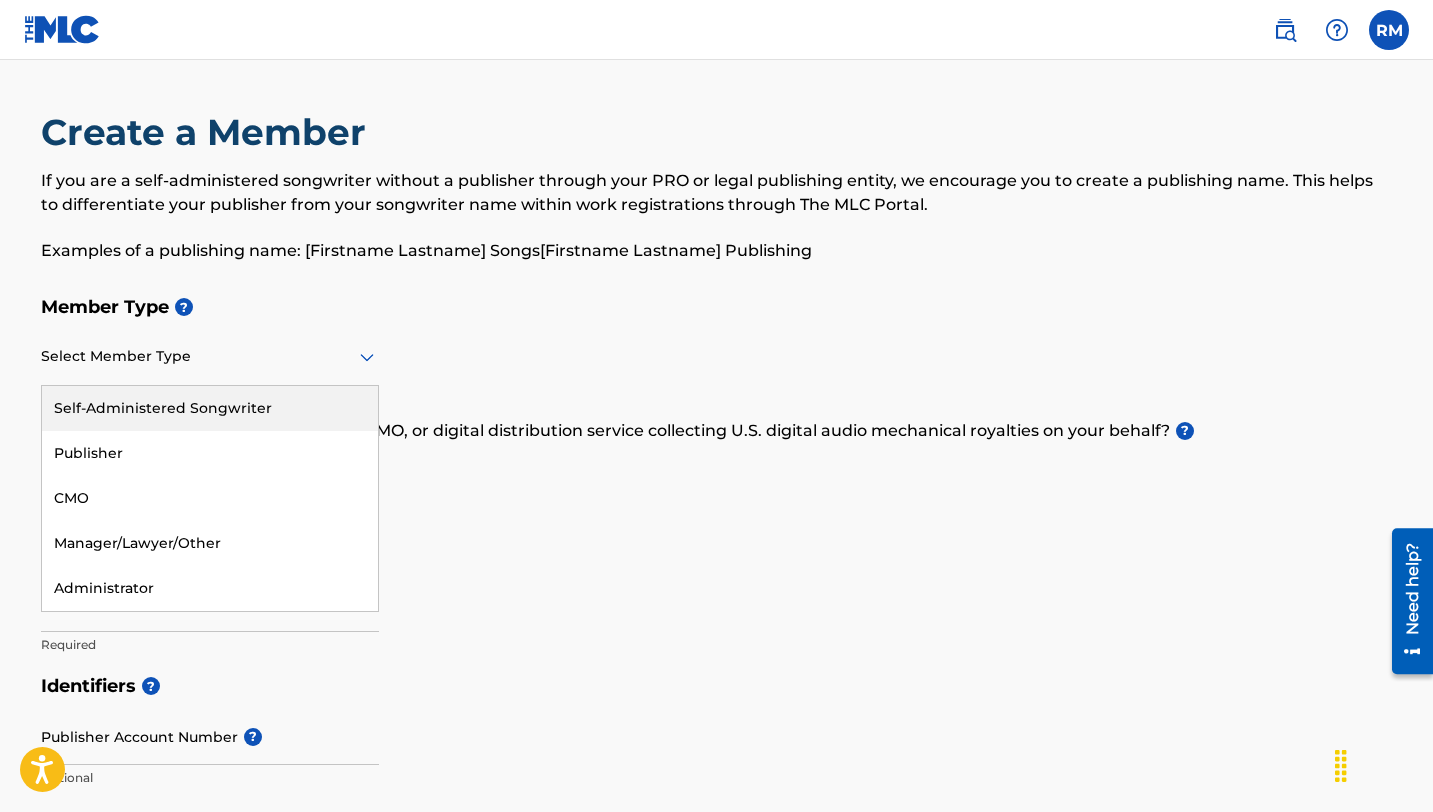 click on "Select Member Type" at bounding box center [210, 357] 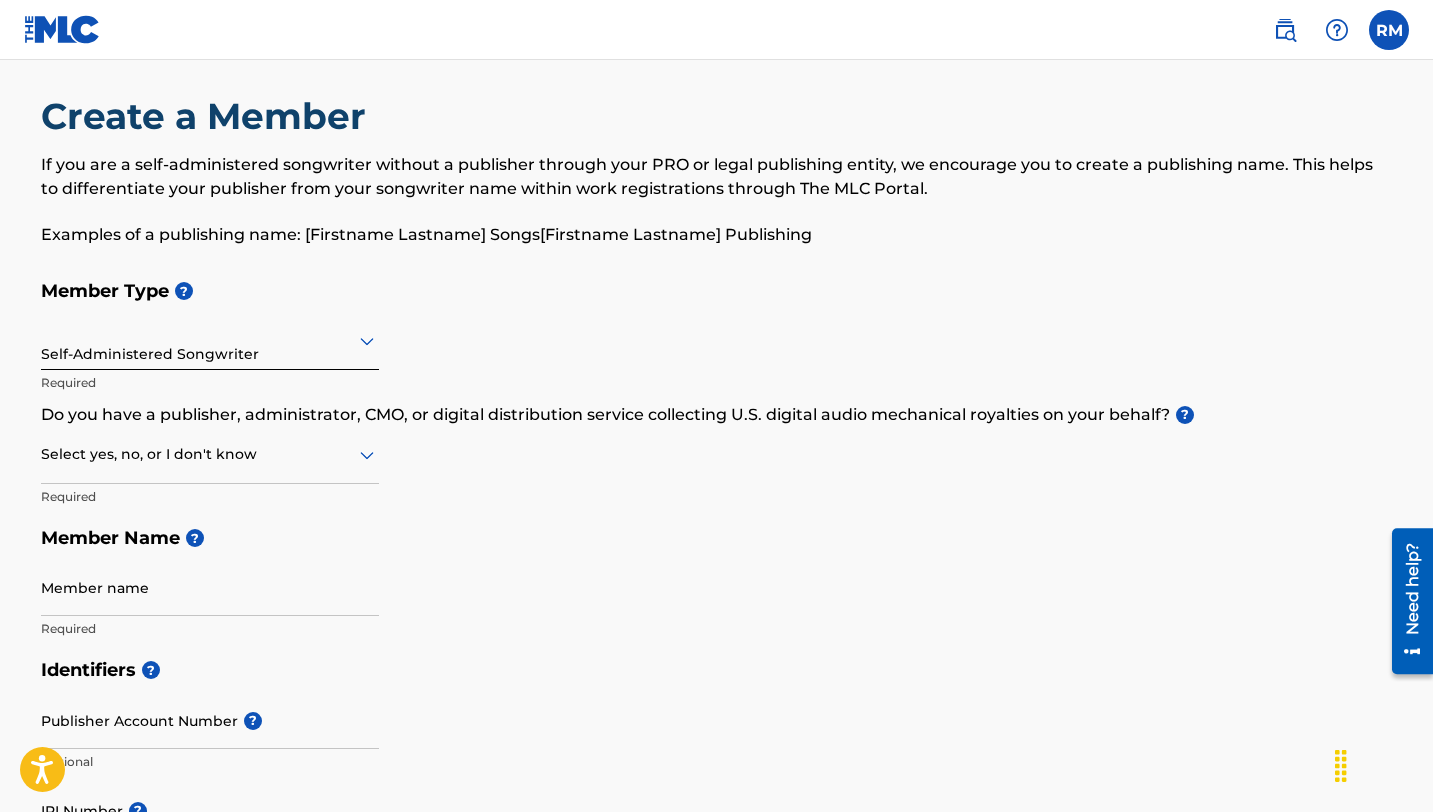 scroll, scrollTop: 53, scrollLeft: 0, axis: vertical 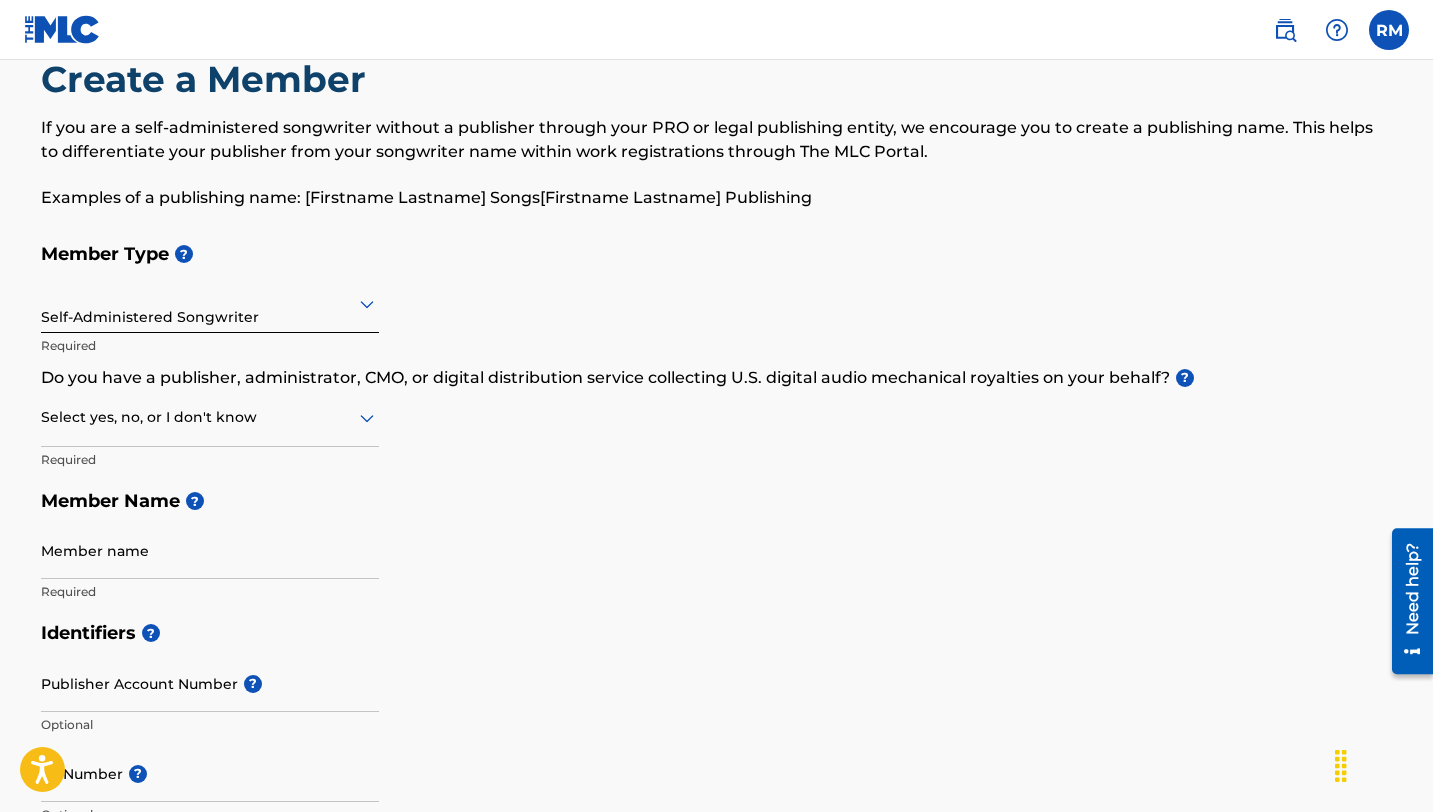 click on "Self-Administered Songwriter Required" at bounding box center (210, 321) 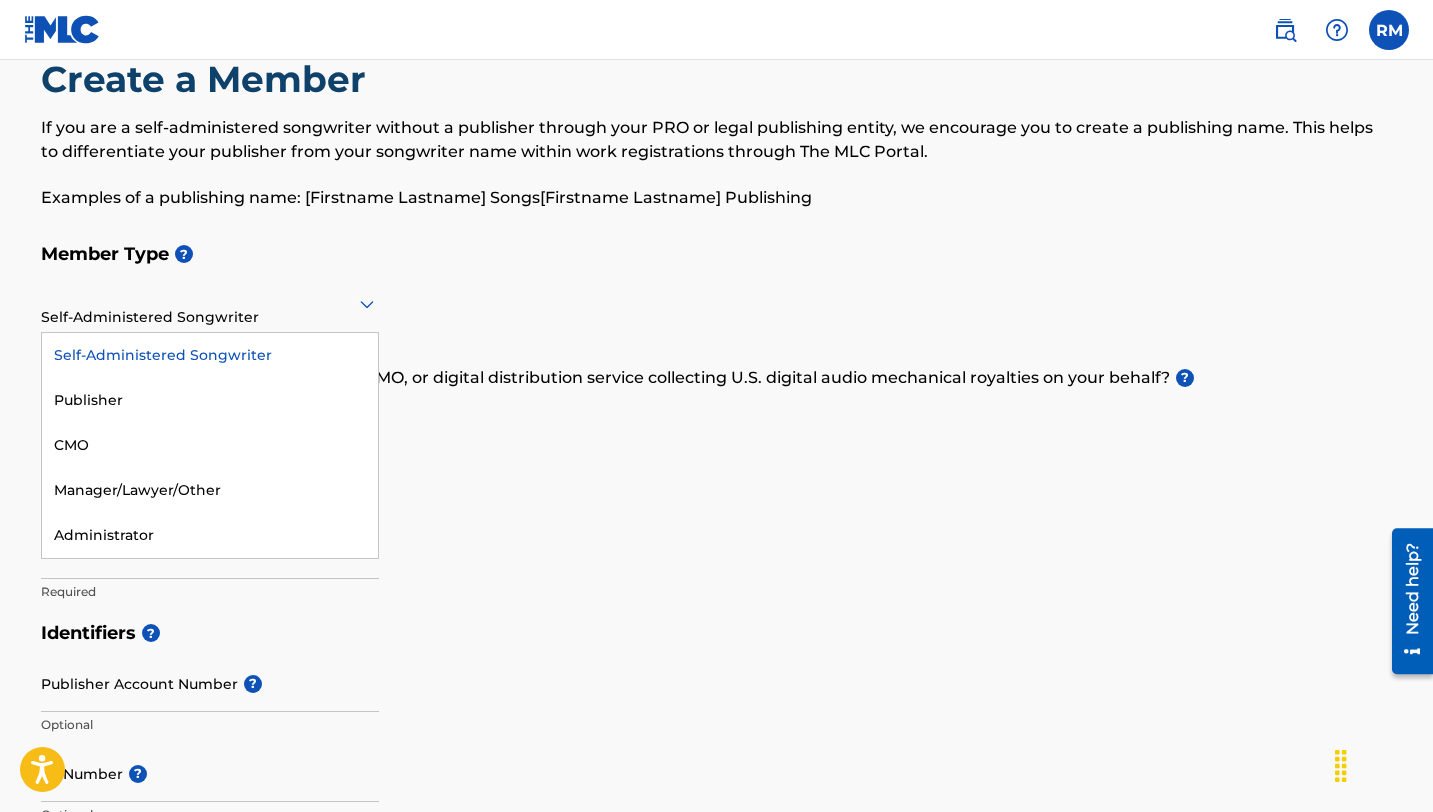 click on "Member Type ? Self-Administered Songwriter selected, 1 of 5. 5 results available. Use Up and Down to choose options, press Enter to select the currently focused option, press Escape to exit the menu, press Tab to select the option and exit the menu. Self-Administered Songwriter Self-Administered Songwriter Publisher CMO Manager/Lawyer/Other Administrator Required Do you have a publisher, administrator, CMO, or digital distribution service collecting U.S. digital audio mechanical royalties on your behalf? ? Select yes, no, or I don't know Required Member Name ? Member name Required" at bounding box center [717, 422] 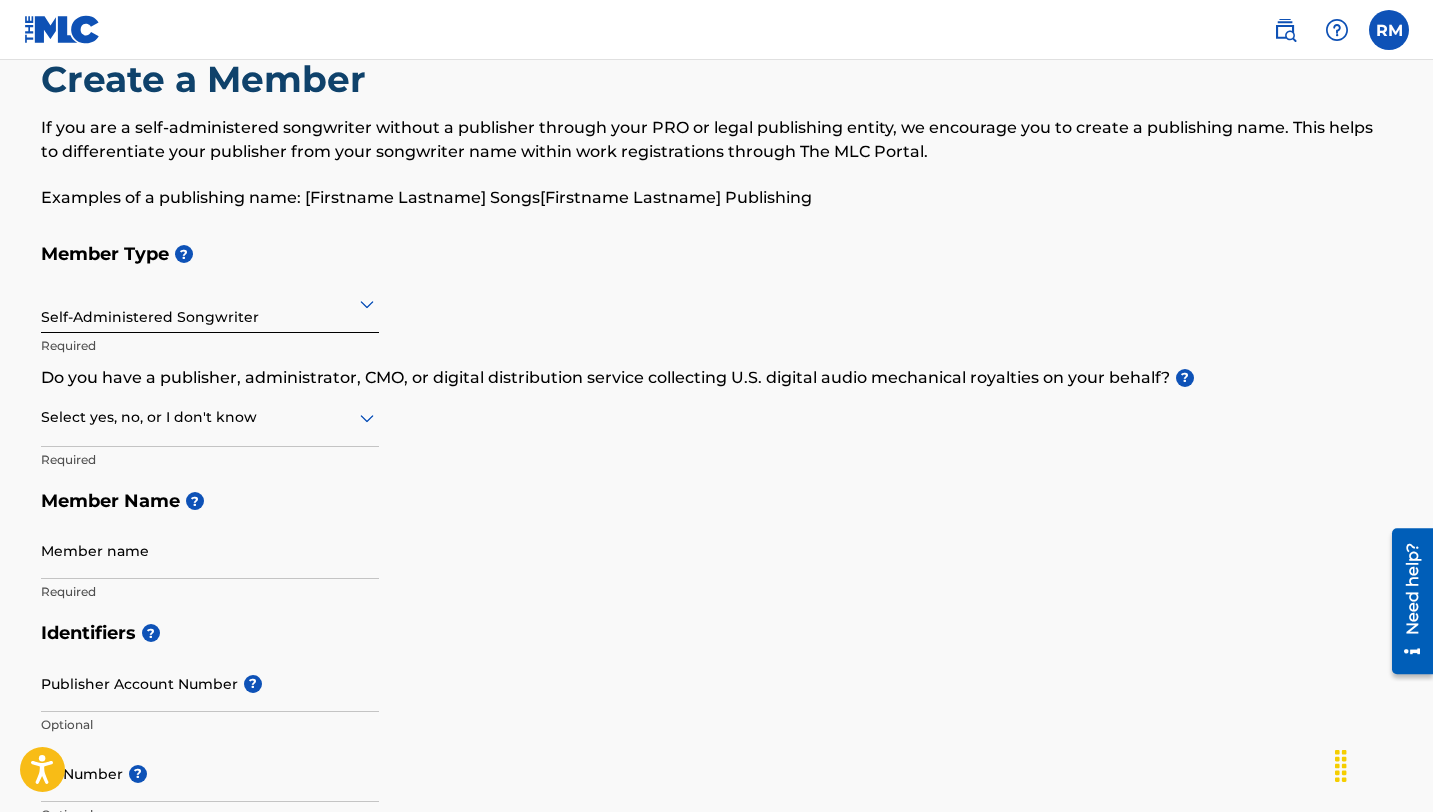 drag, startPoint x: 222, startPoint y: 413, endPoint x: 242, endPoint y: 415, distance: 20.09975 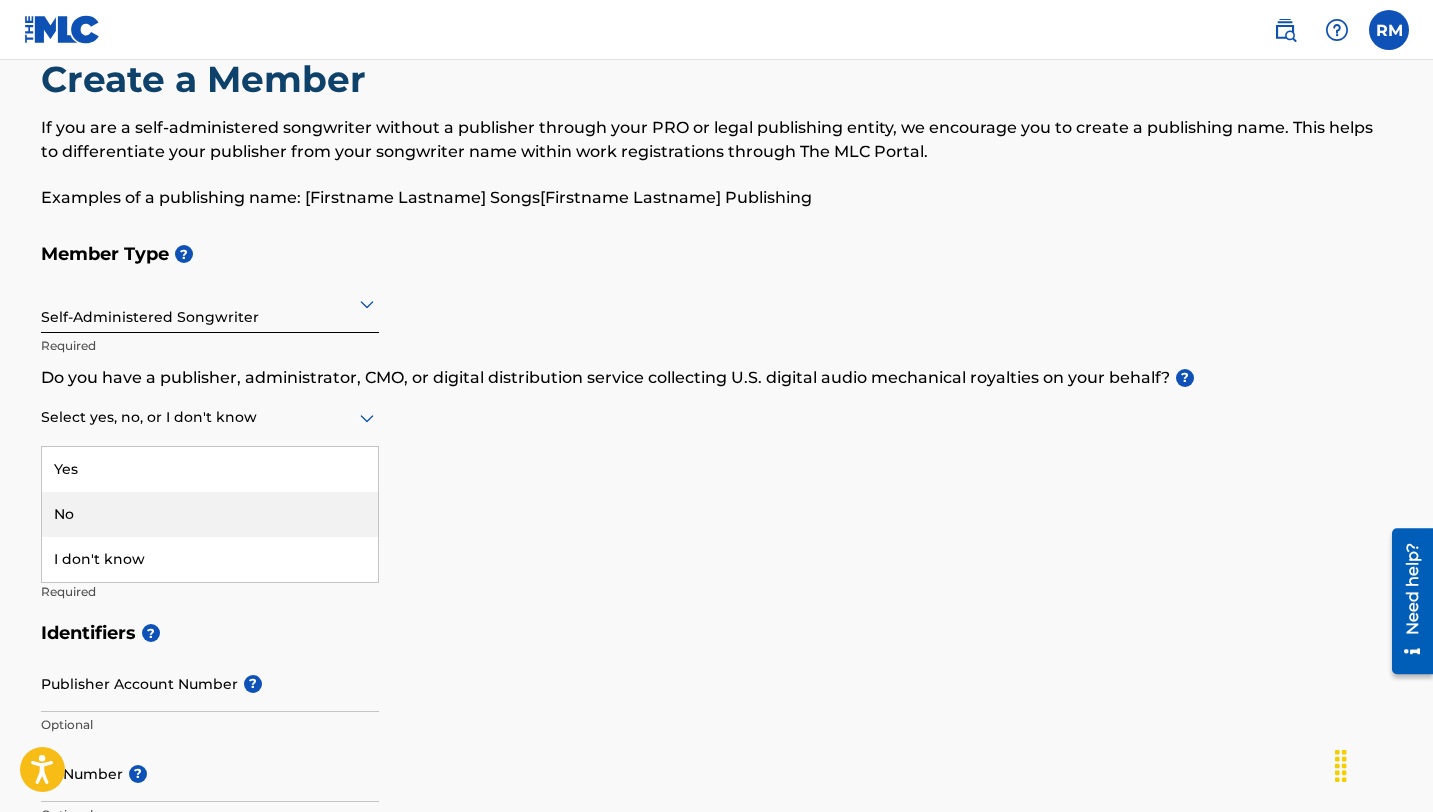 click on "No" at bounding box center [210, 514] 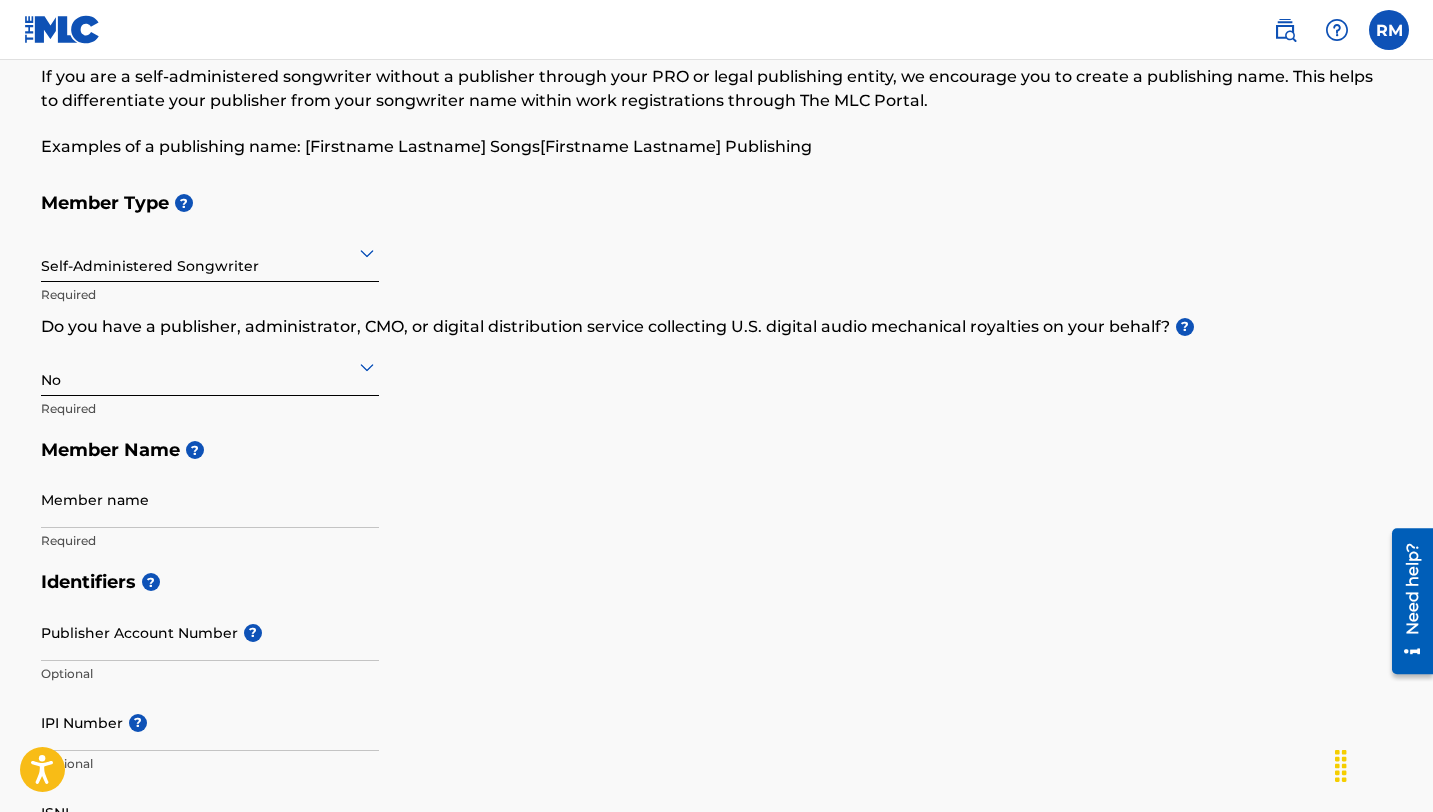 scroll, scrollTop: 104, scrollLeft: 0, axis: vertical 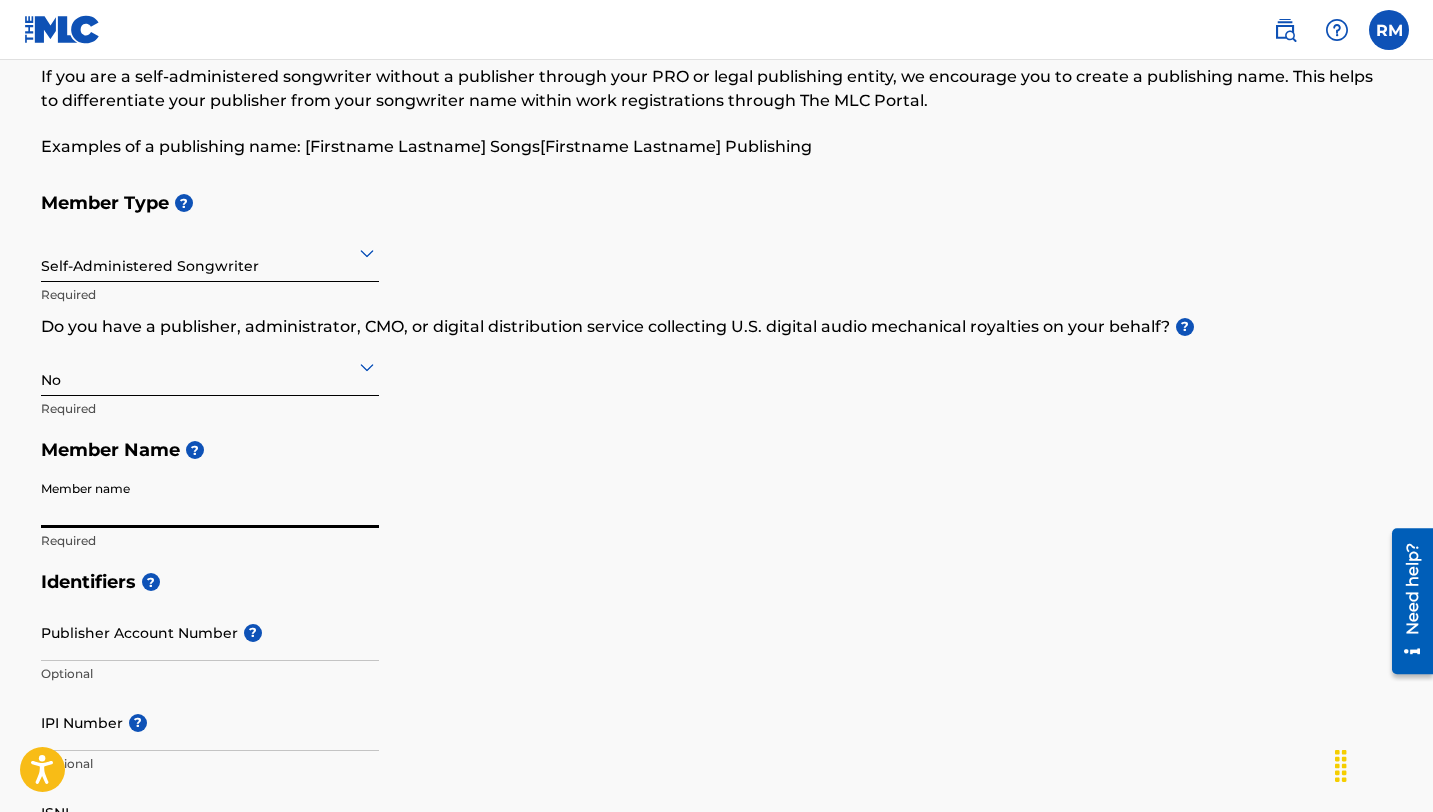 type on "[FIRST] [LAST]" 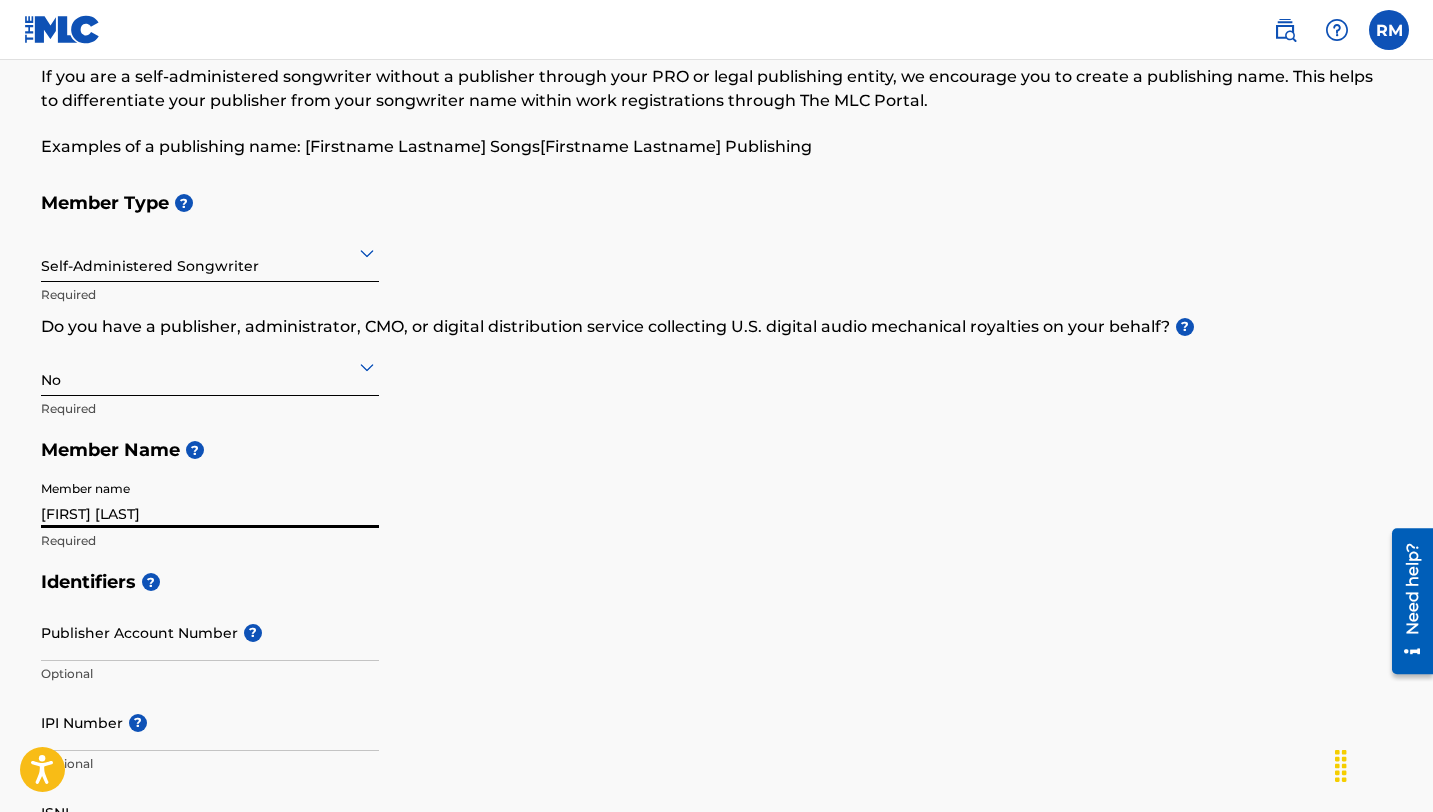 type on "[NUMBER] [STREET]" 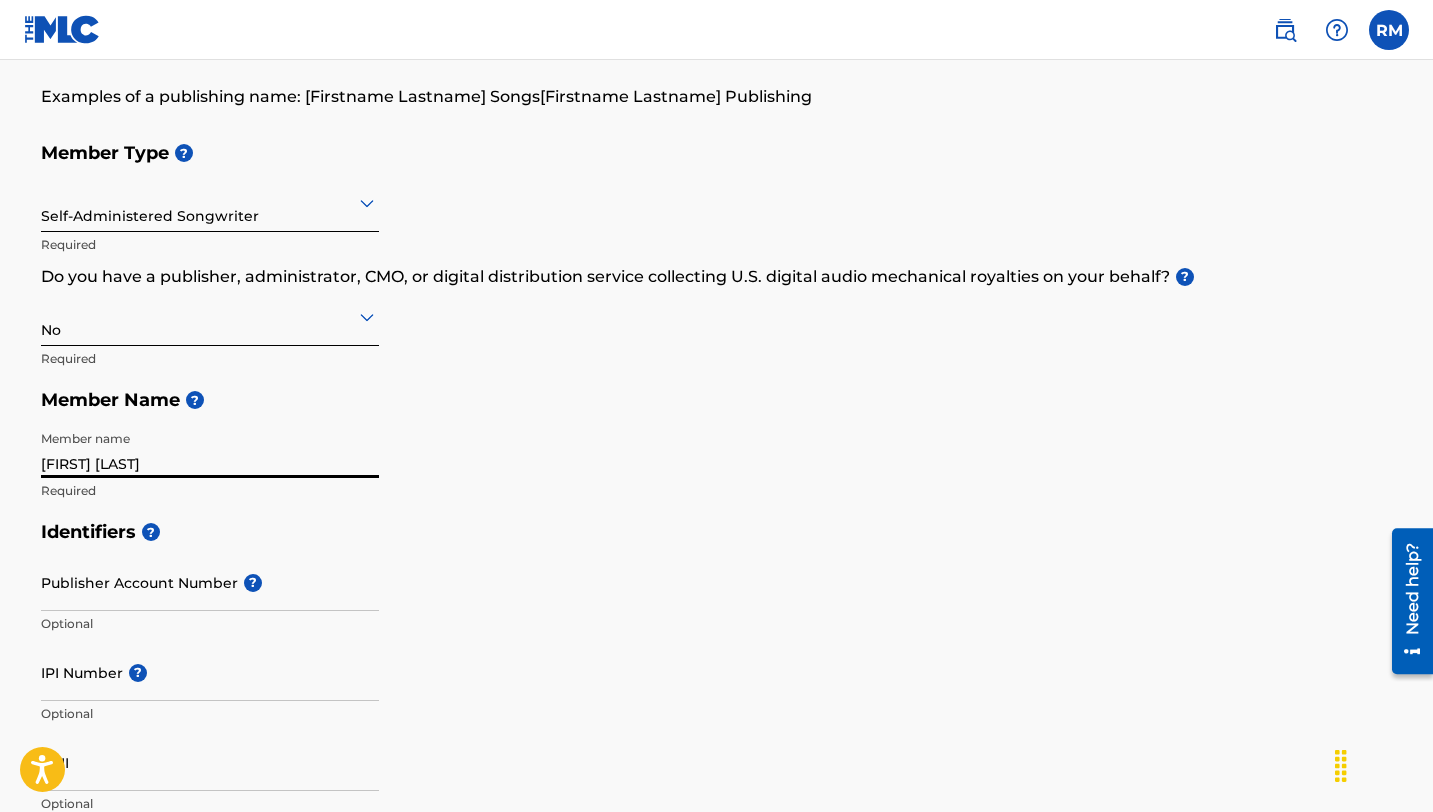 scroll, scrollTop: 156, scrollLeft: 0, axis: vertical 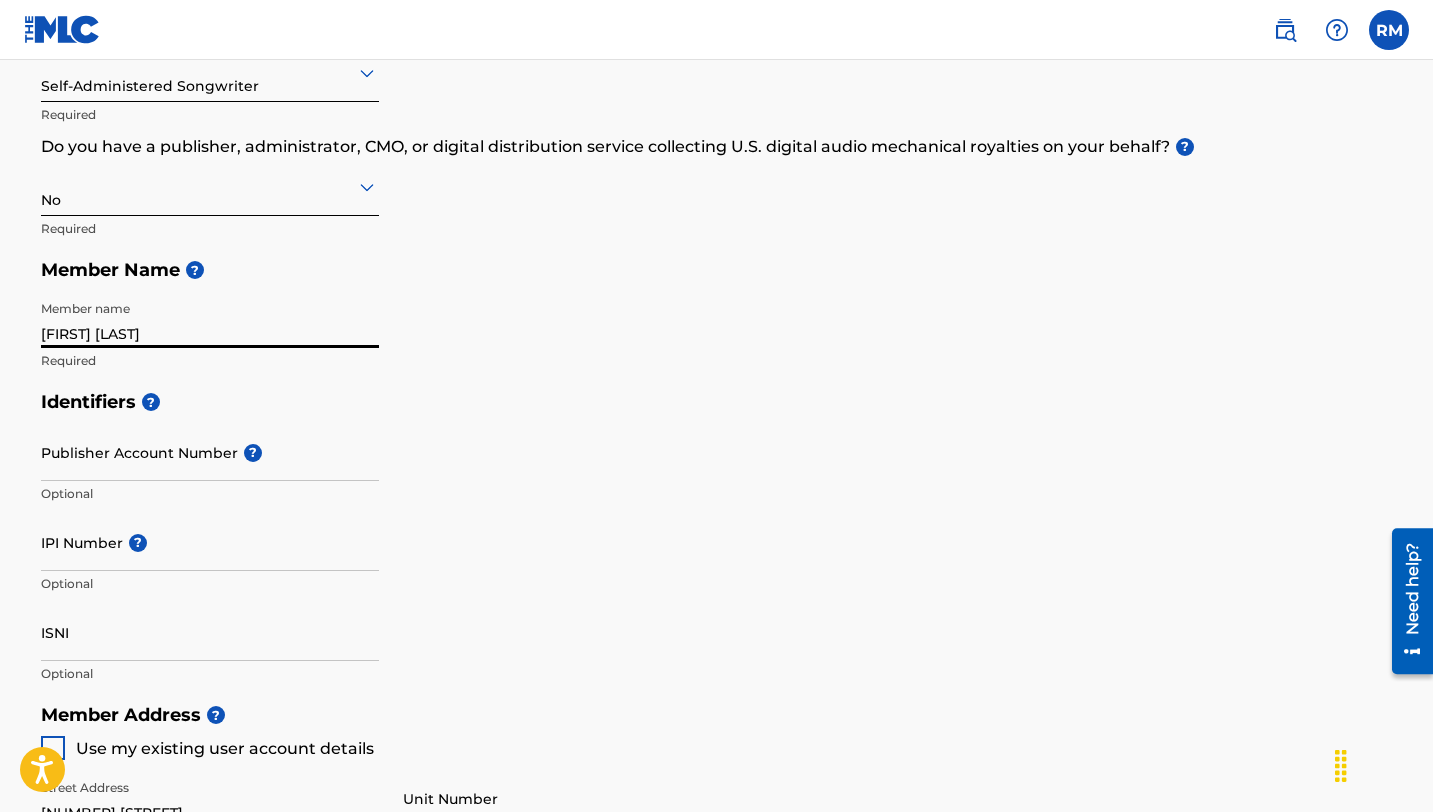 type on "[FIRST] [LAST]" 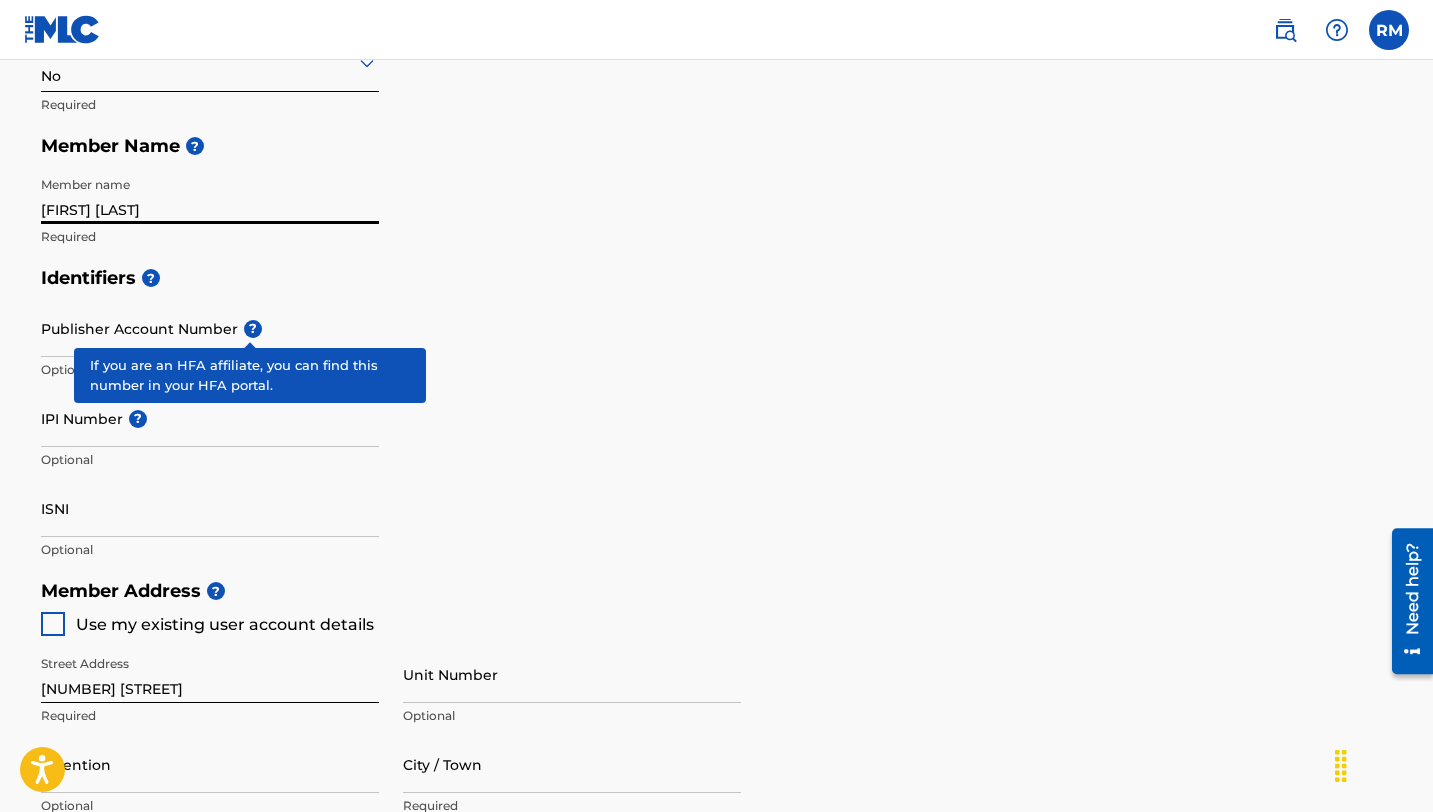 scroll, scrollTop: 408, scrollLeft: 0, axis: vertical 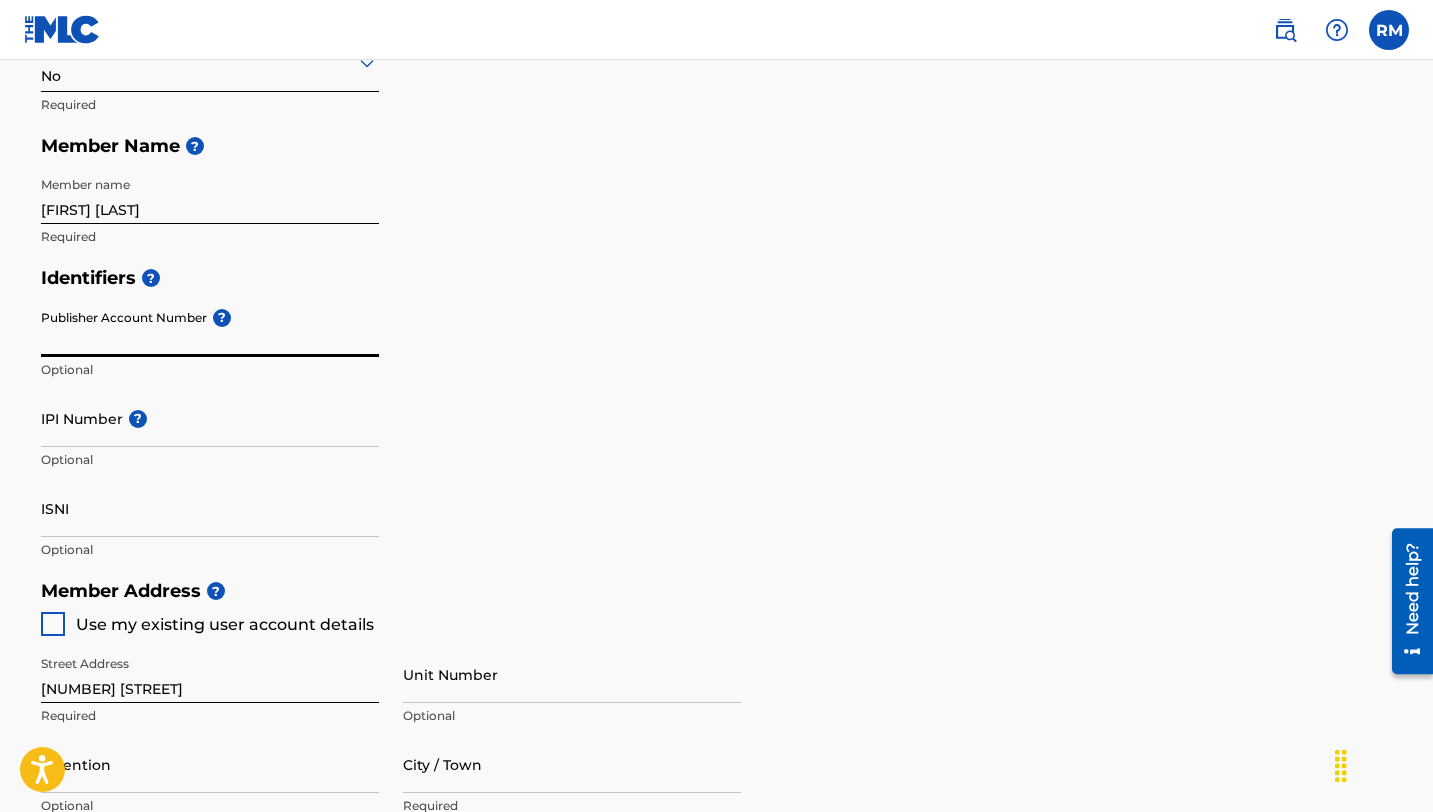 click on "Publisher Account Number ?" at bounding box center (210, 328) 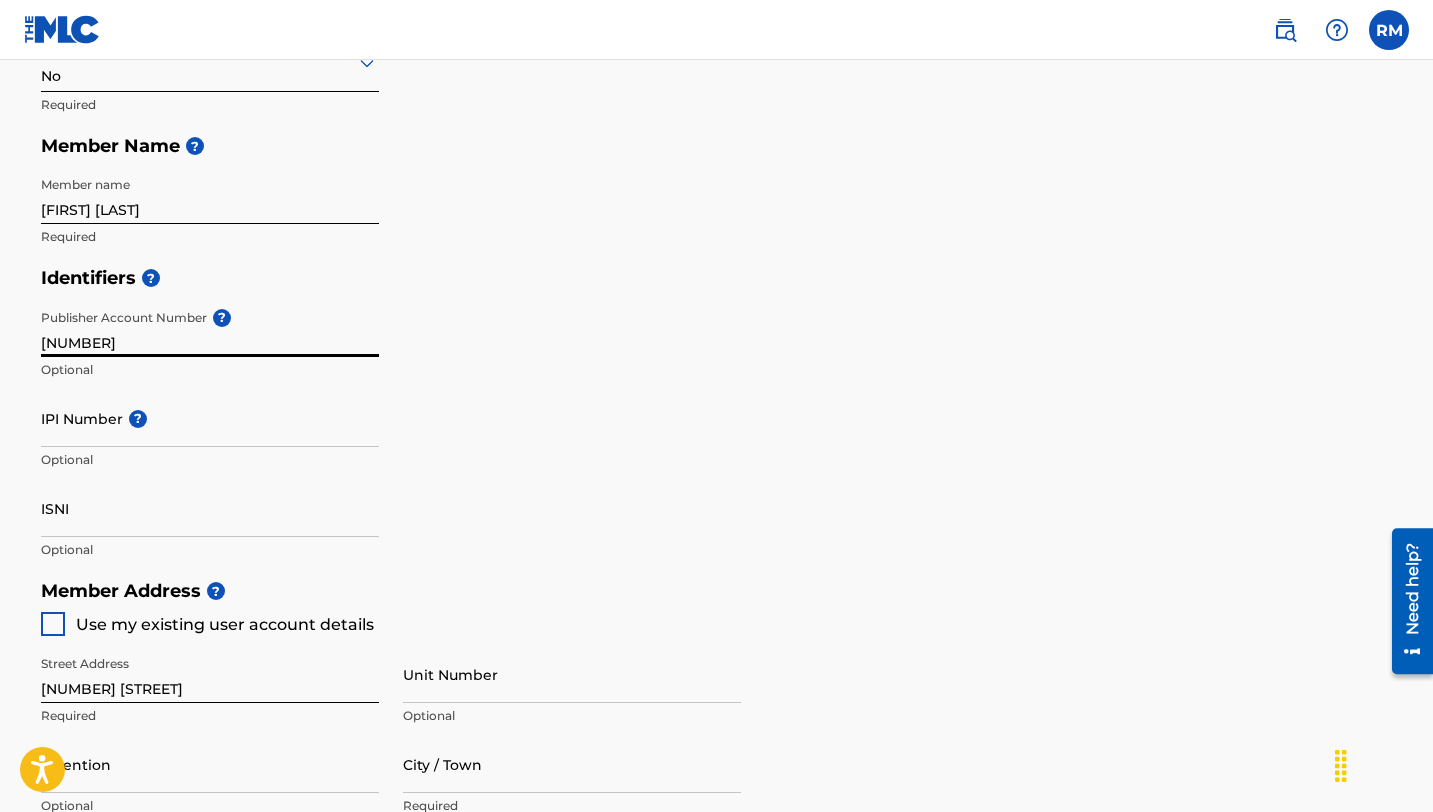 type on "[NUMBER]" 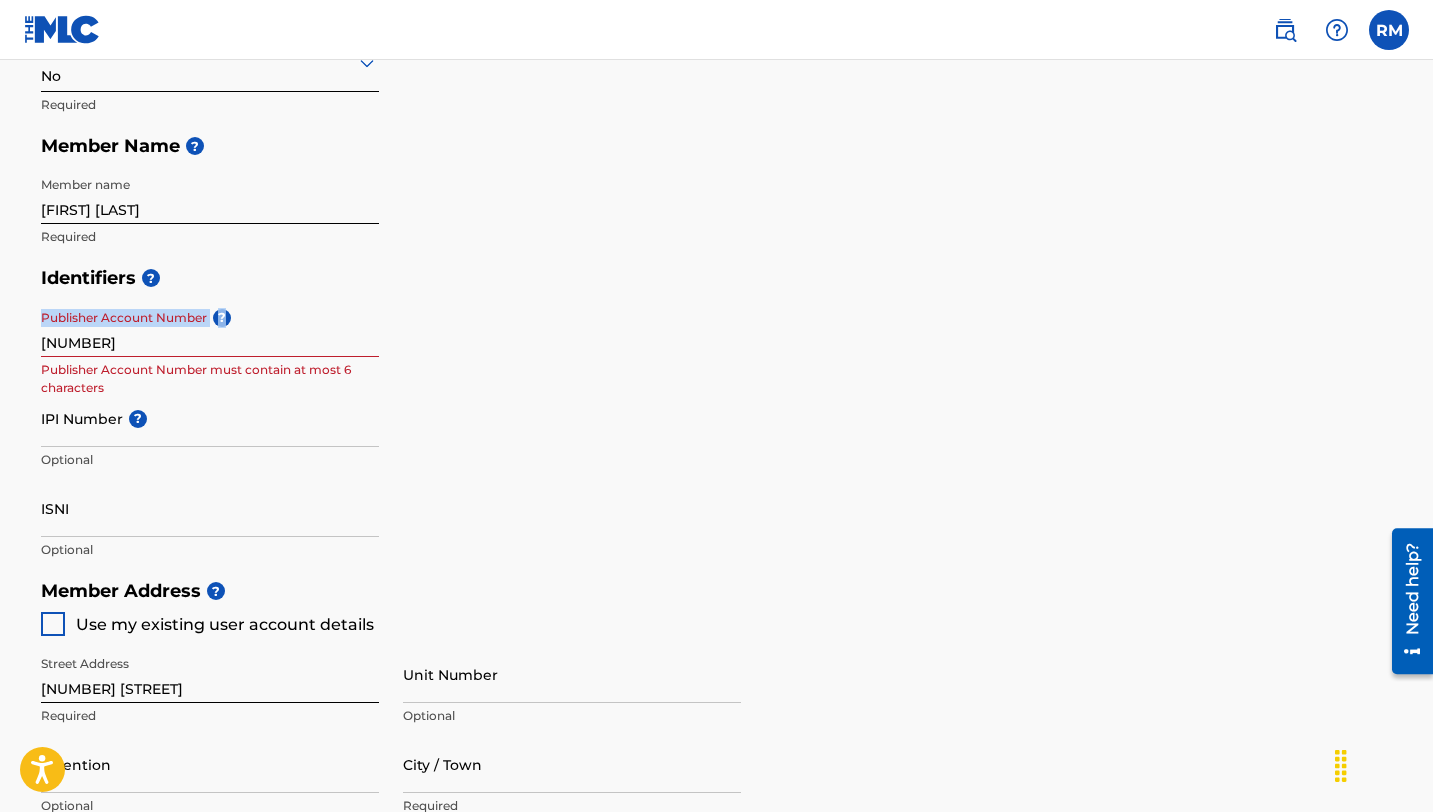 drag, startPoint x: 222, startPoint y: 358, endPoint x: 0, endPoint y: 353, distance: 222.0563 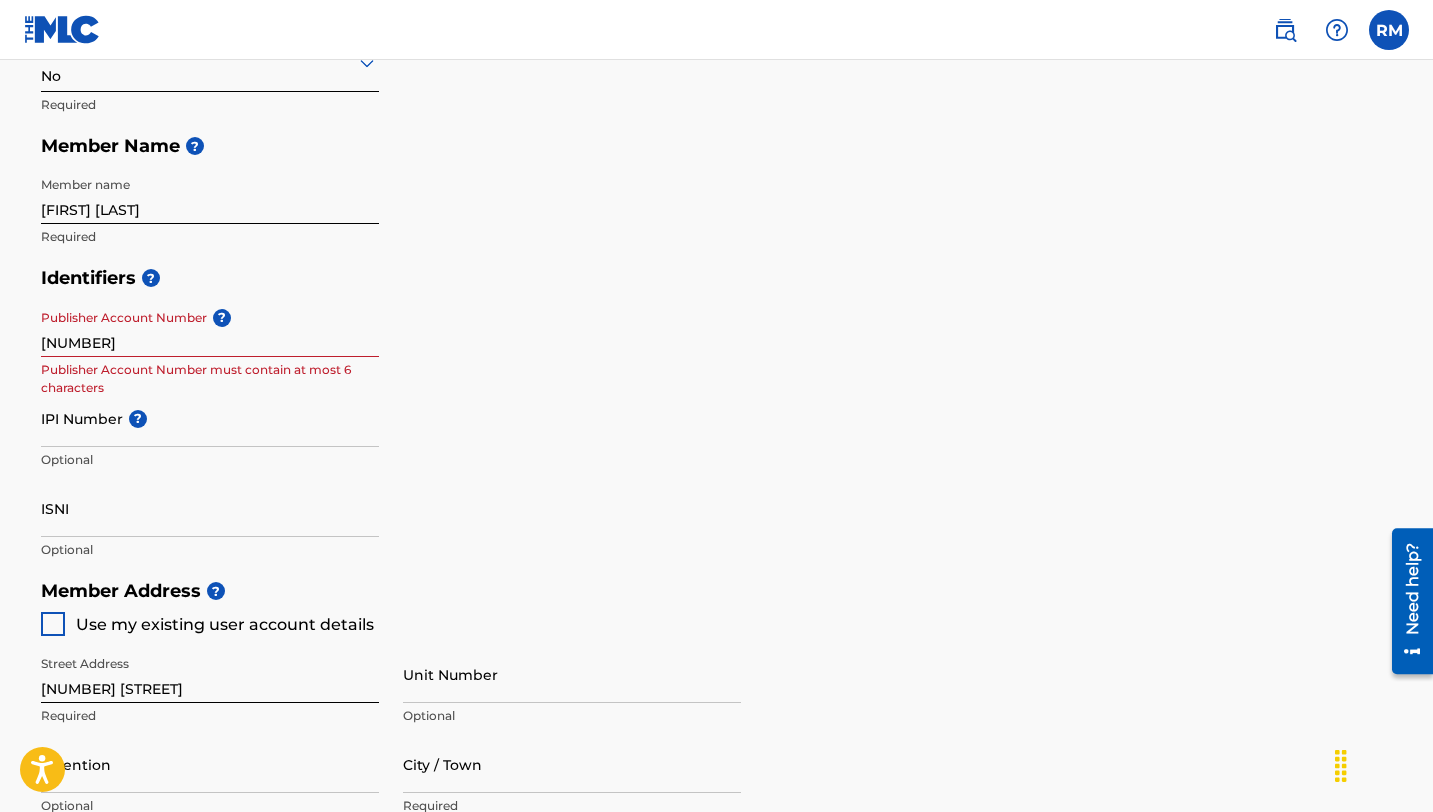 click on "[NUMBER]" at bounding box center (210, 328) 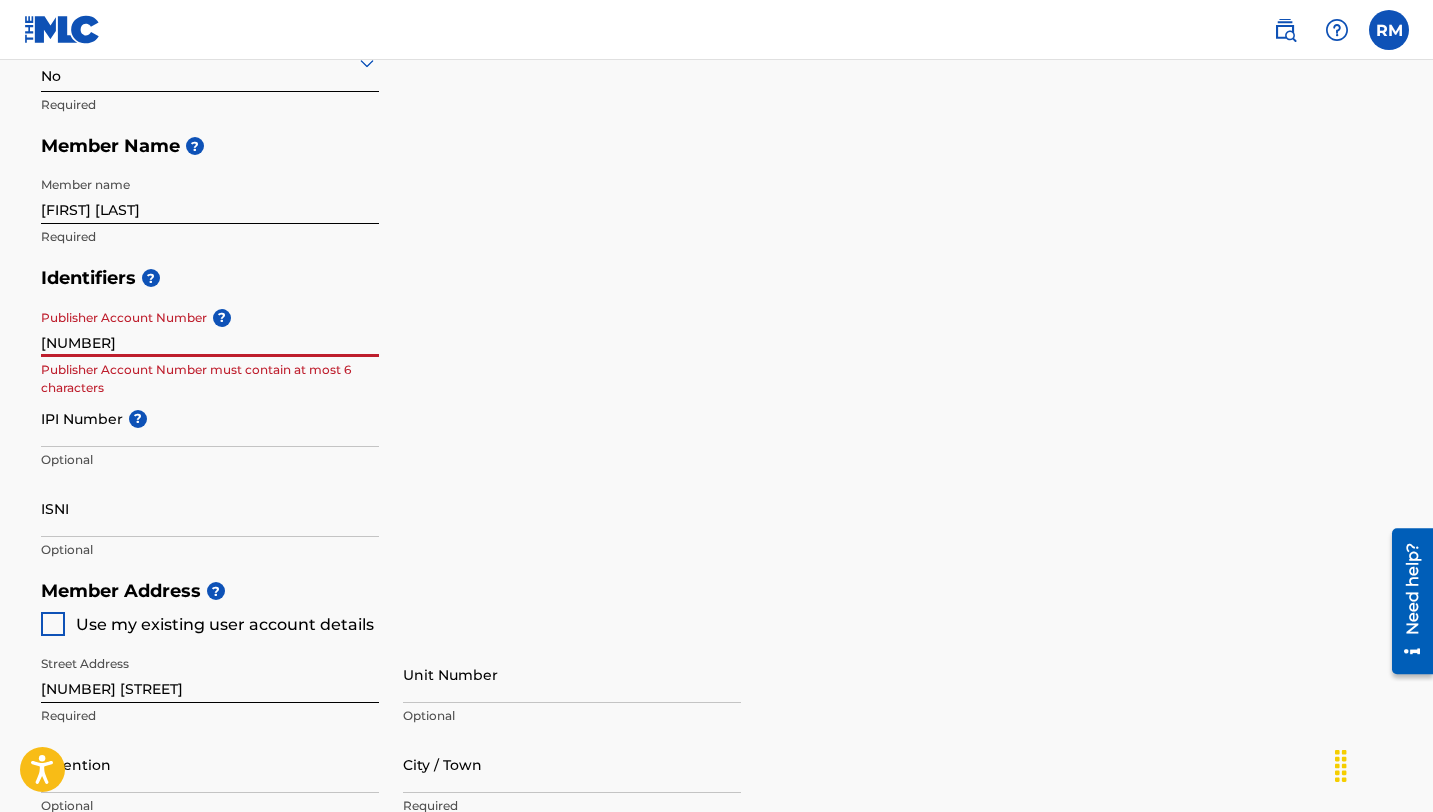 drag, startPoint x: 128, startPoint y: 343, endPoint x: 0, endPoint y: 339, distance: 128.06248 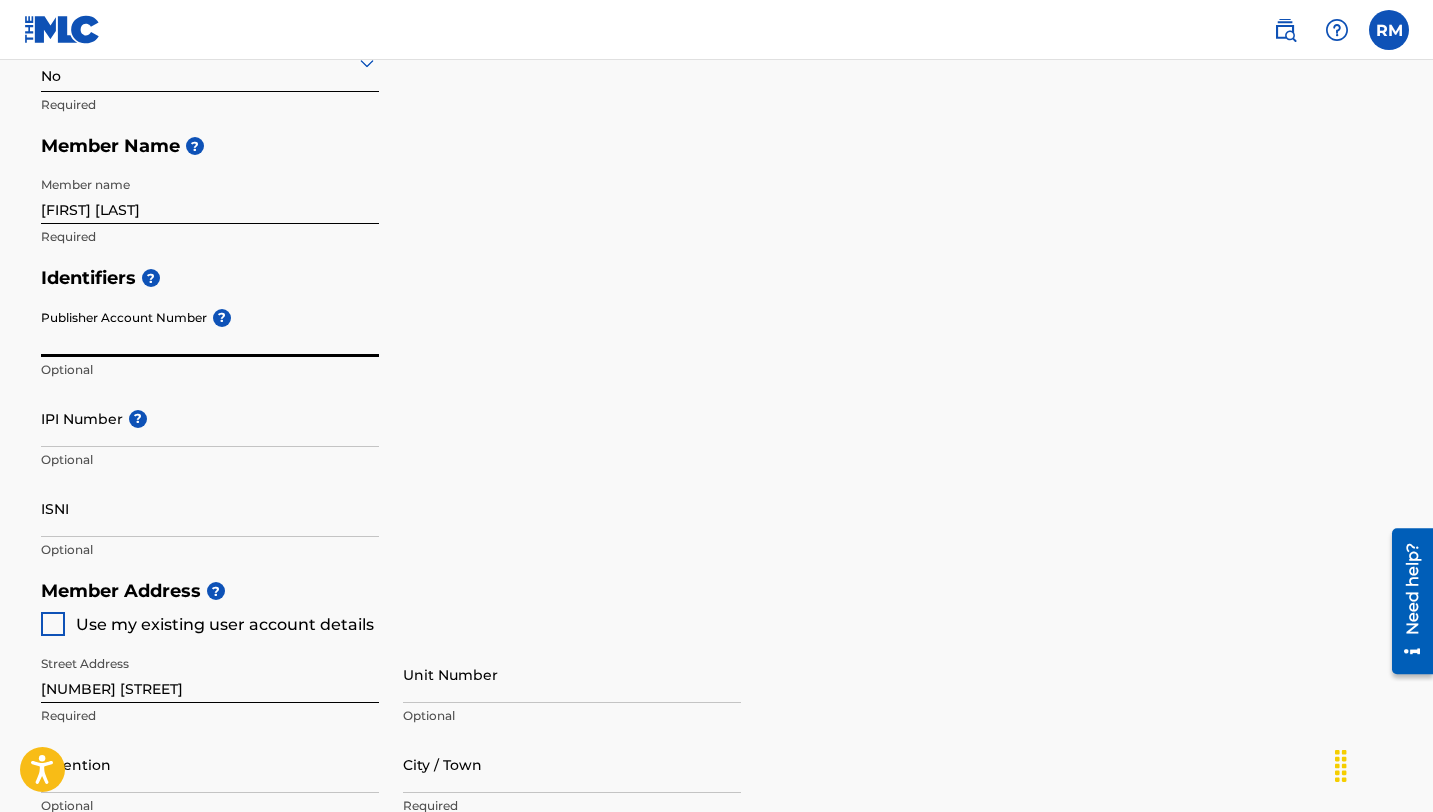 paste on "[NUMBER]" 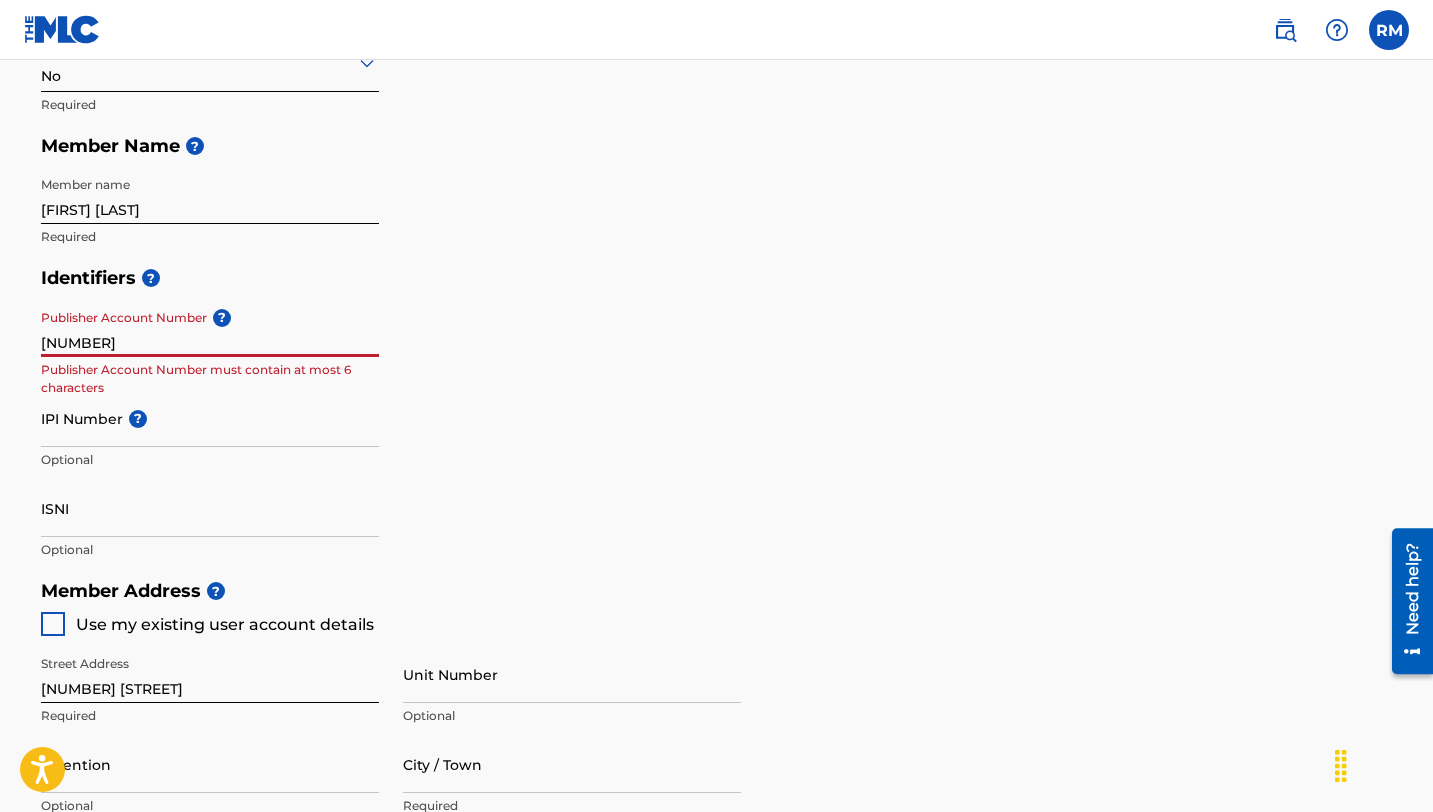 type on "[NUMBER]" 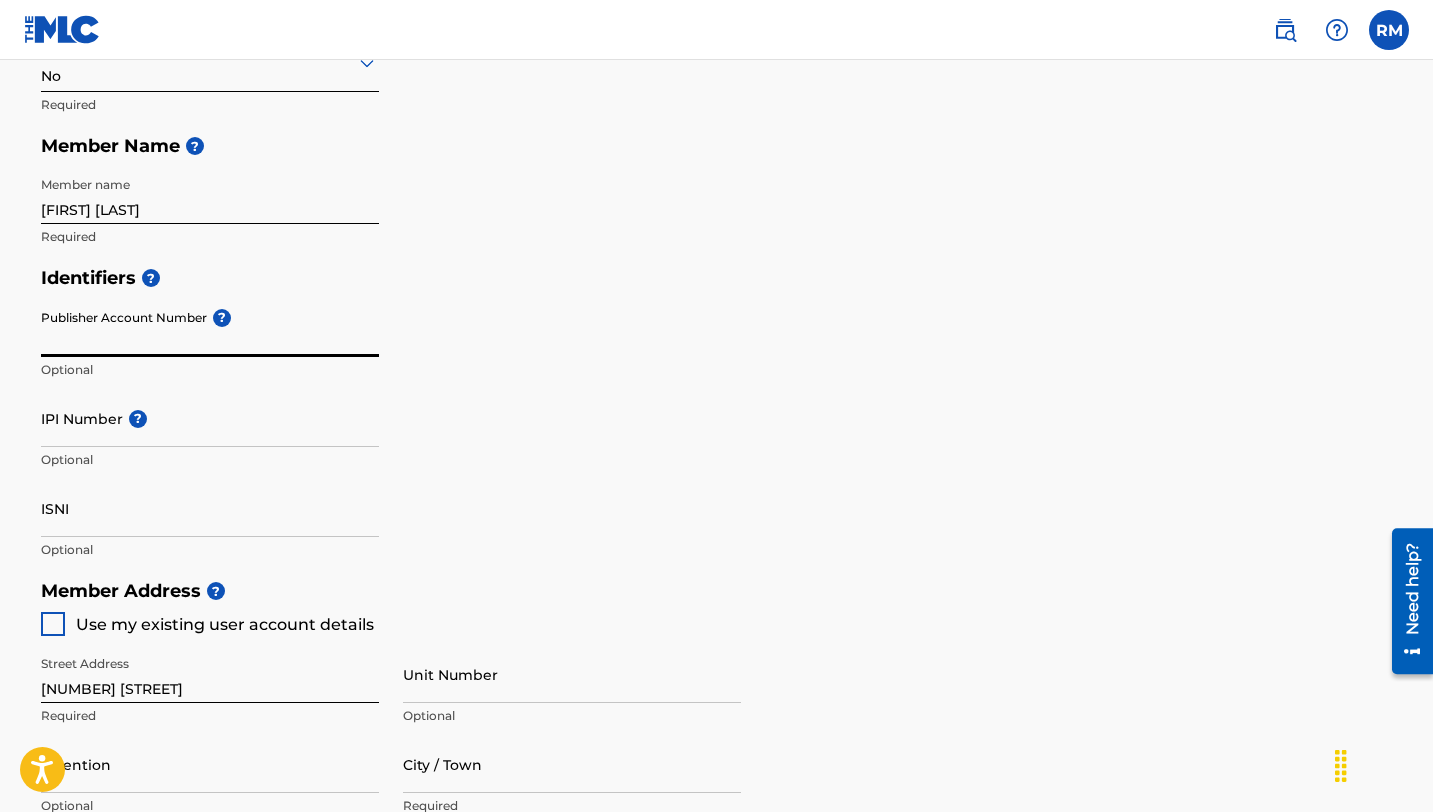 type 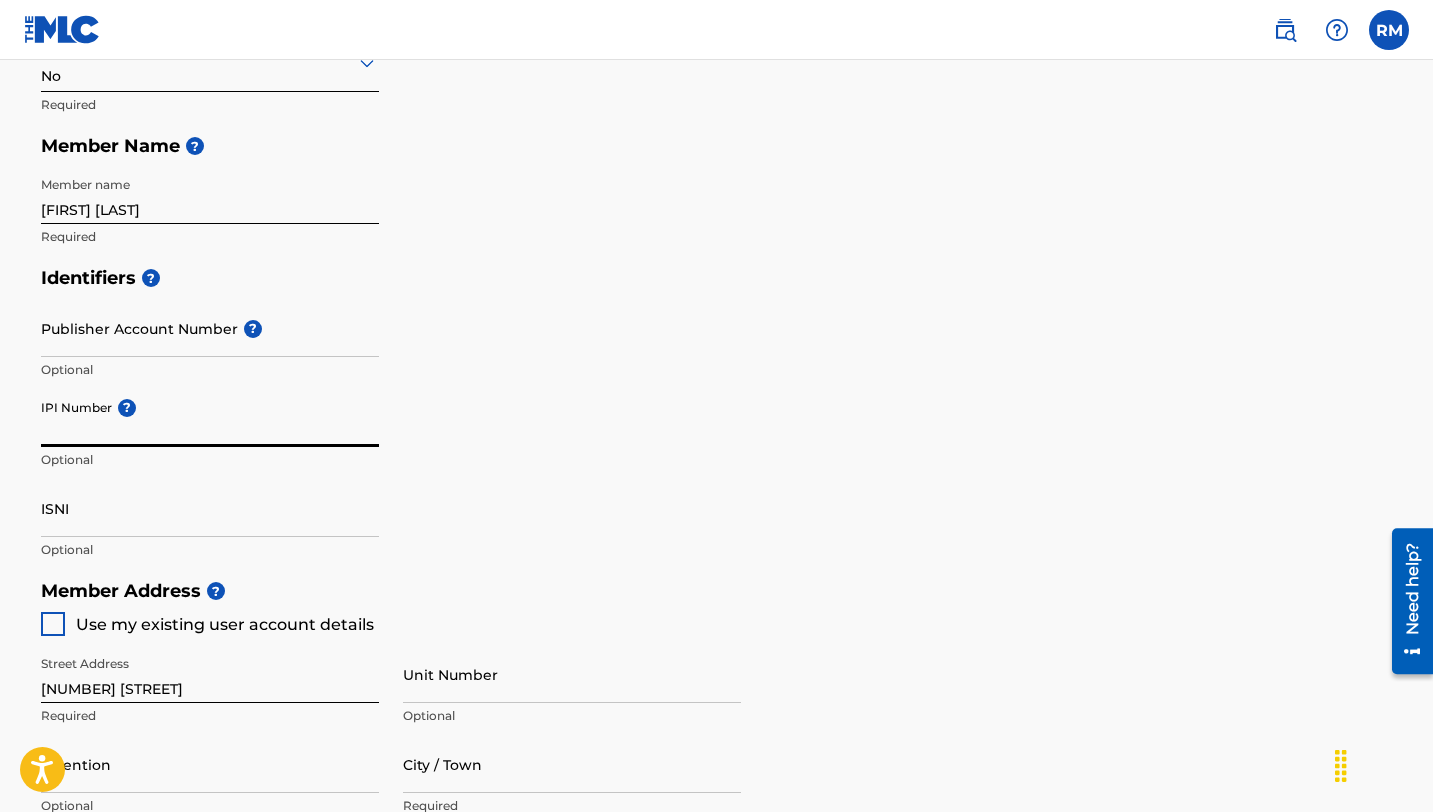 paste on "[NUMBER]" 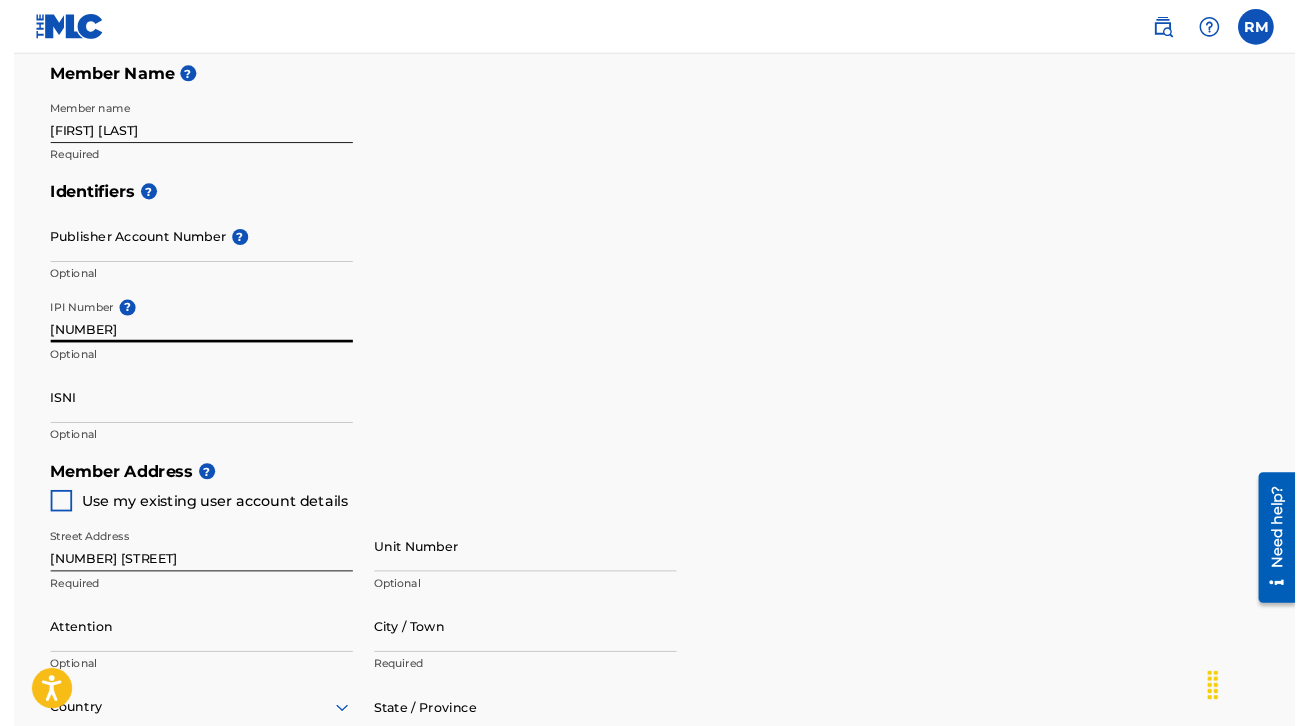 scroll, scrollTop: 481, scrollLeft: 0, axis: vertical 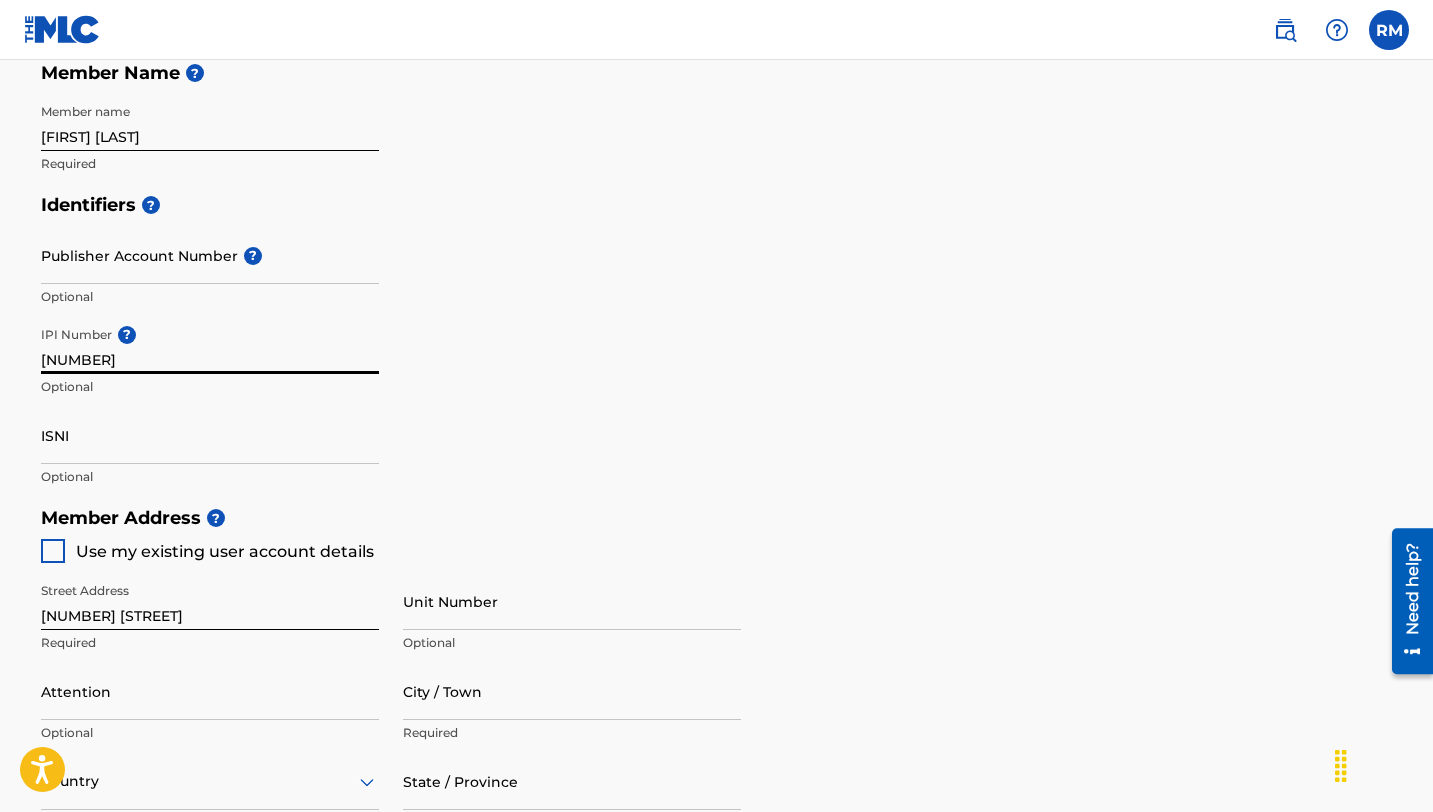 type on "[NUMBER]" 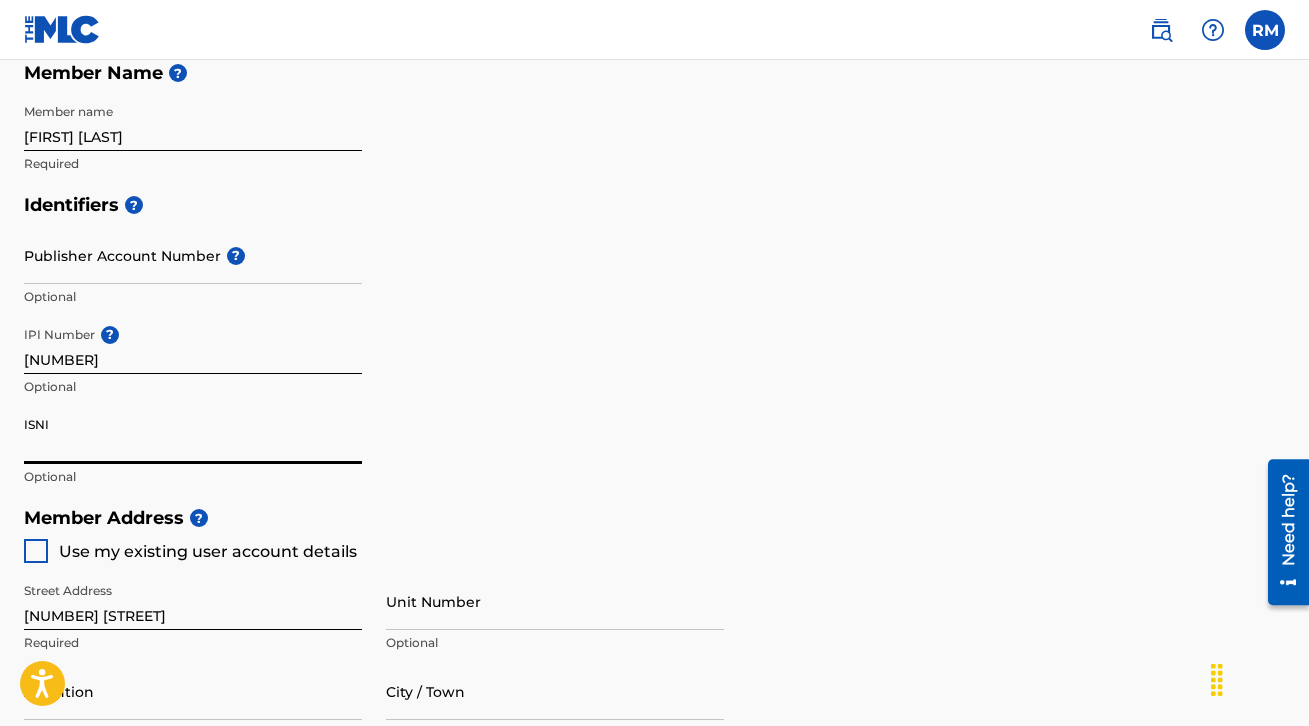 click on "Identifiers ? Publisher Account Number ? Optional IPI Number ? [NUMBER] Optional ISNI Optional" at bounding box center (654, 340) 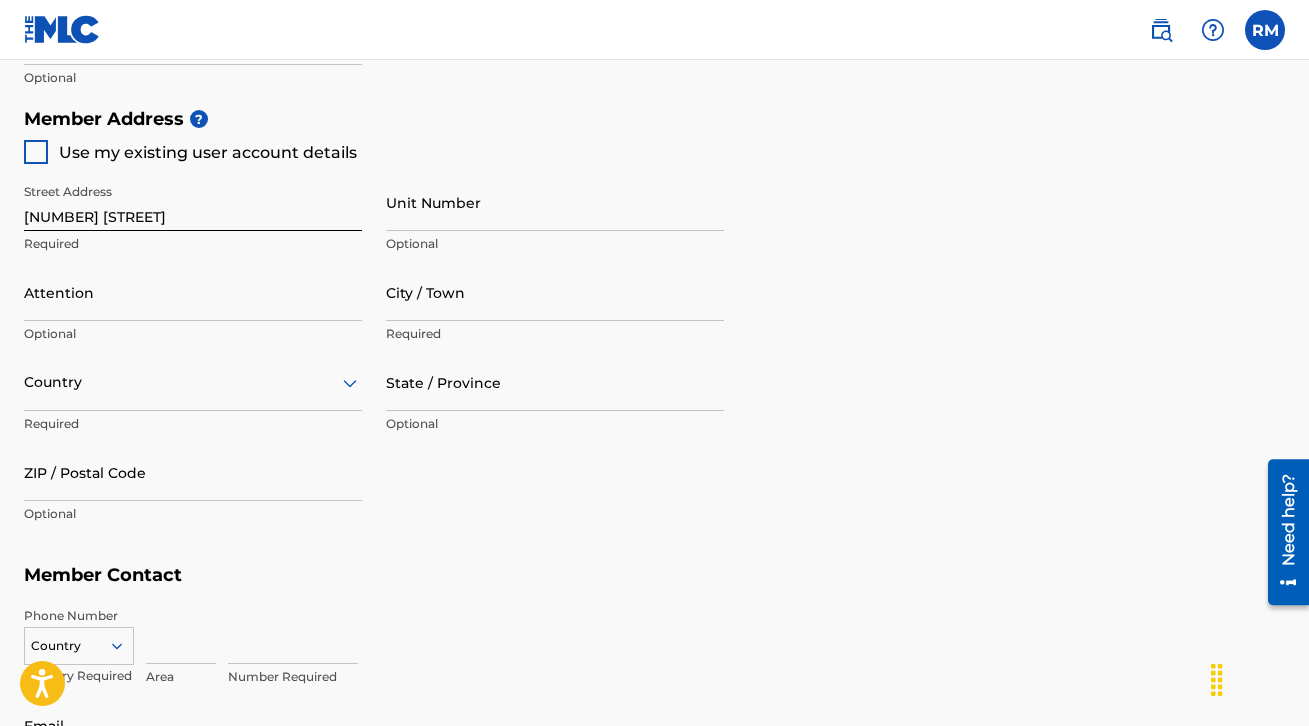 scroll, scrollTop: 896, scrollLeft: 0, axis: vertical 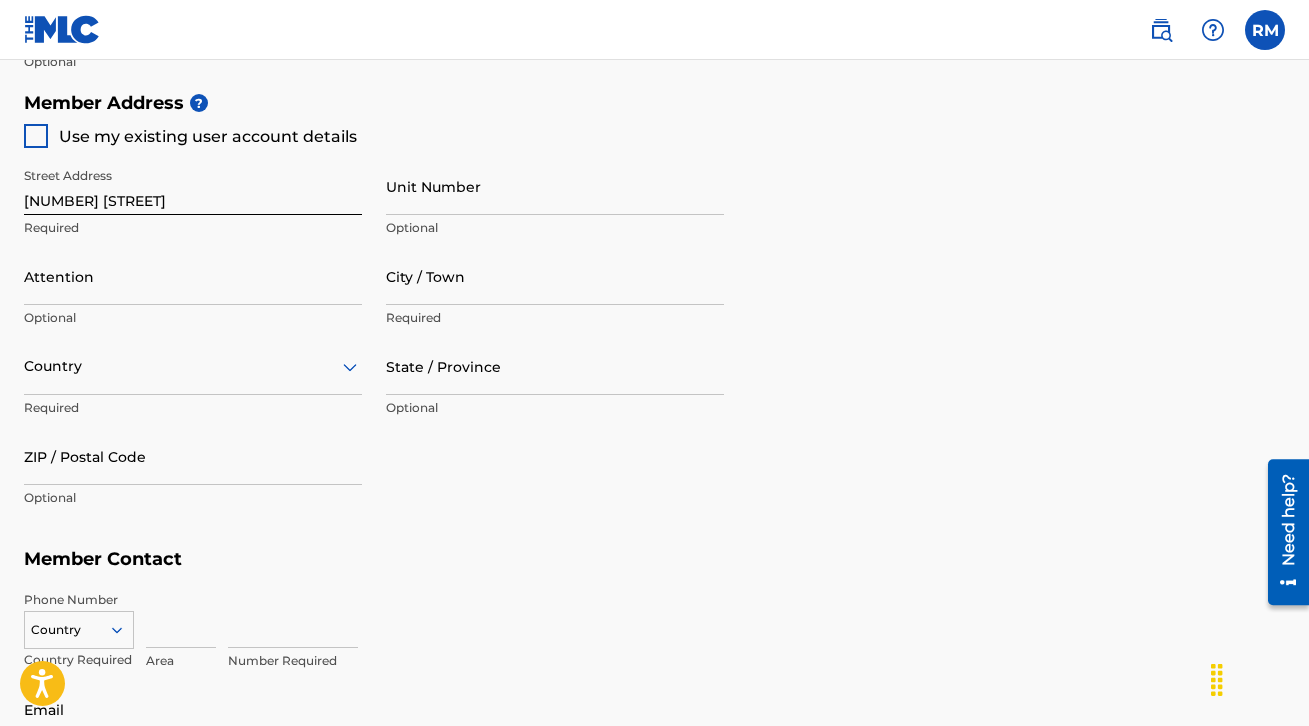 click at bounding box center [36, 136] 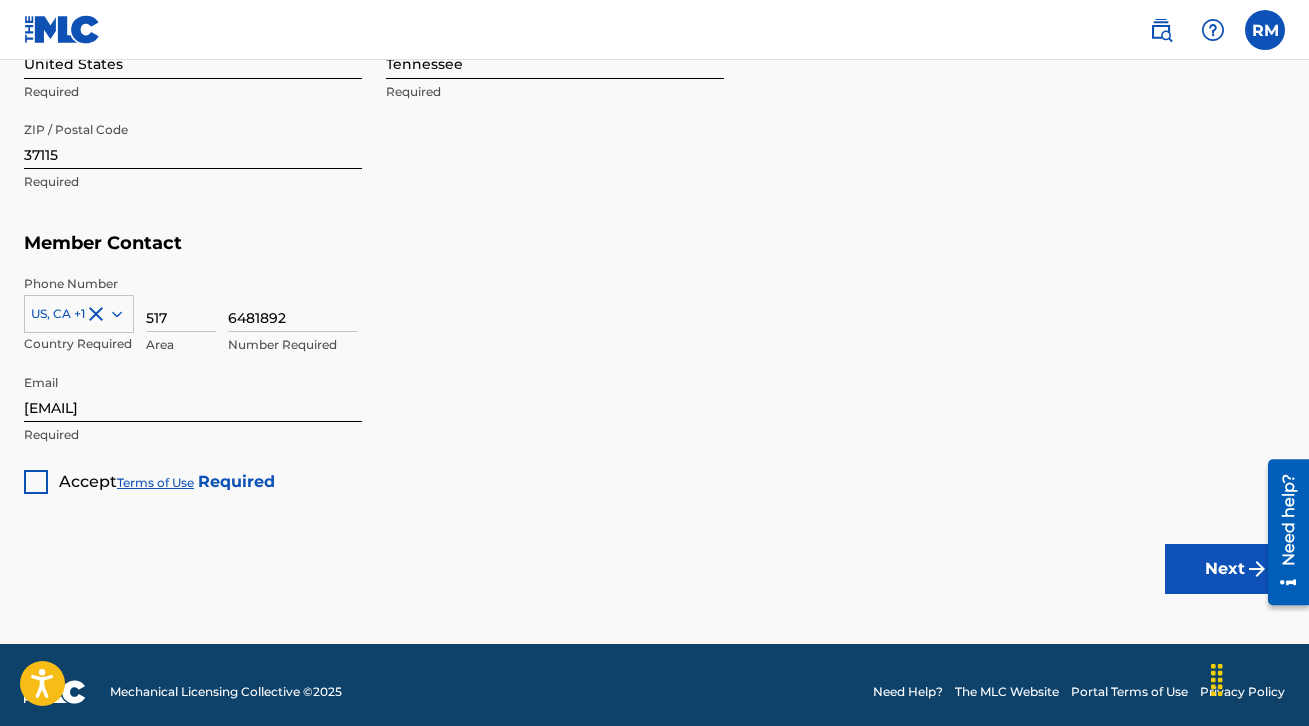 scroll, scrollTop: 1225, scrollLeft: 0, axis: vertical 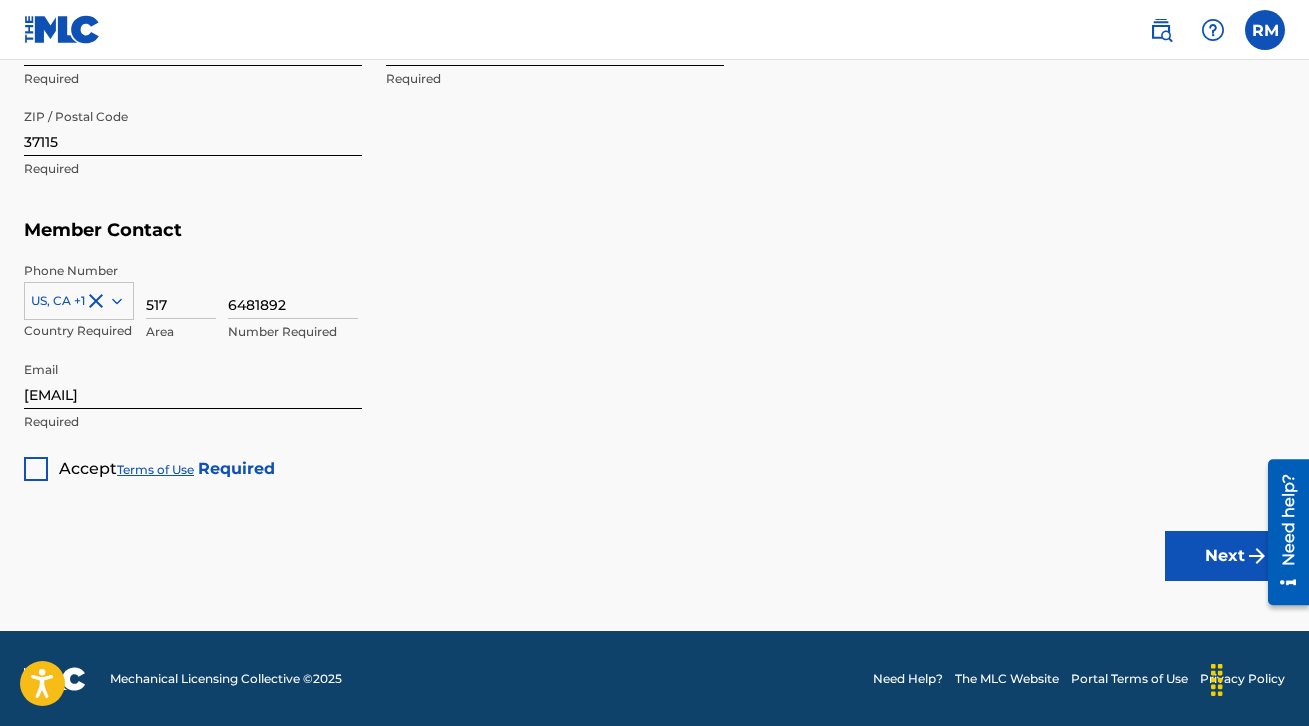click at bounding box center [36, 469] 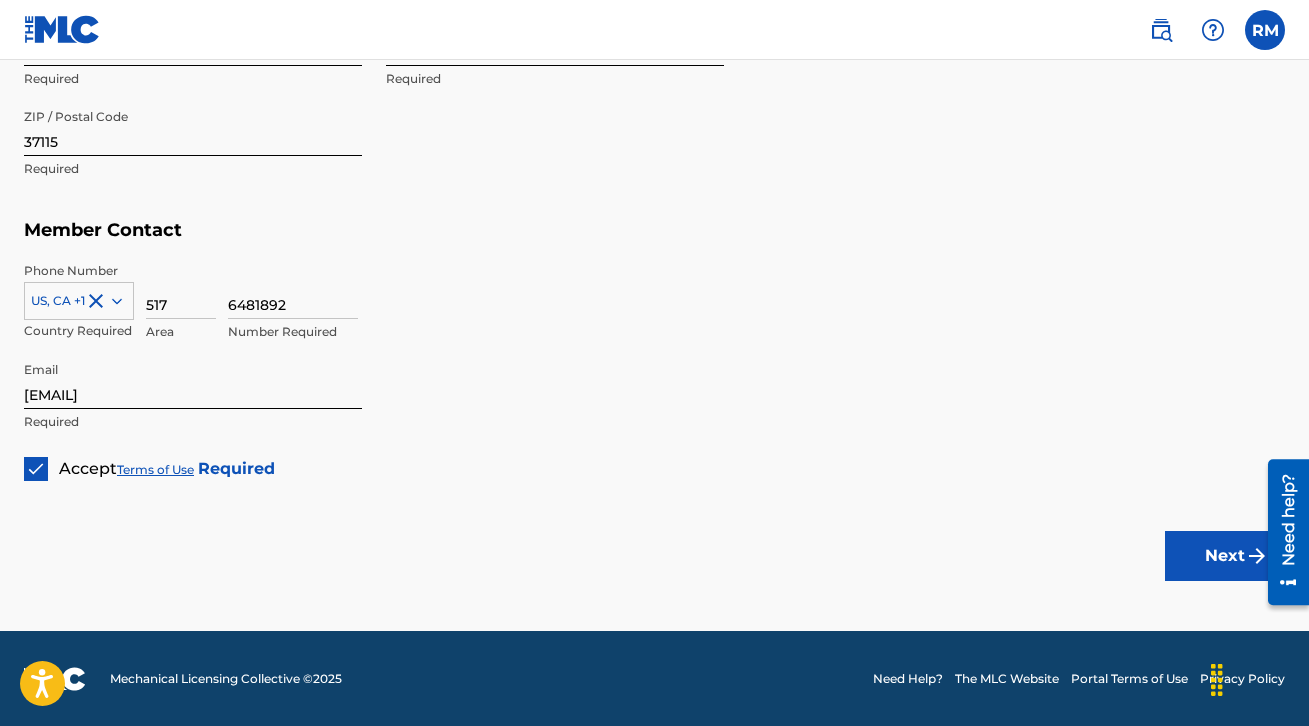 click on "Next" at bounding box center [1225, 556] 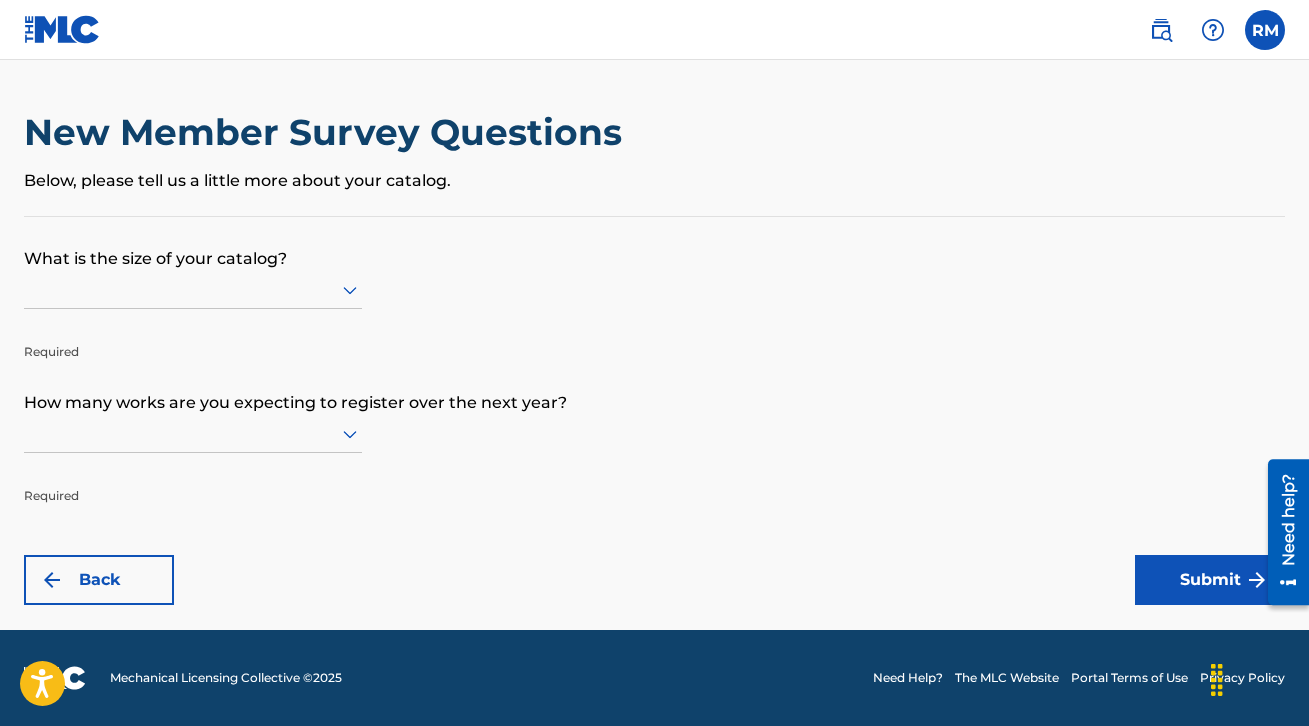 scroll, scrollTop: 0, scrollLeft: 0, axis: both 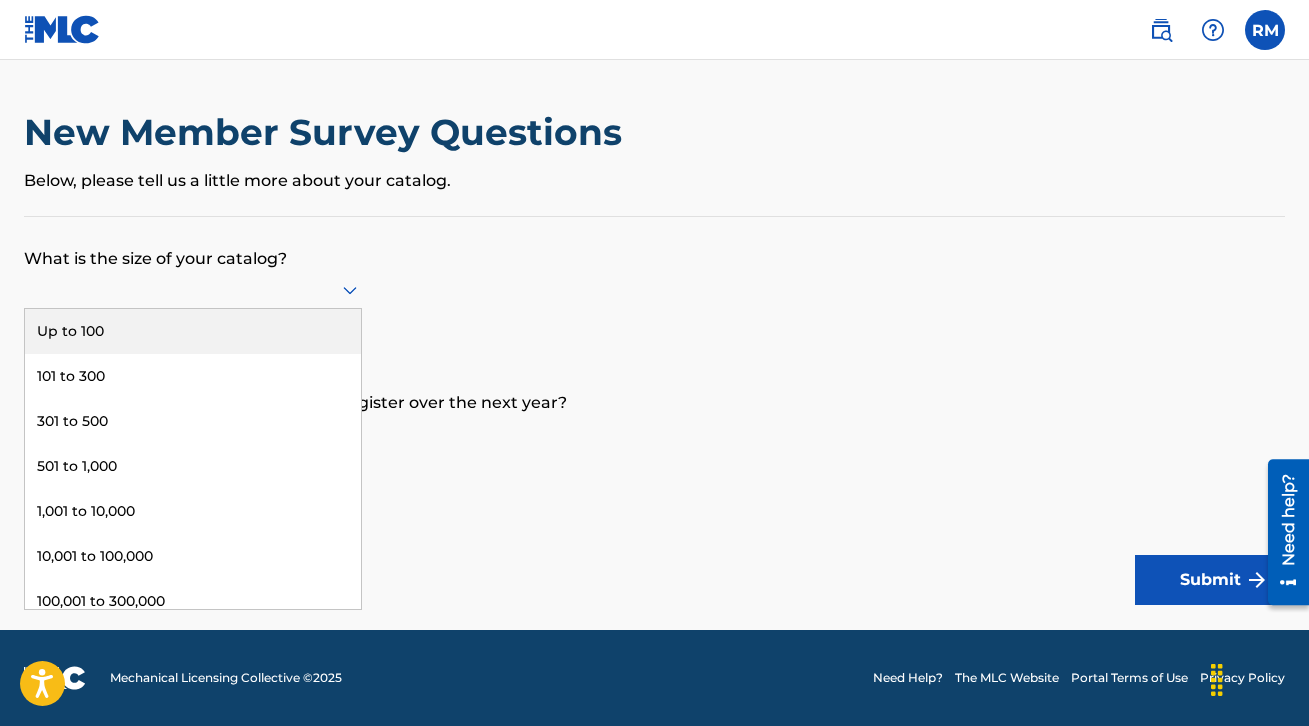click on "Up to 100" at bounding box center (193, 331) 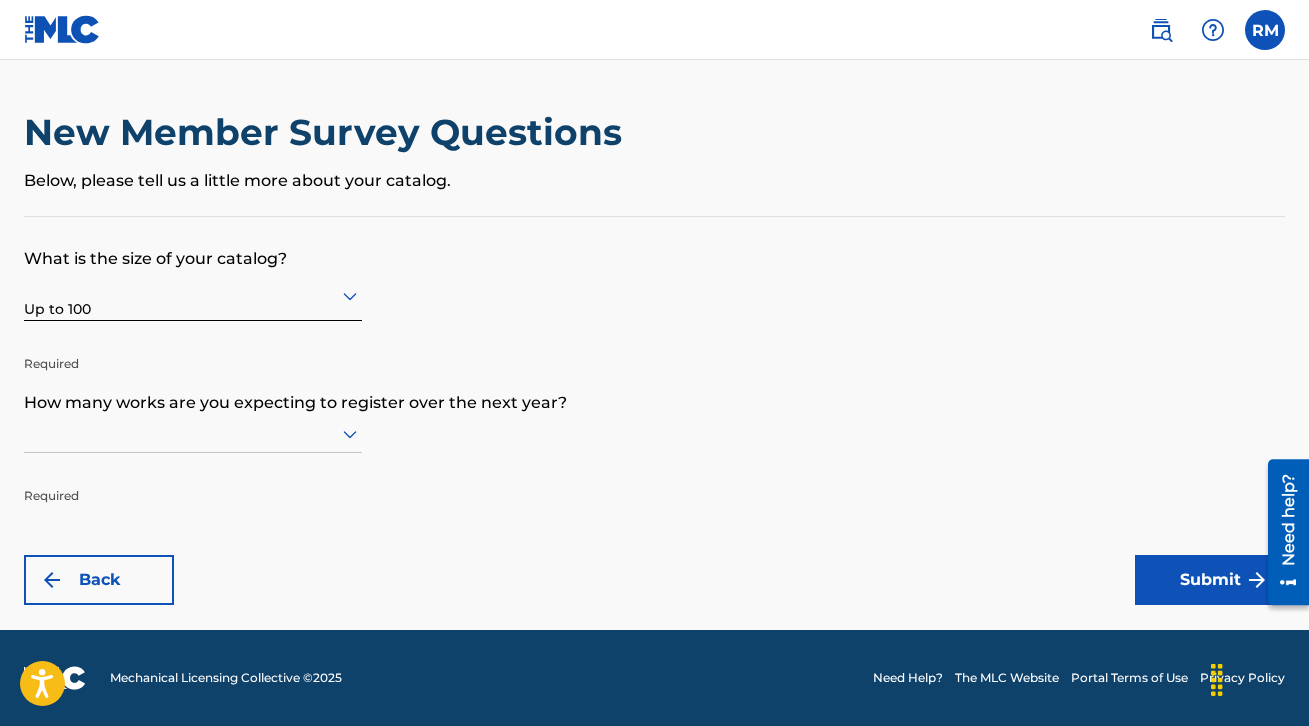 scroll, scrollTop: 1, scrollLeft: 0, axis: vertical 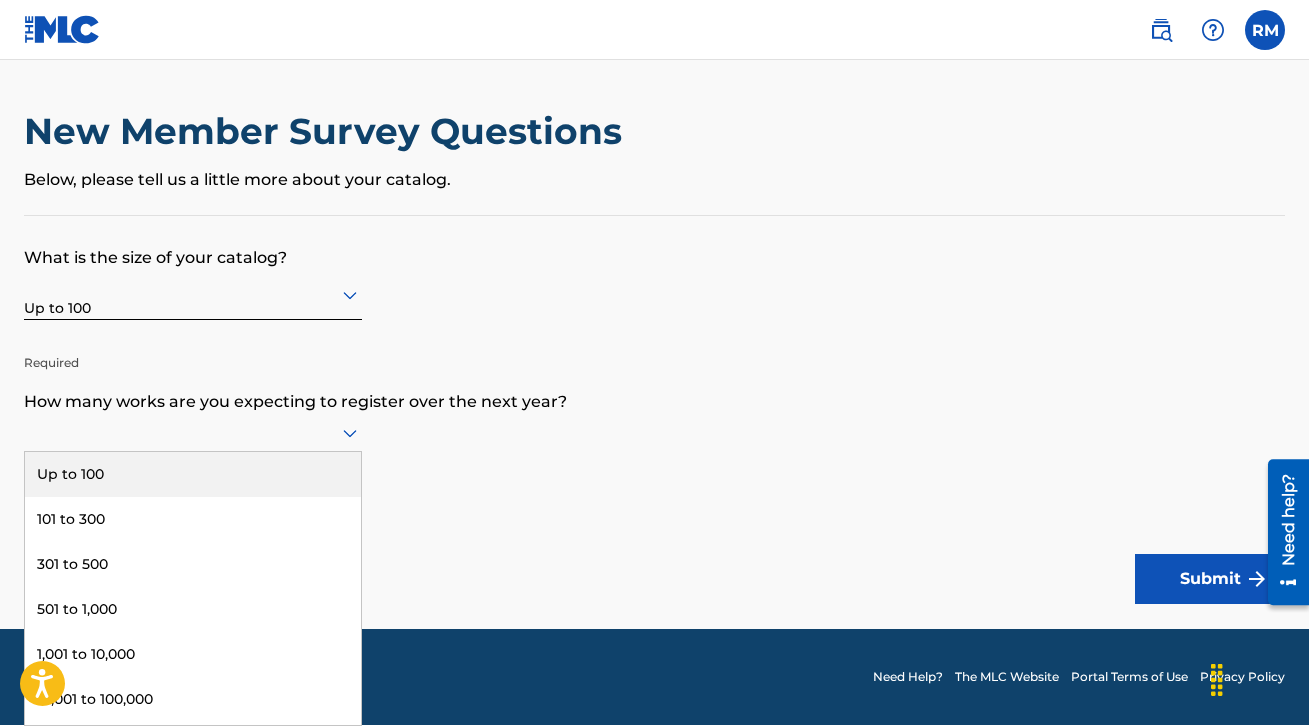 click on "Up to 100" at bounding box center [193, 474] 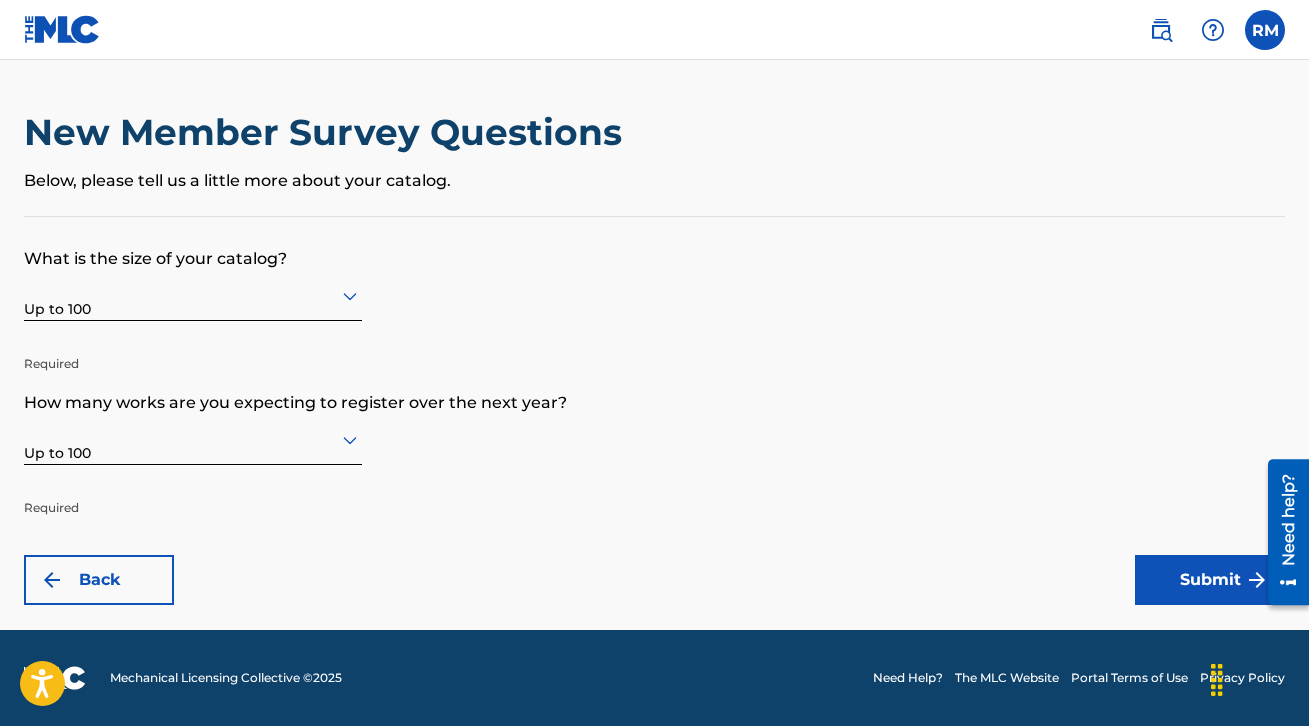 scroll, scrollTop: 0, scrollLeft: 0, axis: both 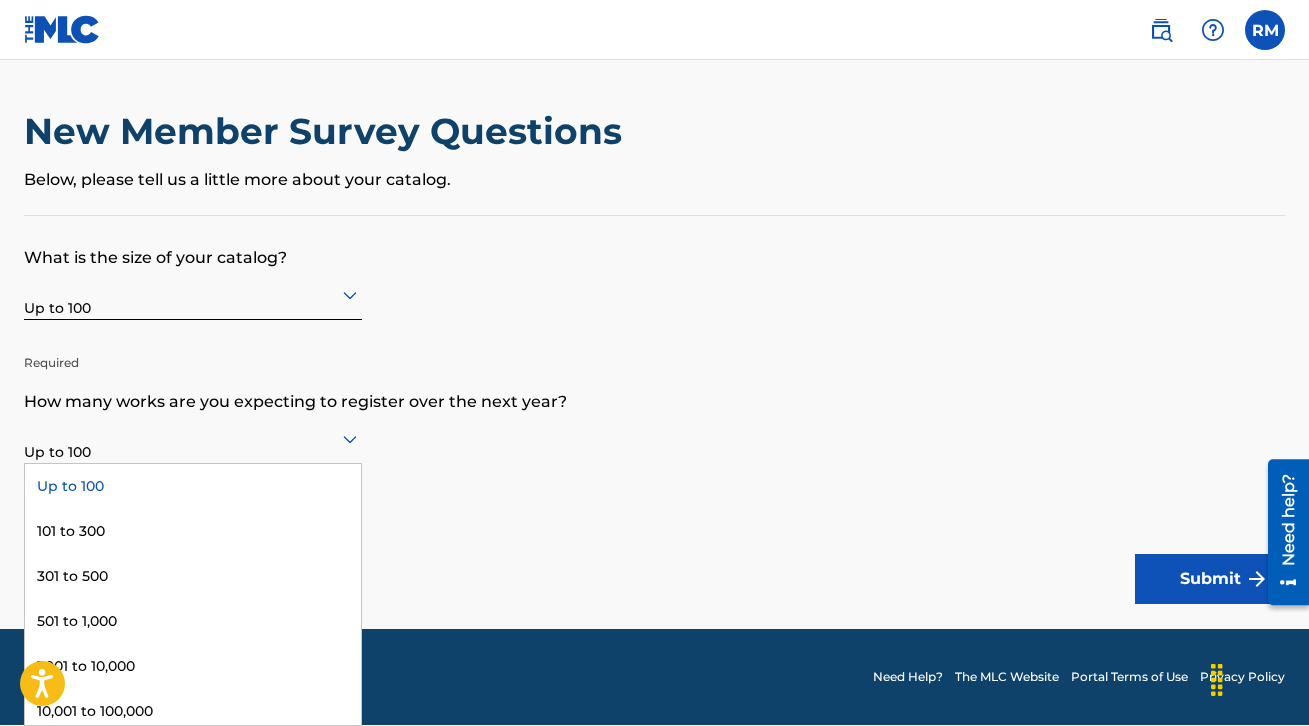 click on "What is the size of your catalog? Up to 100 Required How many works are you expecting to register over the next year? Up to 100 selected, 1 of 9. 9 results available. Use Up and Down to choose options, press Enter to select the currently focused option, press Escape to exit the menu, press Tab to select the option and exit the menu. Up to 100 Up to 100 101 to 300 301 to 500 501 to 1,000 1,001 to 10,000 10,001 to 100,000 100,001 to 300,000 301,000 to 500,000 Over 500,000 Required Back Submit" at bounding box center [654, 410] 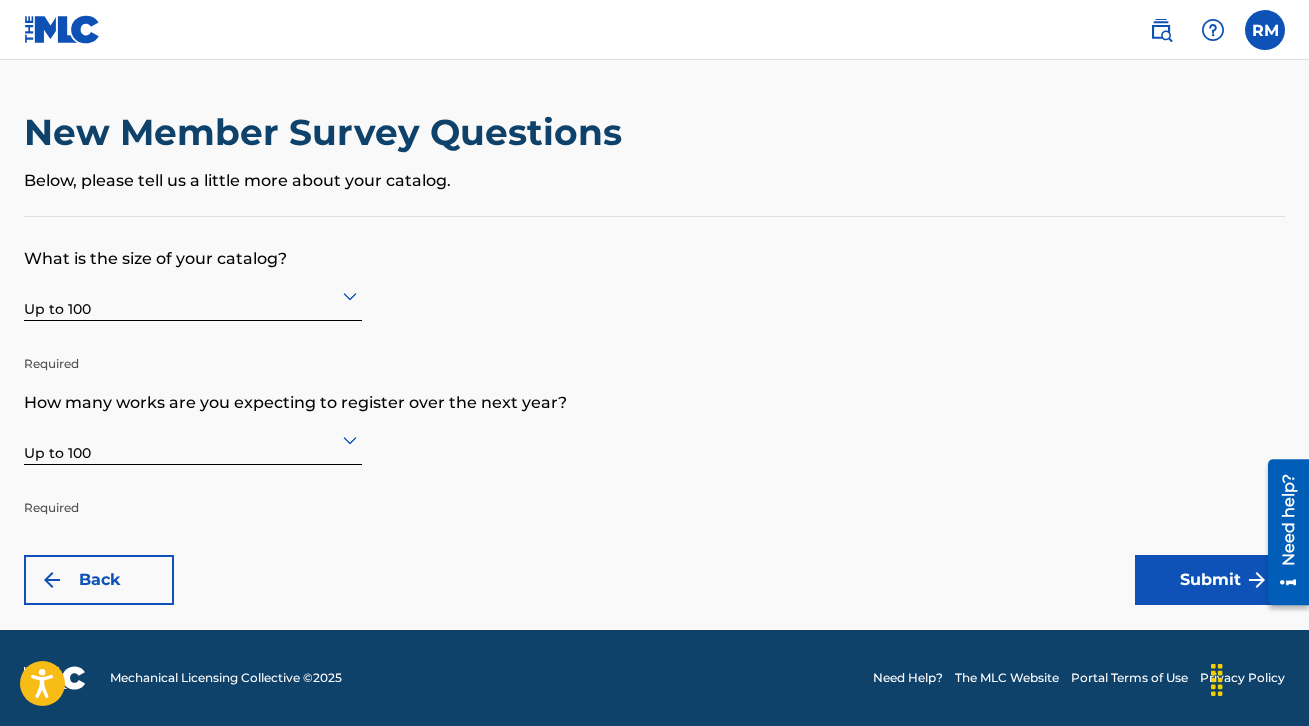 click on "Submit" at bounding box center [1210, 580] 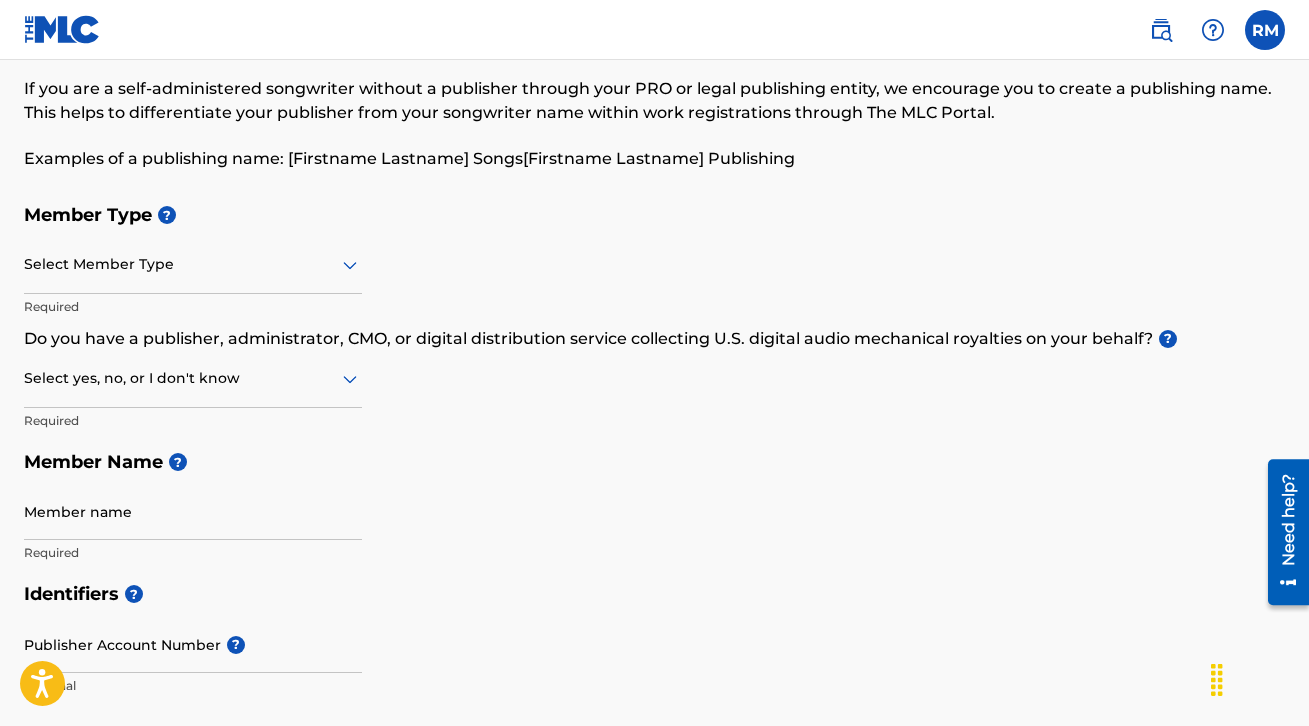 scroll, scrollTop: 75, scrollLeft: 0, axis: vertical 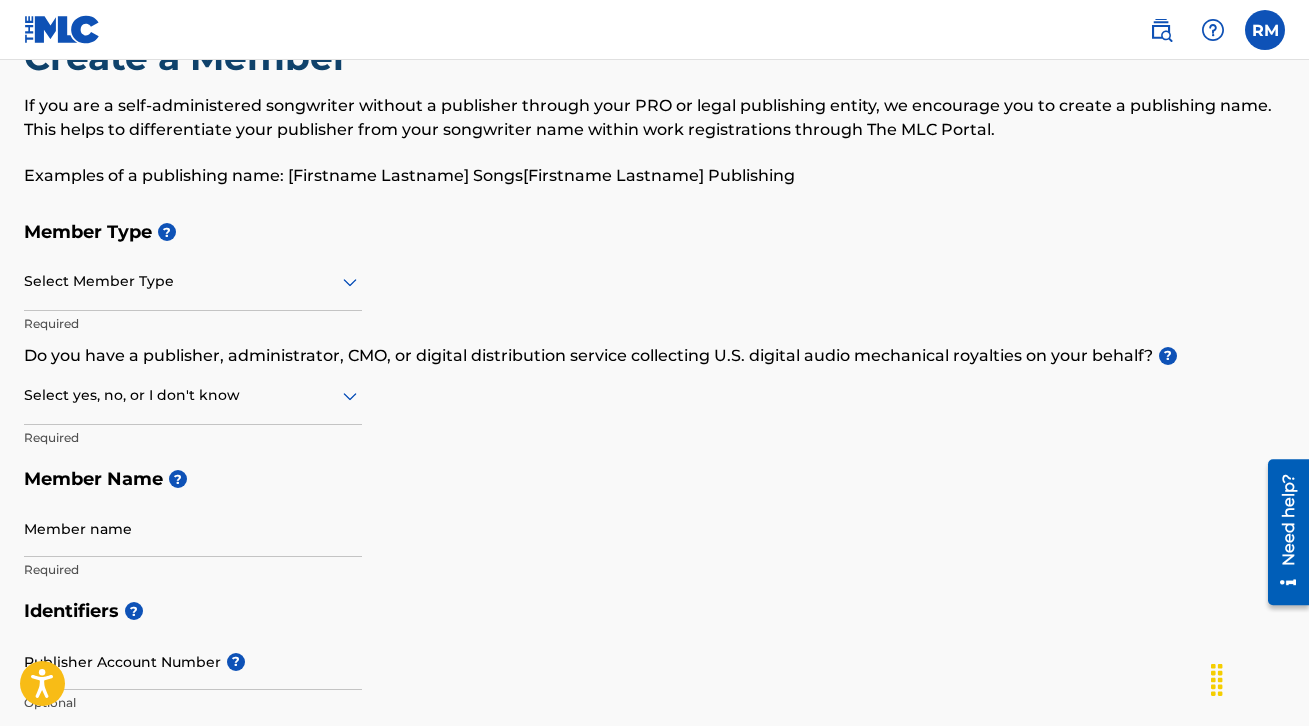 click on "Select Member Type" at bounding box center (193, 282) 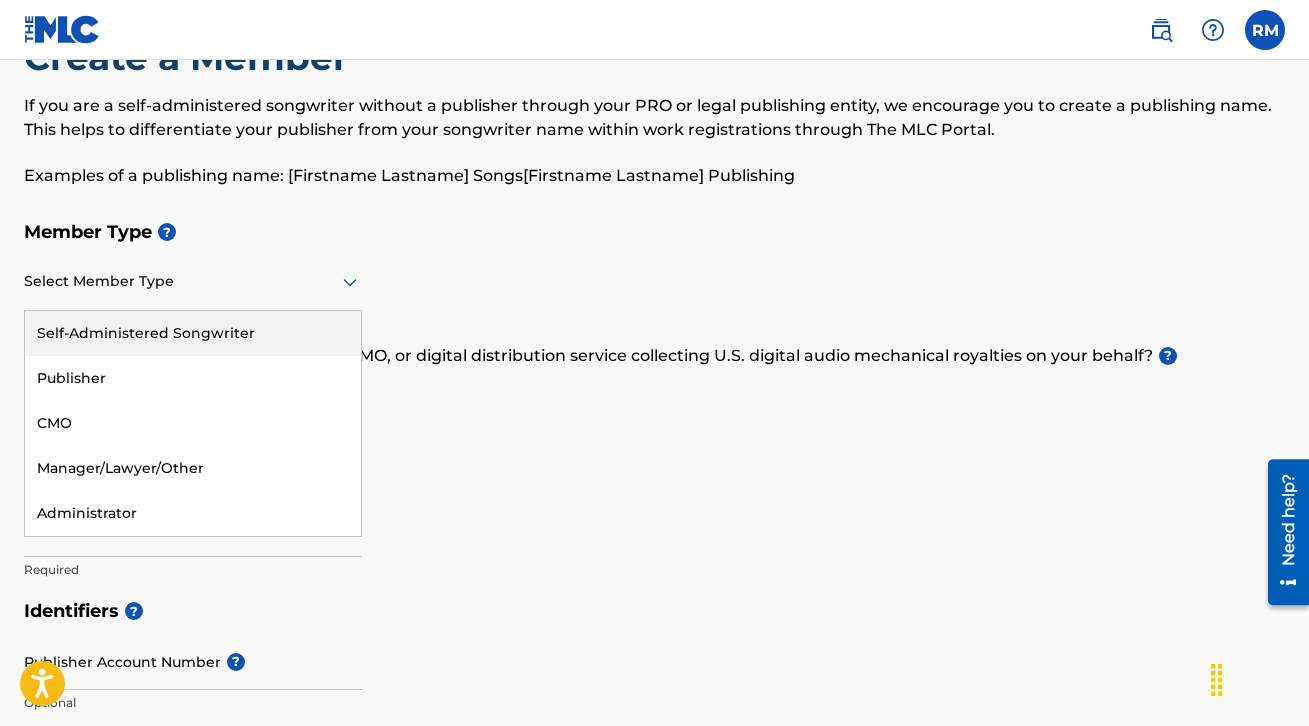 click on "Self-Administered Songwriter" at bounding box center [193, 333] 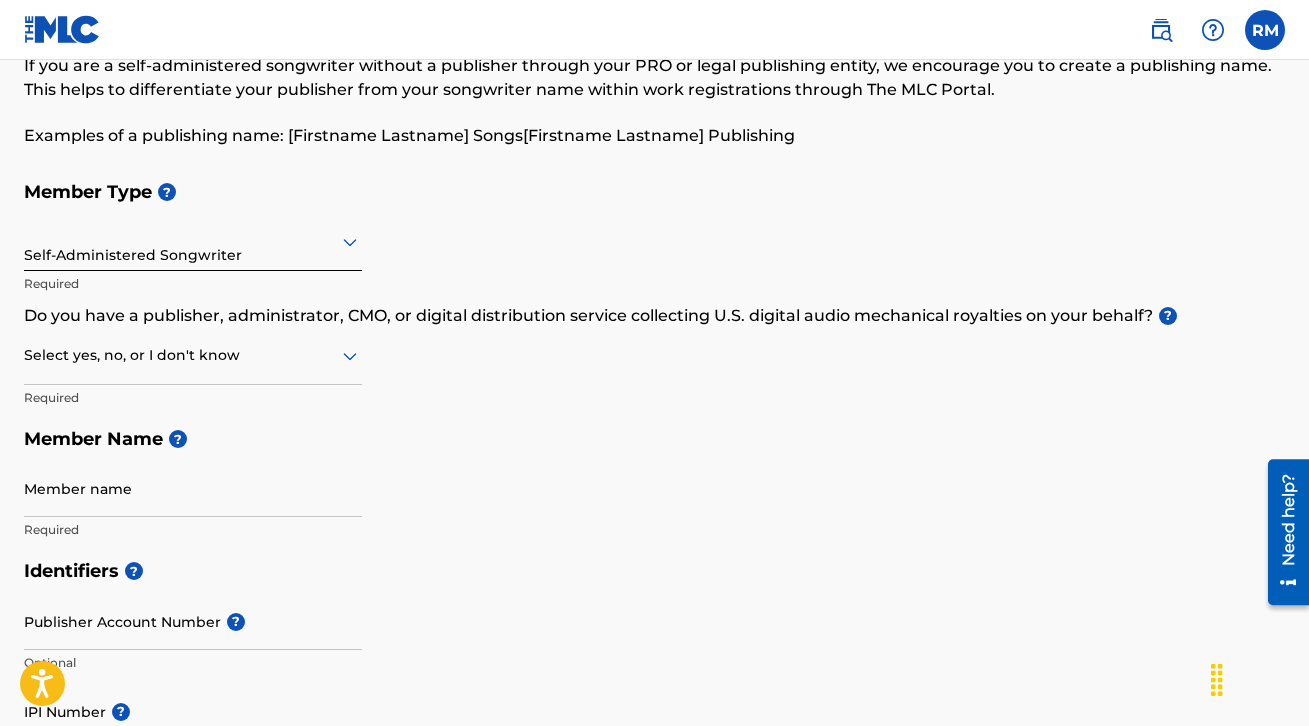 scroll, scrollTop: 117, scrollLeft: 0, axis: vertical 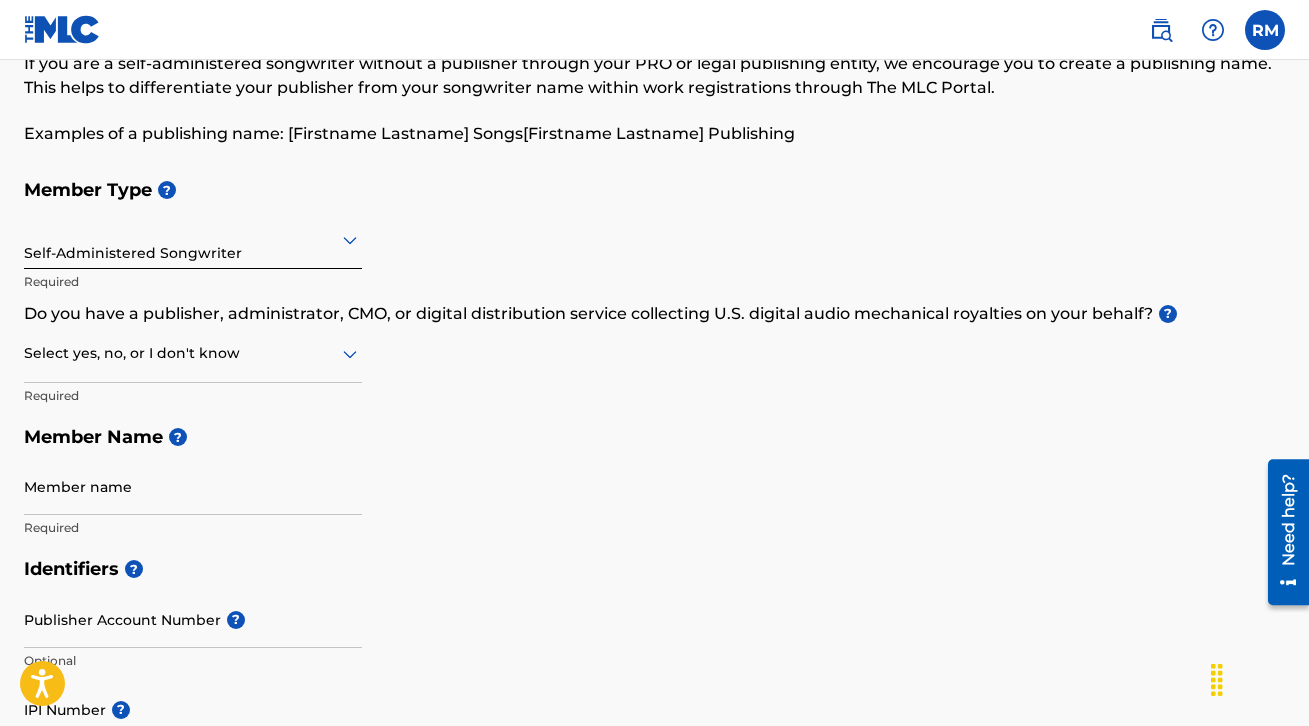 click at bounding box center (193, 353) 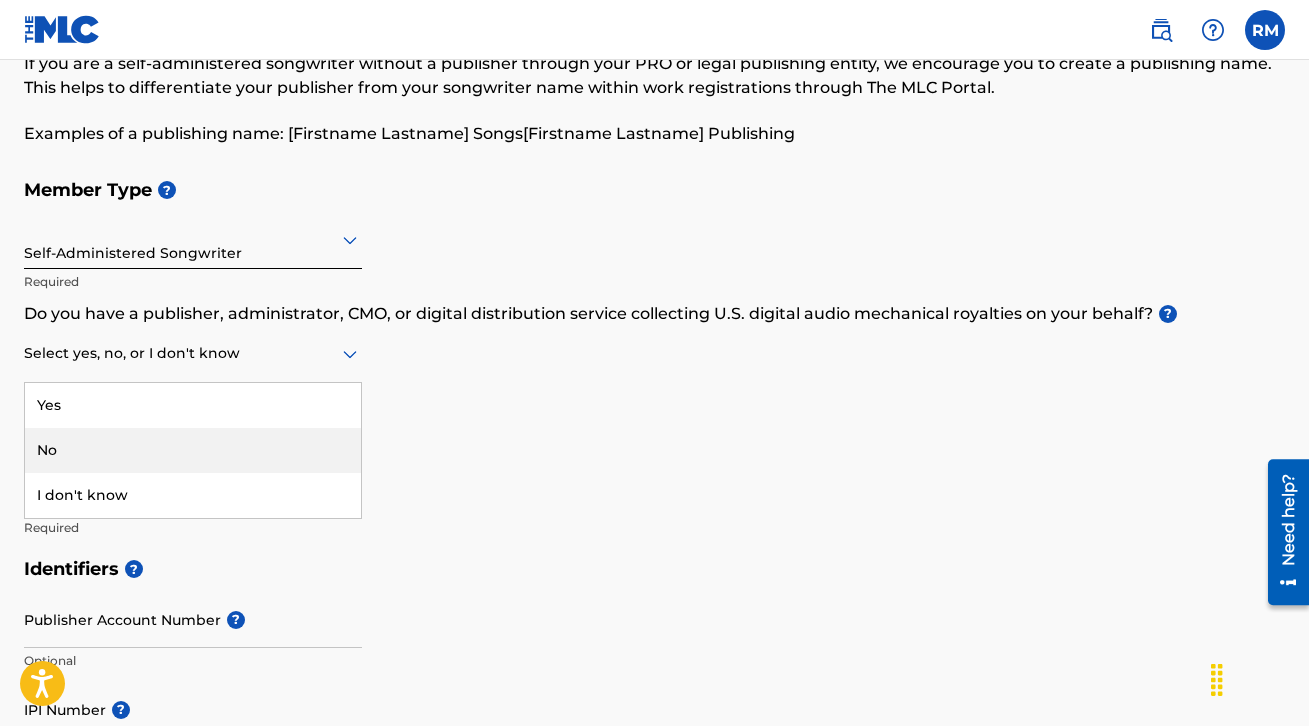 click on "No" at bounding box center [193, 450] 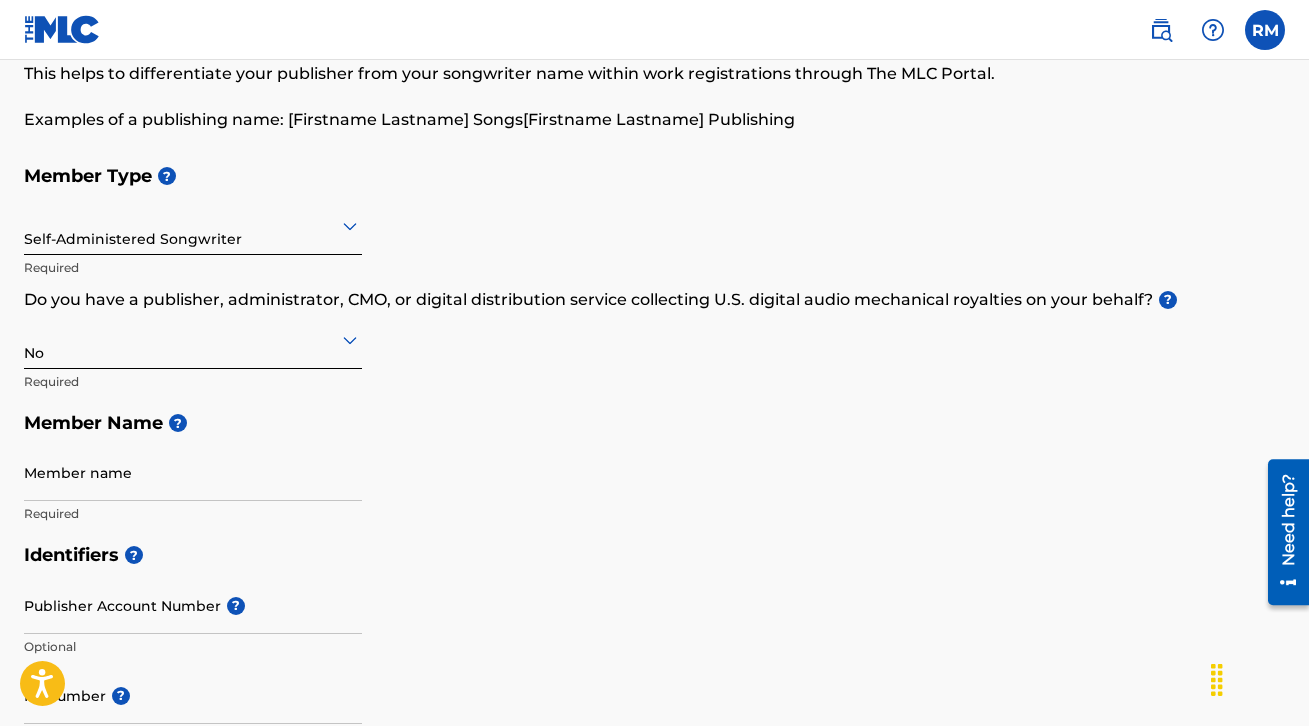 scroll, scrollTop: 196, scrollLeft: 0, axis: vertical 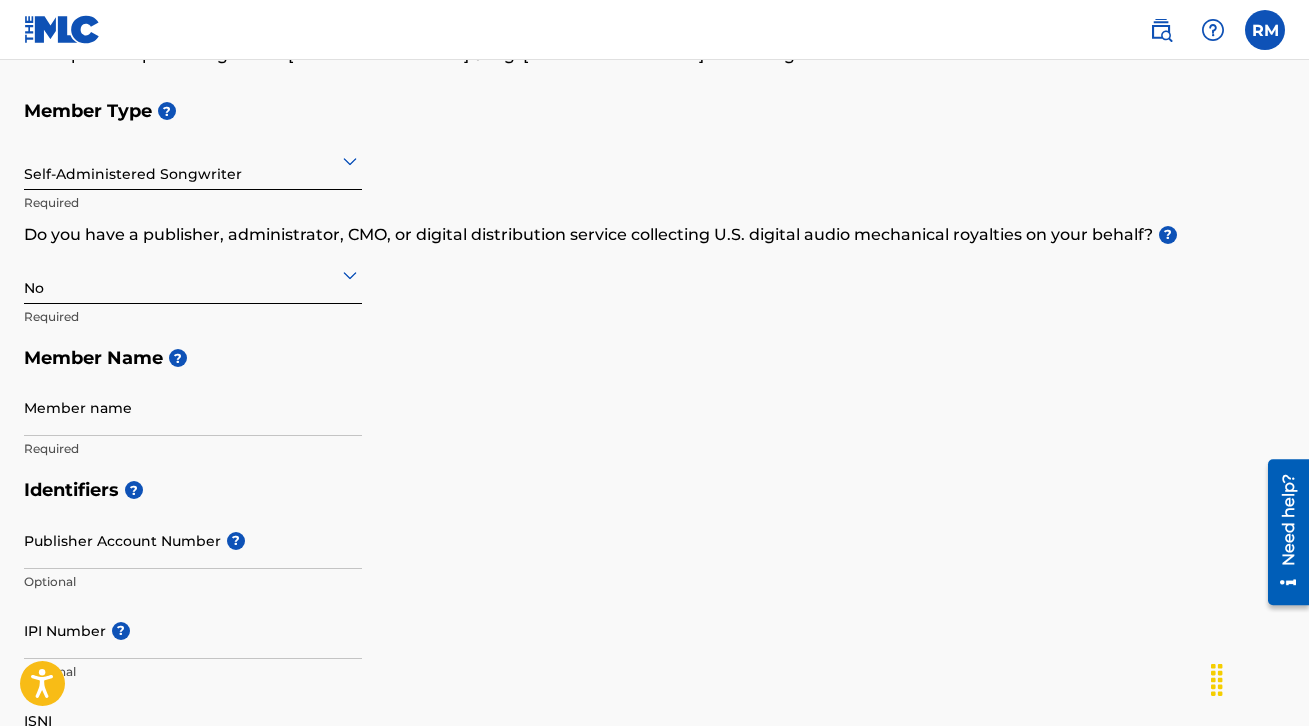 click on "Member name" at bounding box center [193, 407] 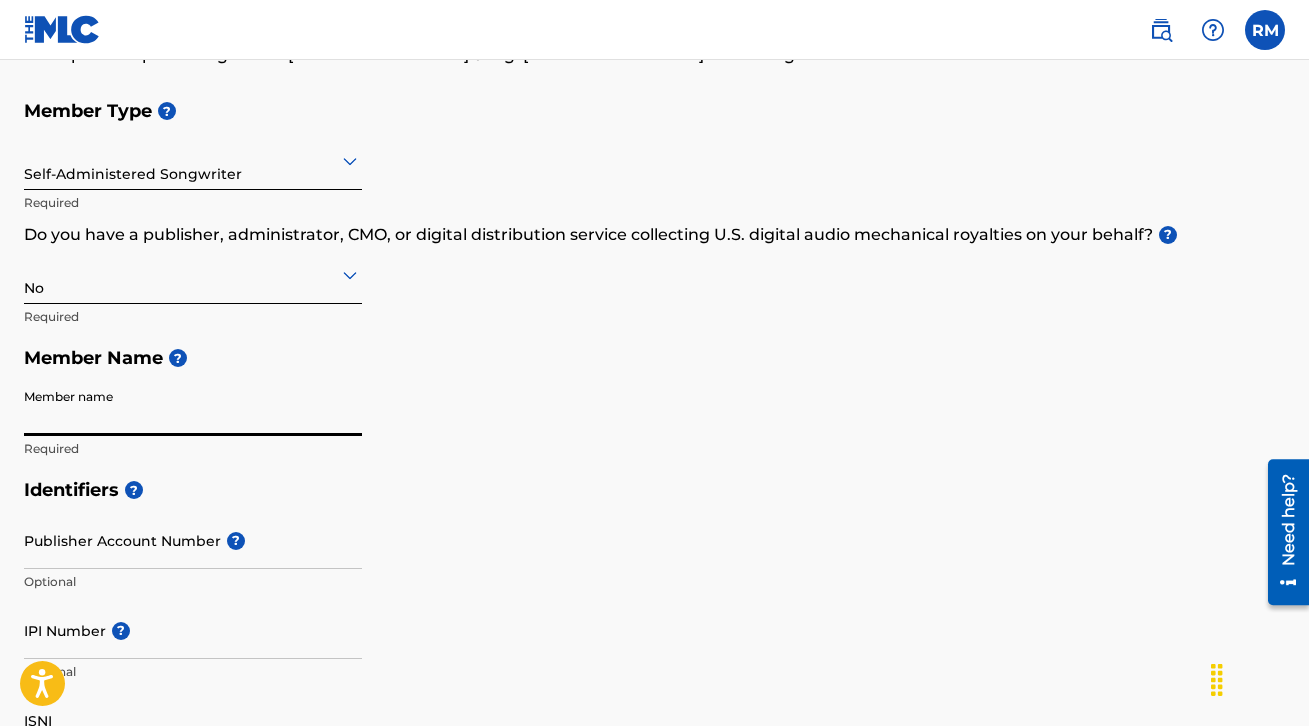 click on "Member name" at bounding box center [193, 407] 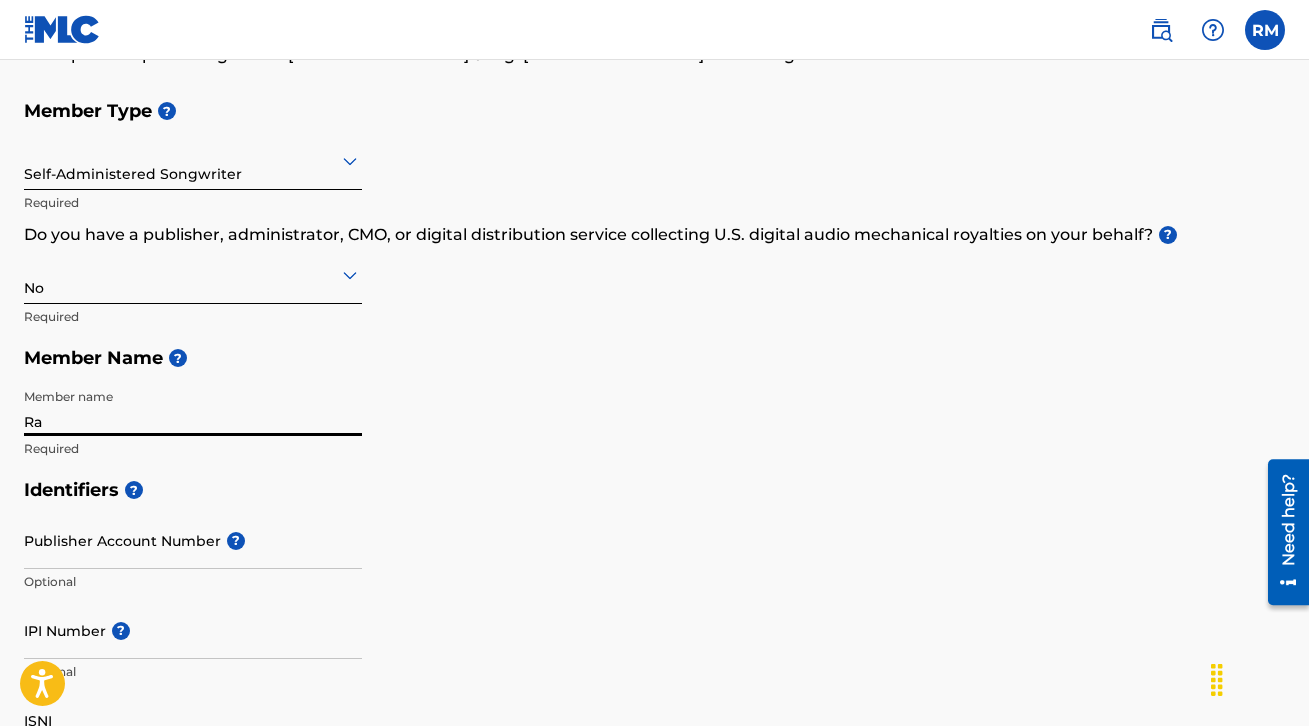type on "R" 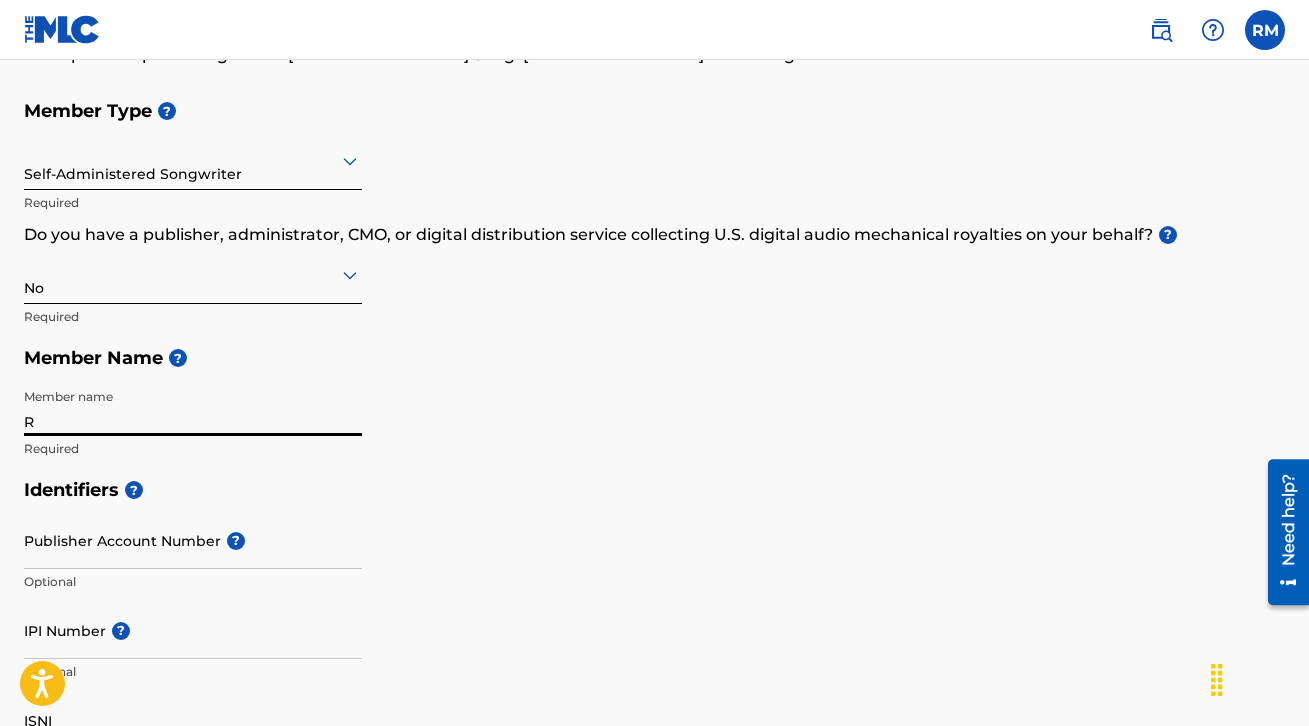 type 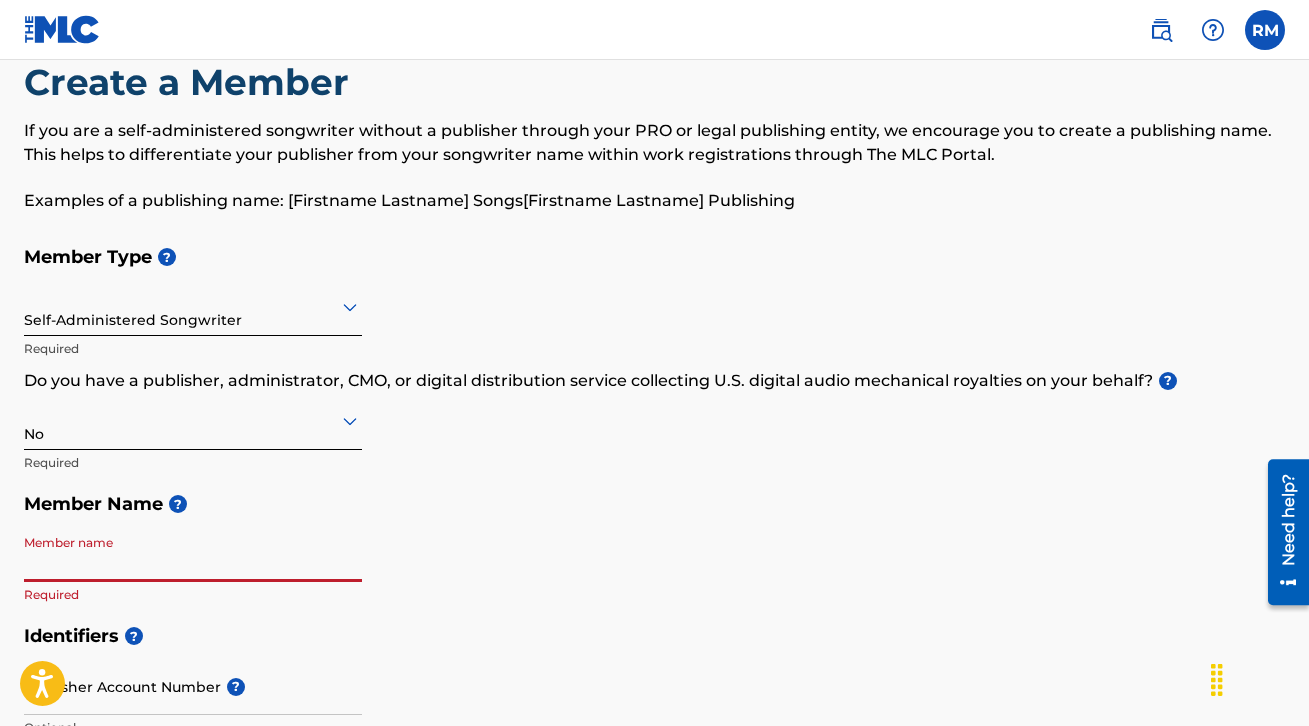 scroll, scrollTop: 0, scrollLeft: 0, axis: both 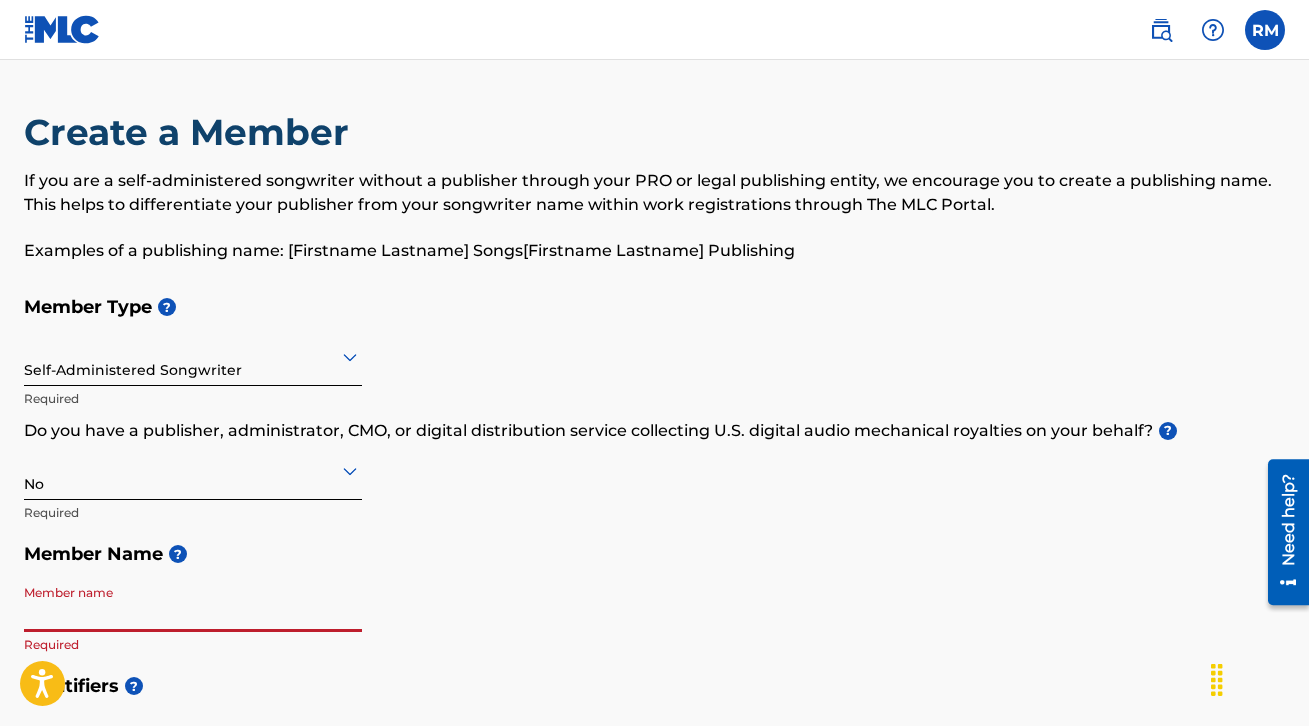 click at bounding box center (1265, 30) 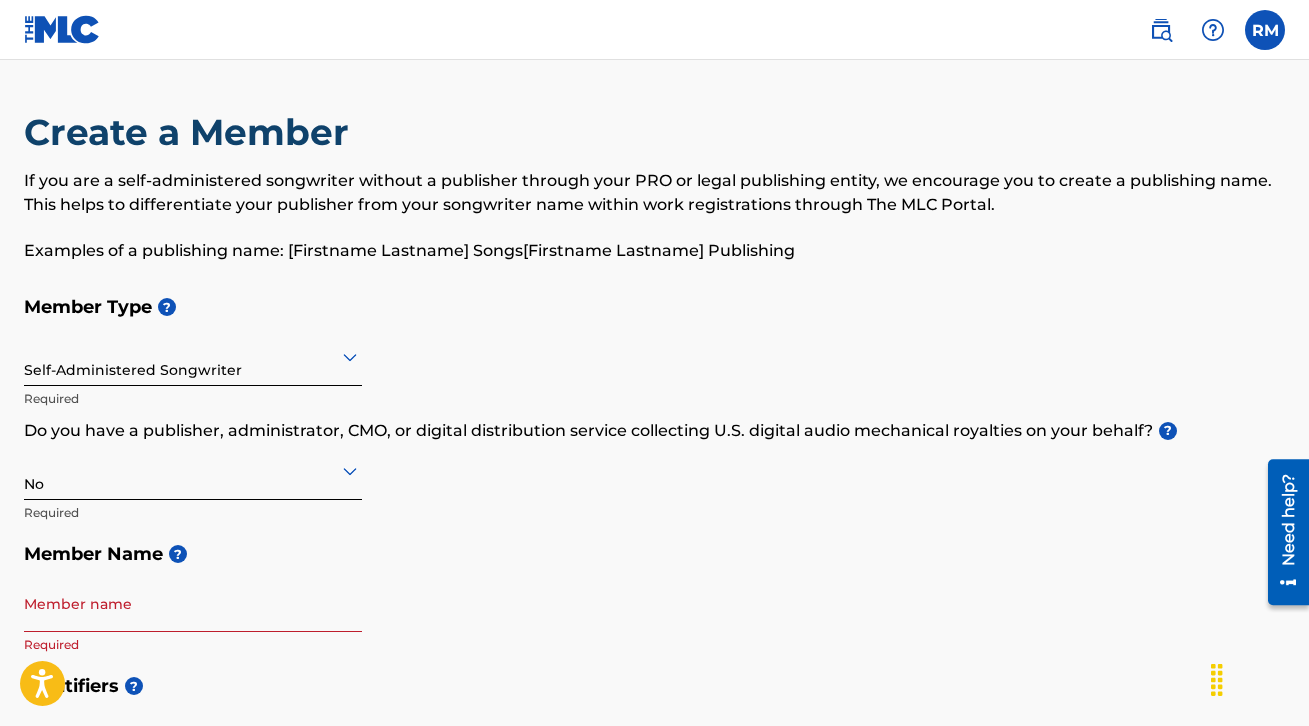 click on "If you are a self-administered songwriter without a publisher through your PRO or legal publishing entity, we encourage you to create a publishing name. This helps to differentiate your publisher from your songwriter name within work registrations through The MLC Portal. Examples of a publishing name: [Firstname Lastname] Songs[Firstname Lastname] Publishing" at bounding box center (654, 216) 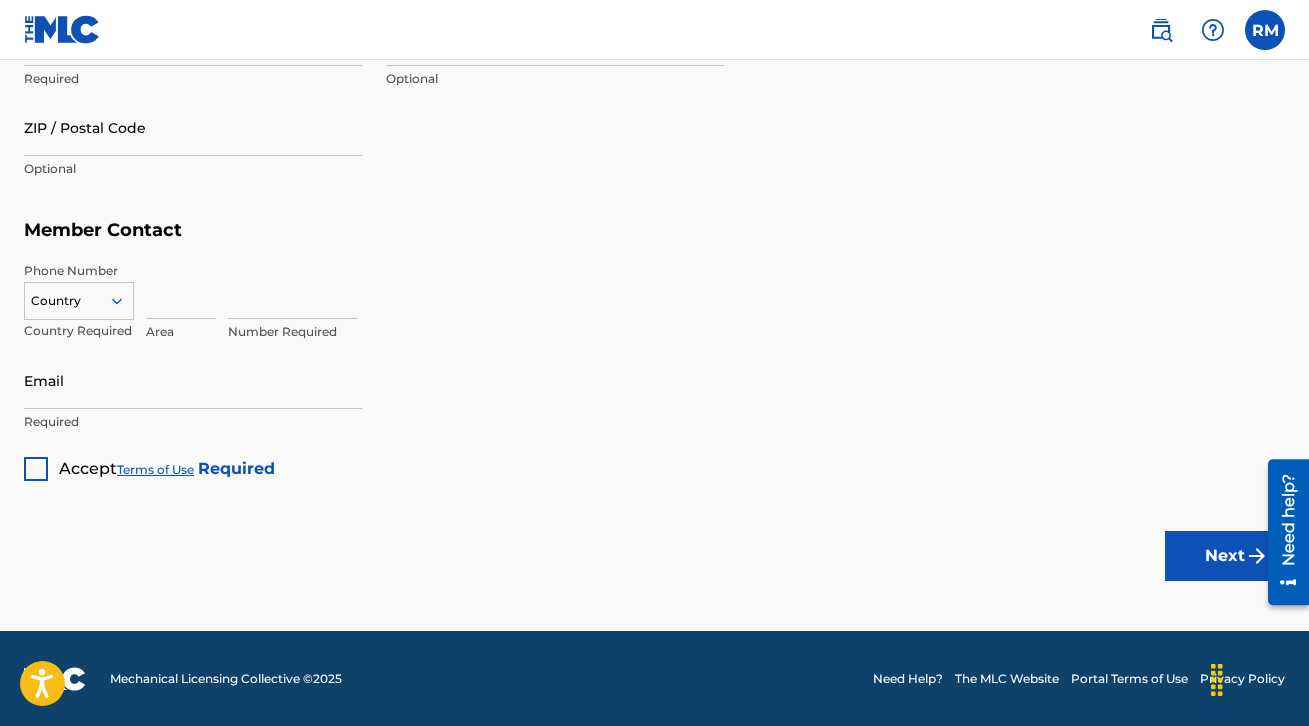 scroll, scrollTop: 0, scrollLeft: 0, axis: both 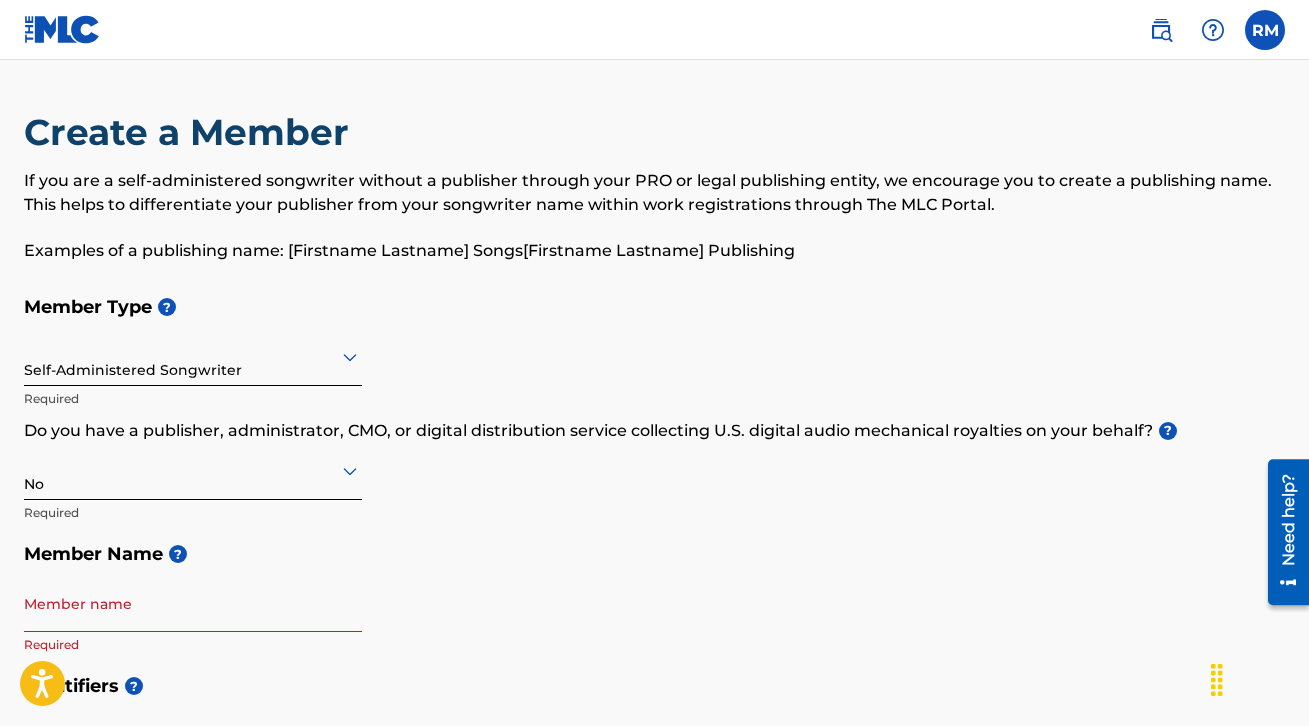 click at bounding box center [1265, 30] 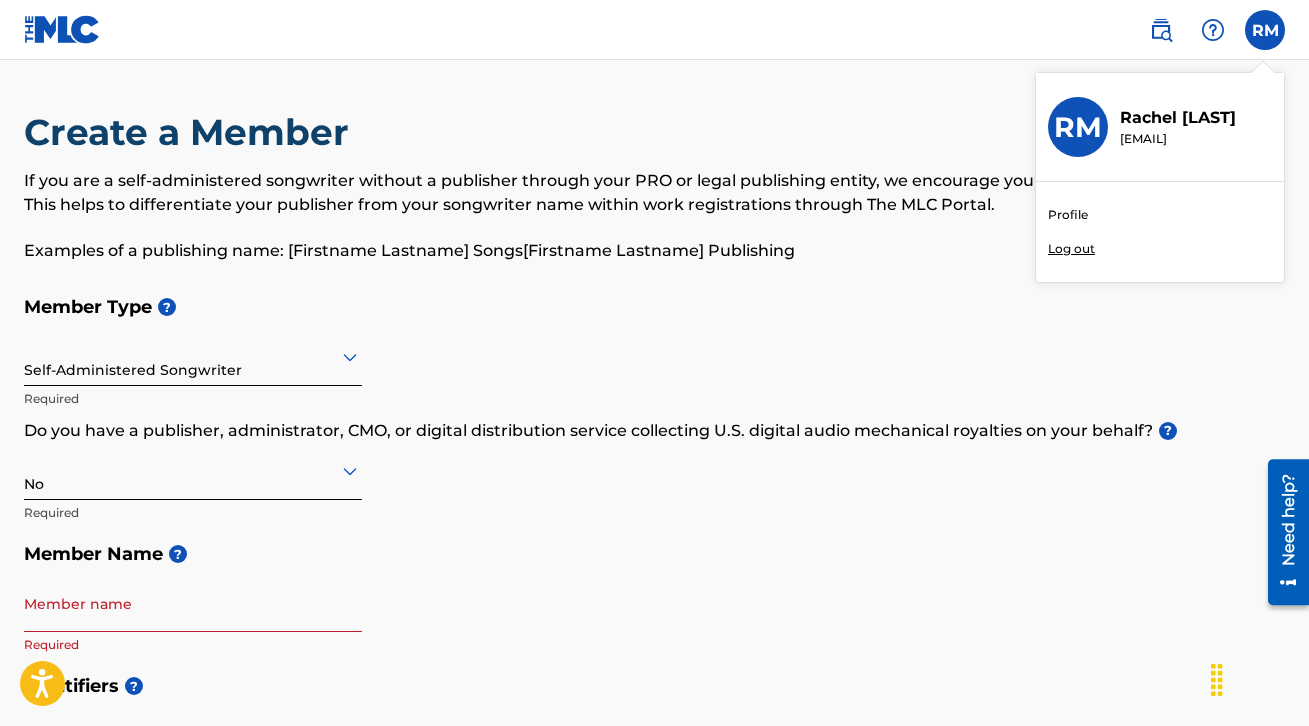 click on "Profile" at bounding box center [1068, 215] 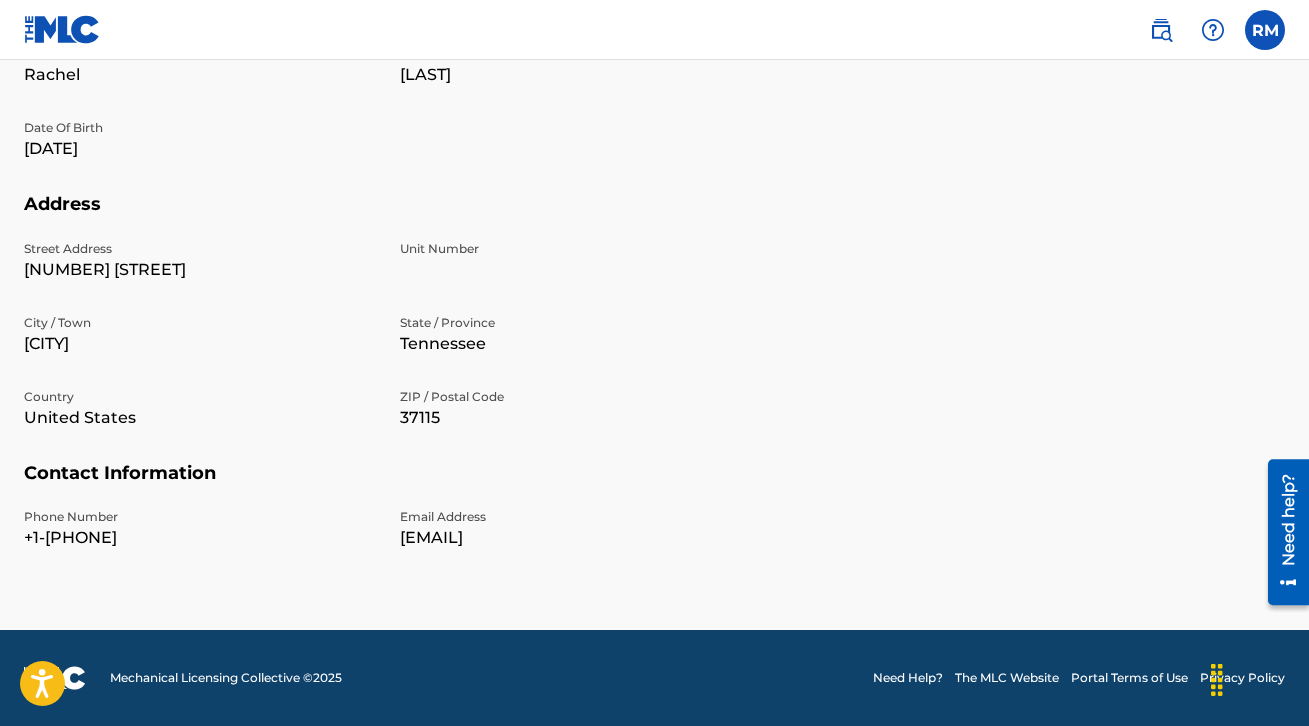 scroll, scrollTop: 0, scrollLeft: 0, axis: both 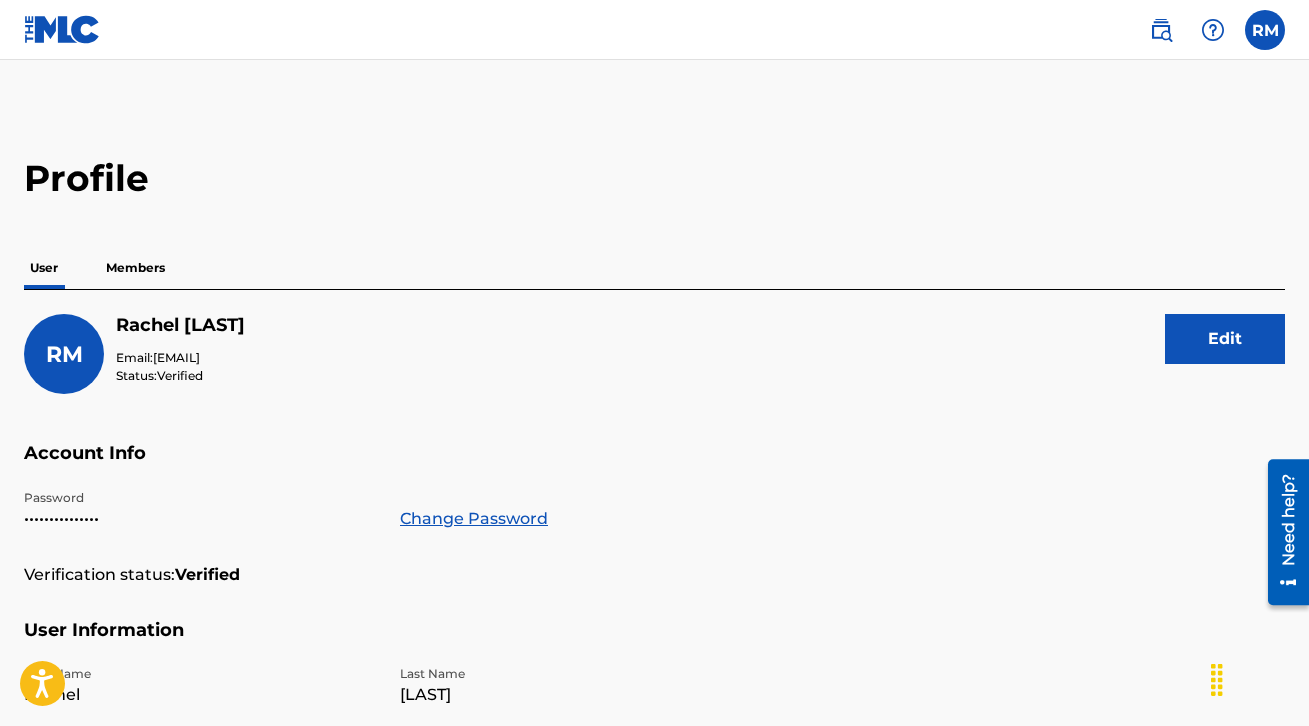 click on "Members" at bounding box center [135, 268] 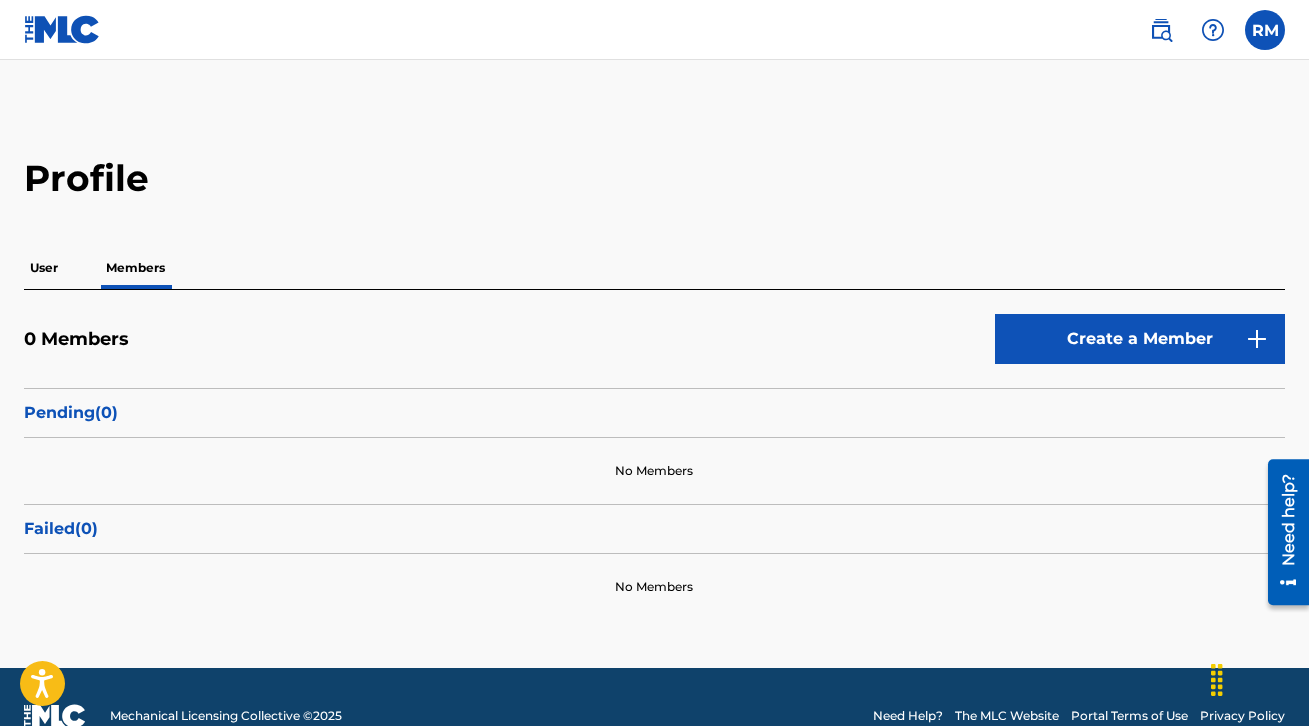 scroll, scrollTop: 38, scrollLeft: 0, axis: vertical 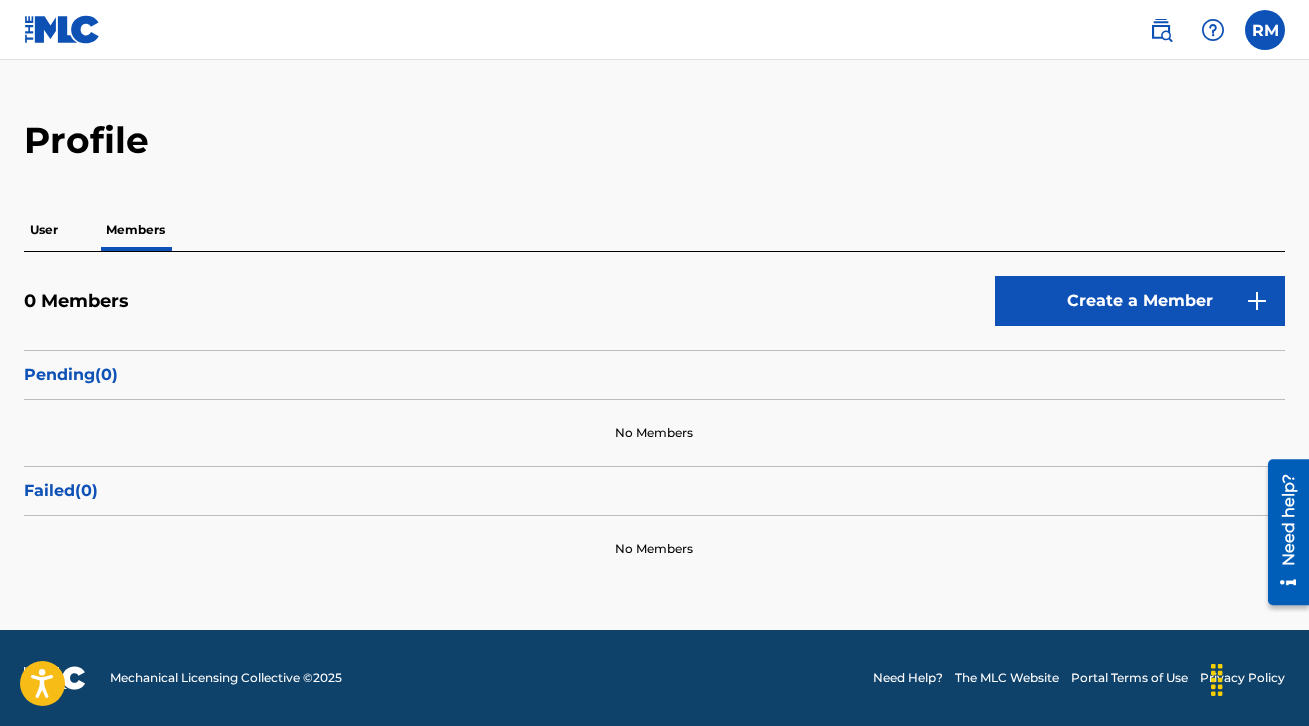 click on "Create a Member" at bounding box center (1140, 301) 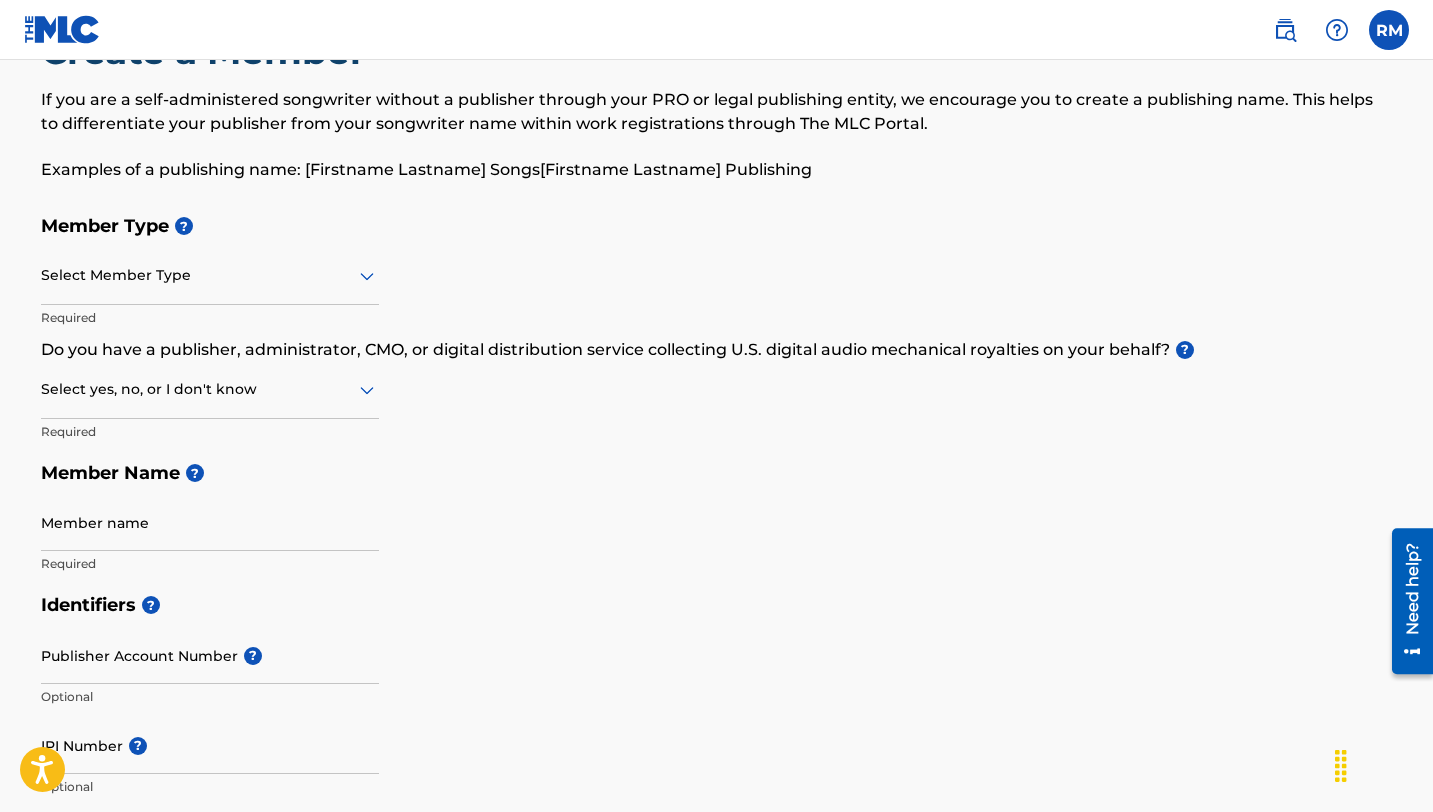scroll, scrollTop: 78, scrollLeft: 0, axis: vertical 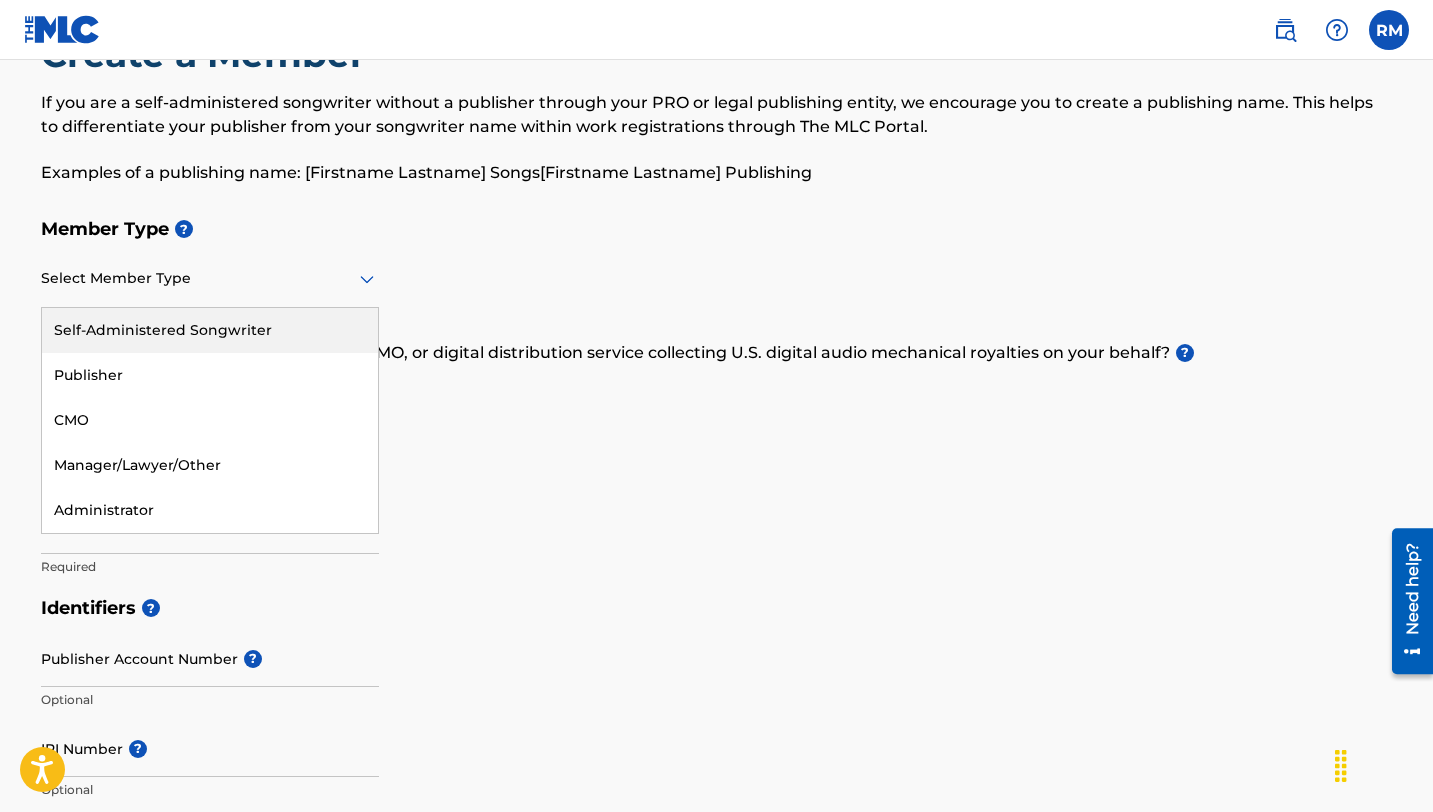 click at bounding box center [210, 278] 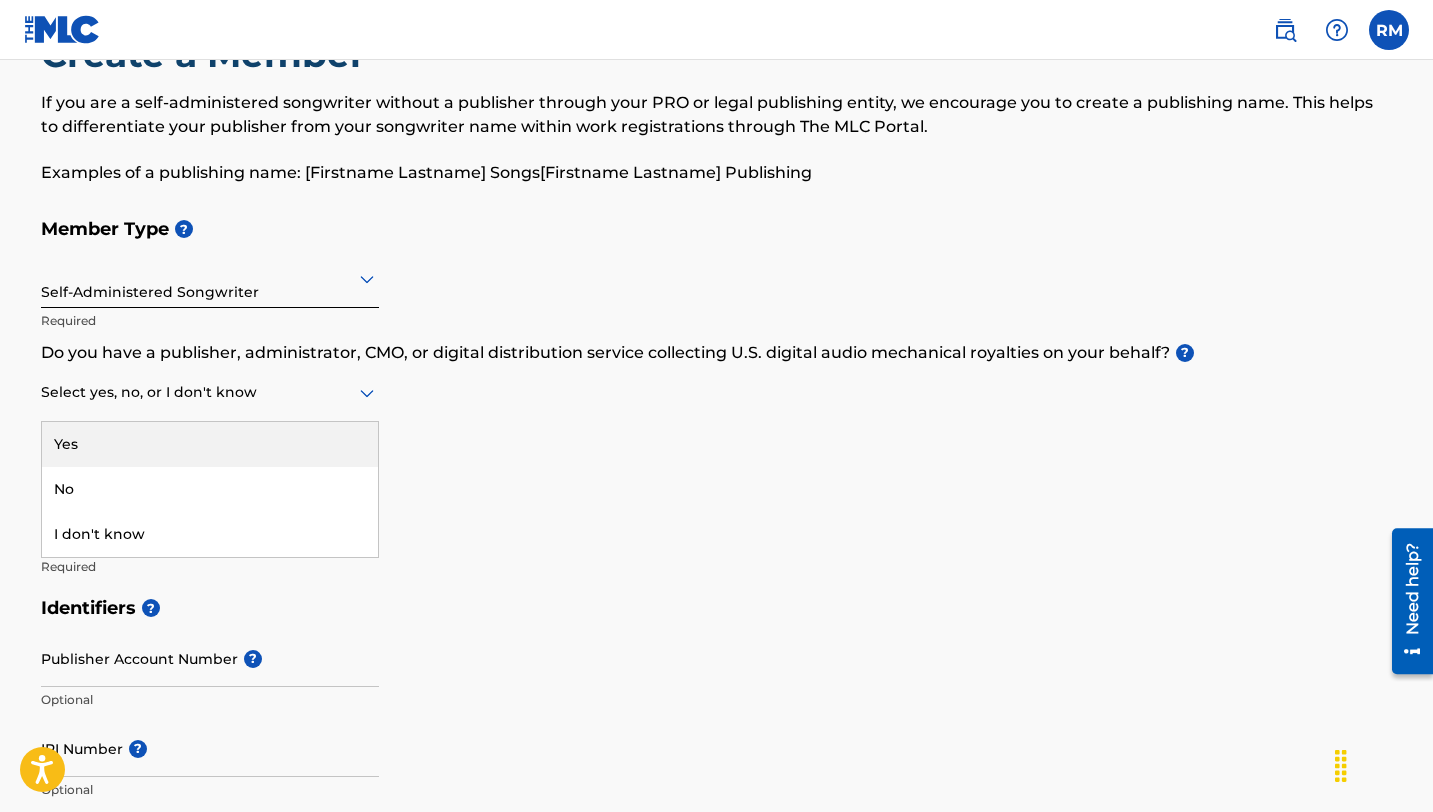 click at bounding box center [210, 392] 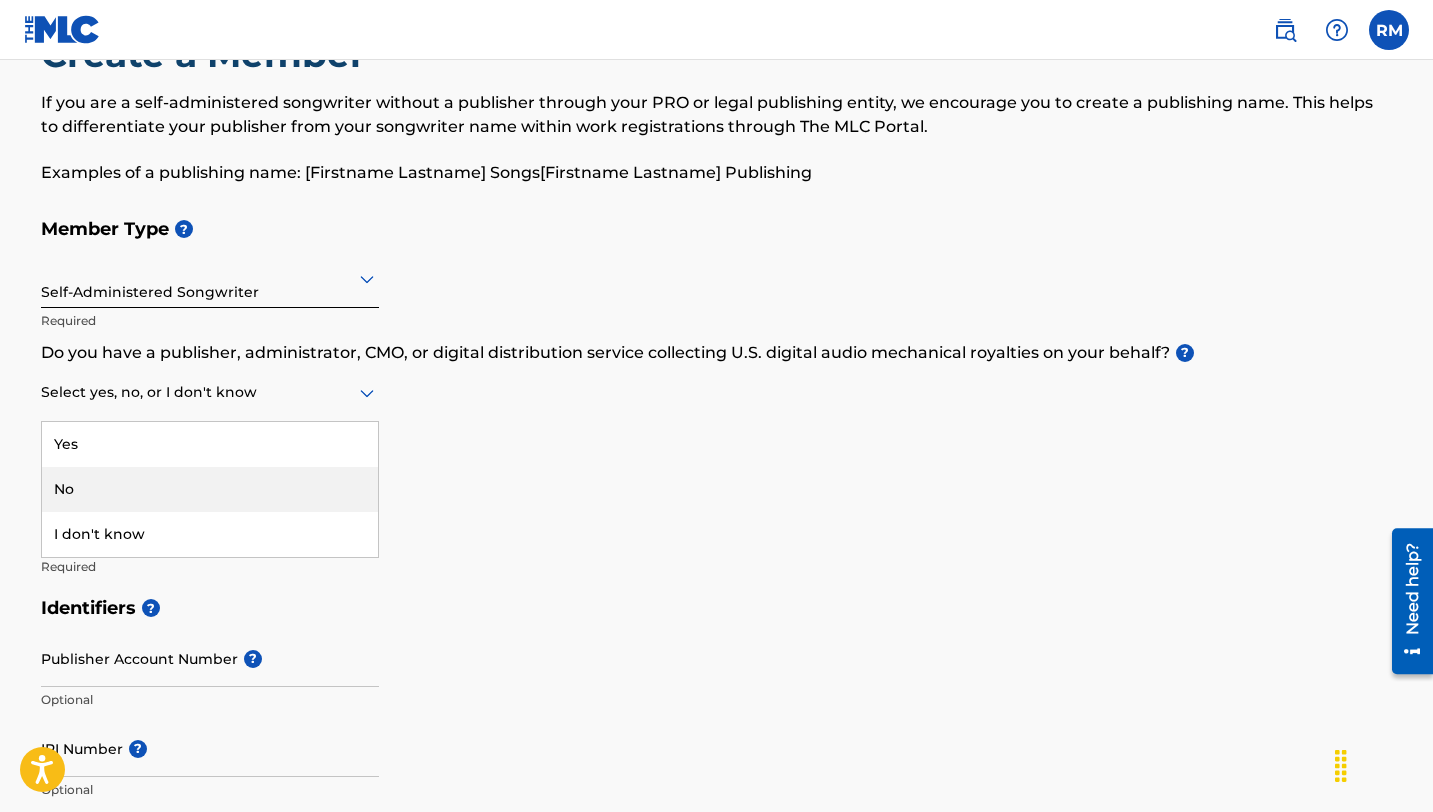 click on "No" at bounding box center (210, 489) 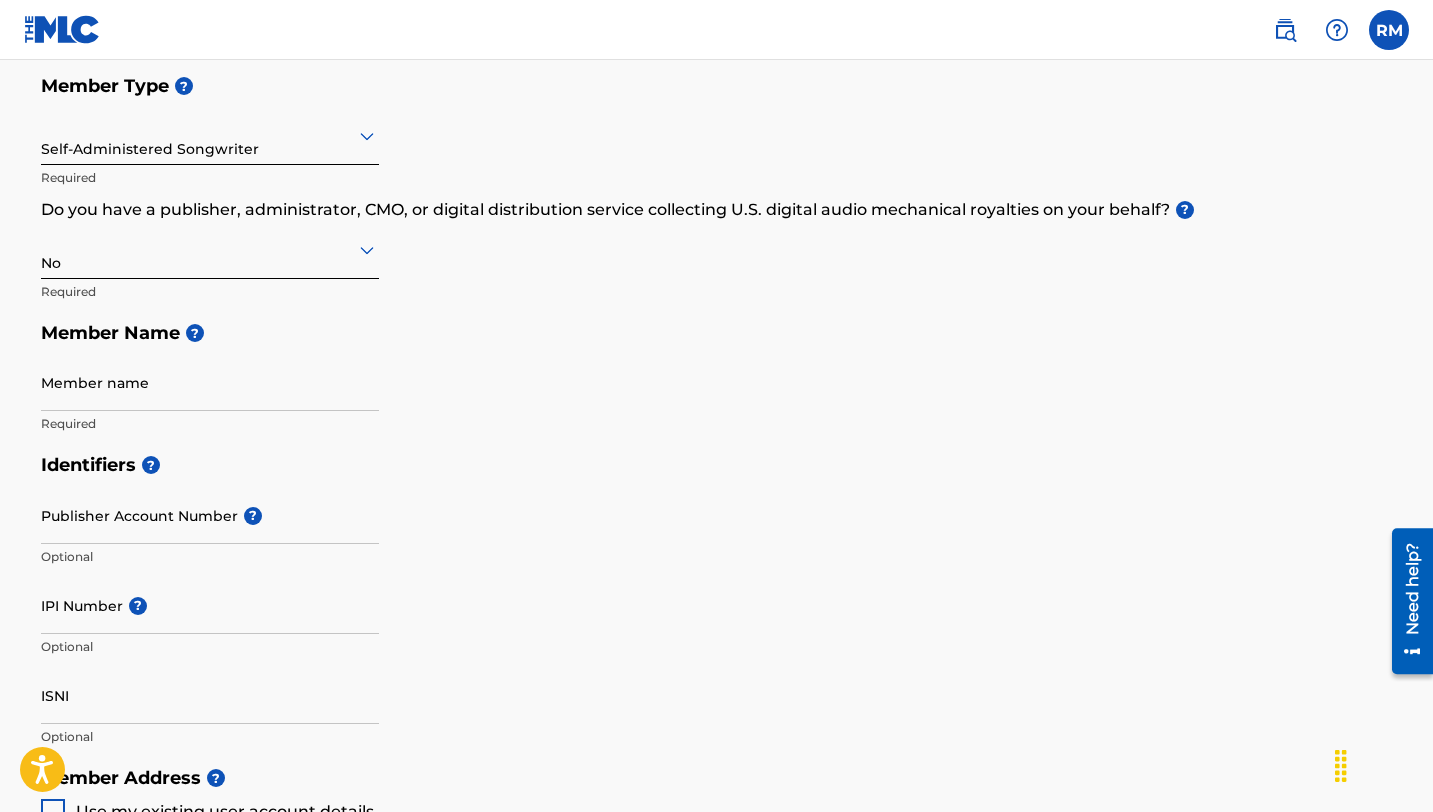 scroll, scrollTop: 231, scrollLeft: 0, axis: vertical 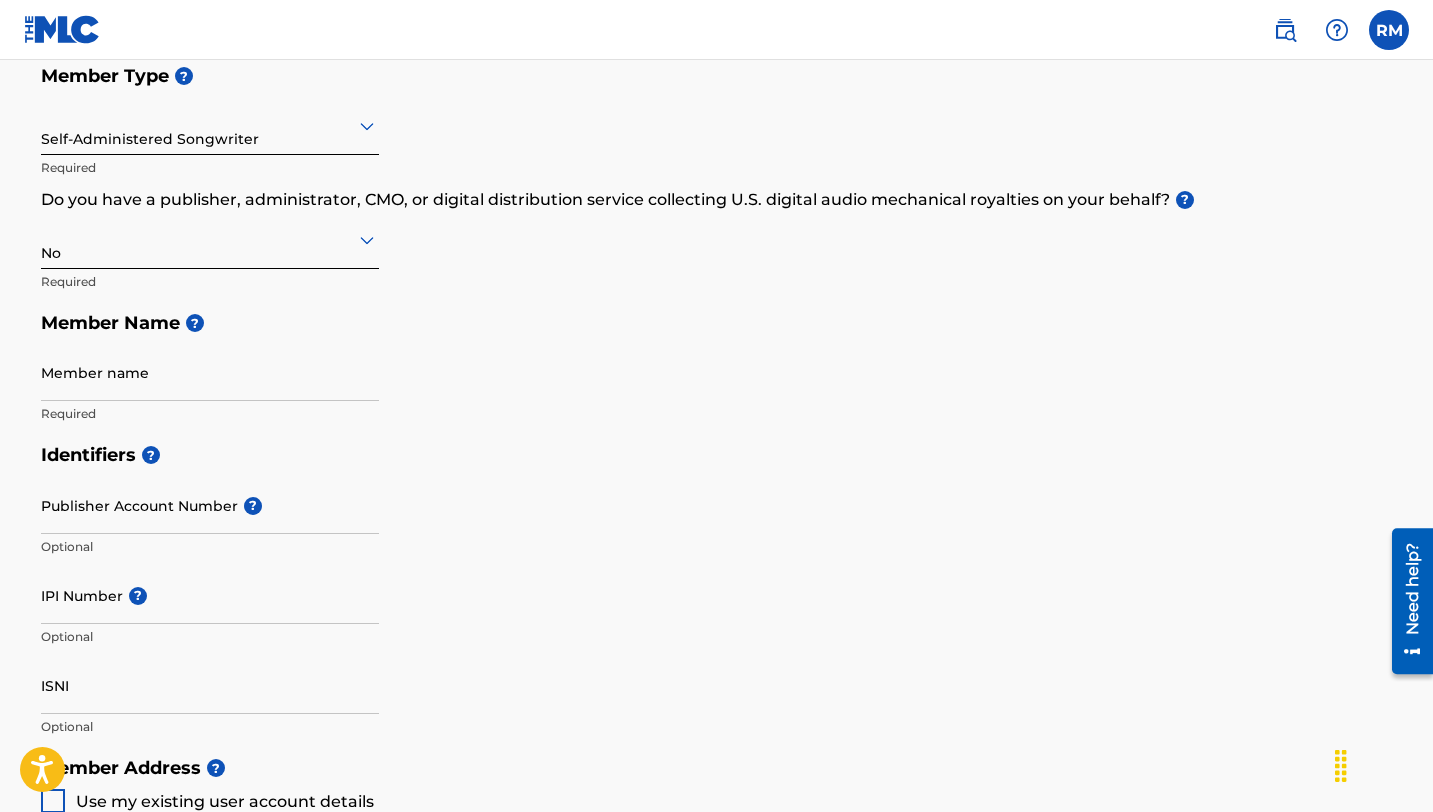 click on "Member name" at bounding box center (210, 372) 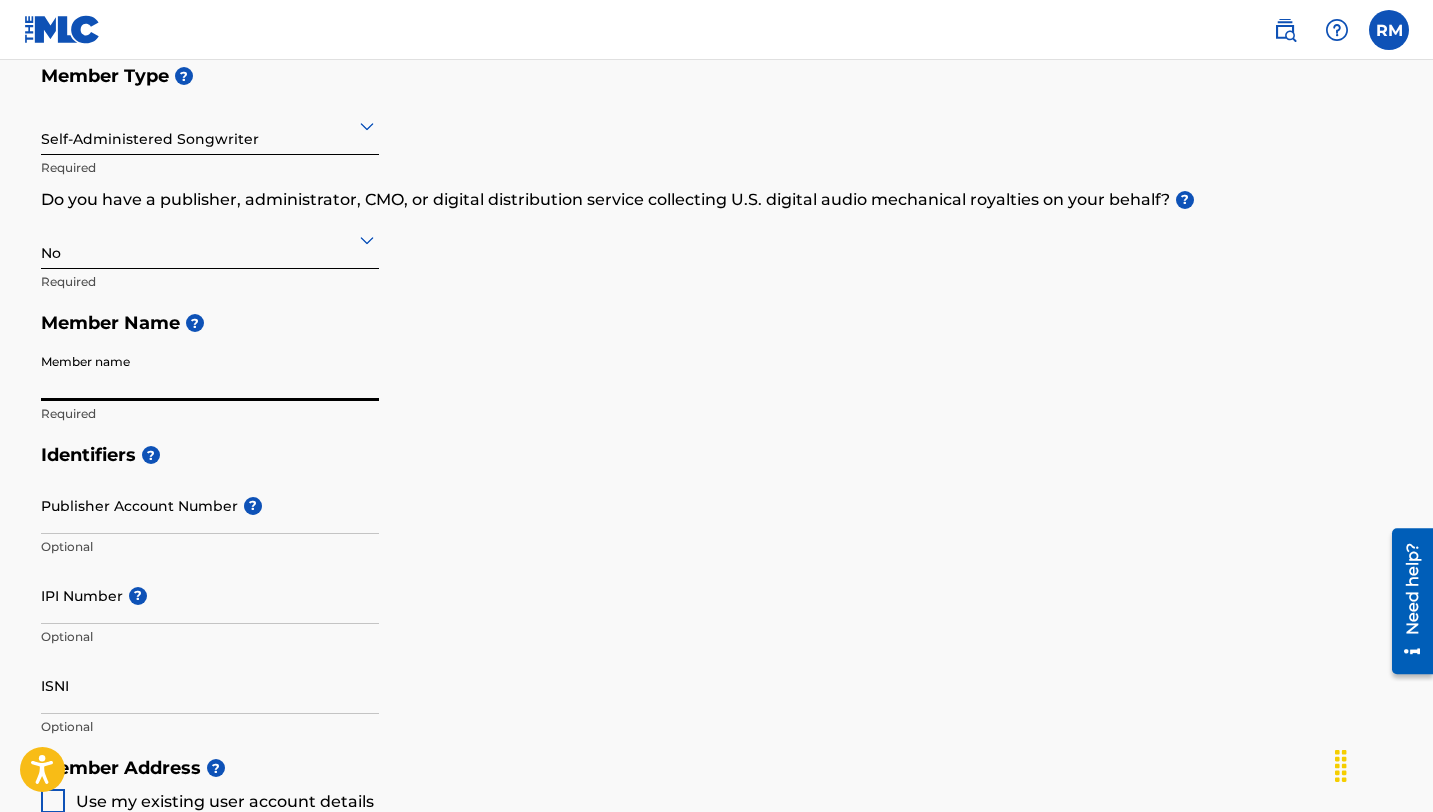 type on "Rachel Curtis" 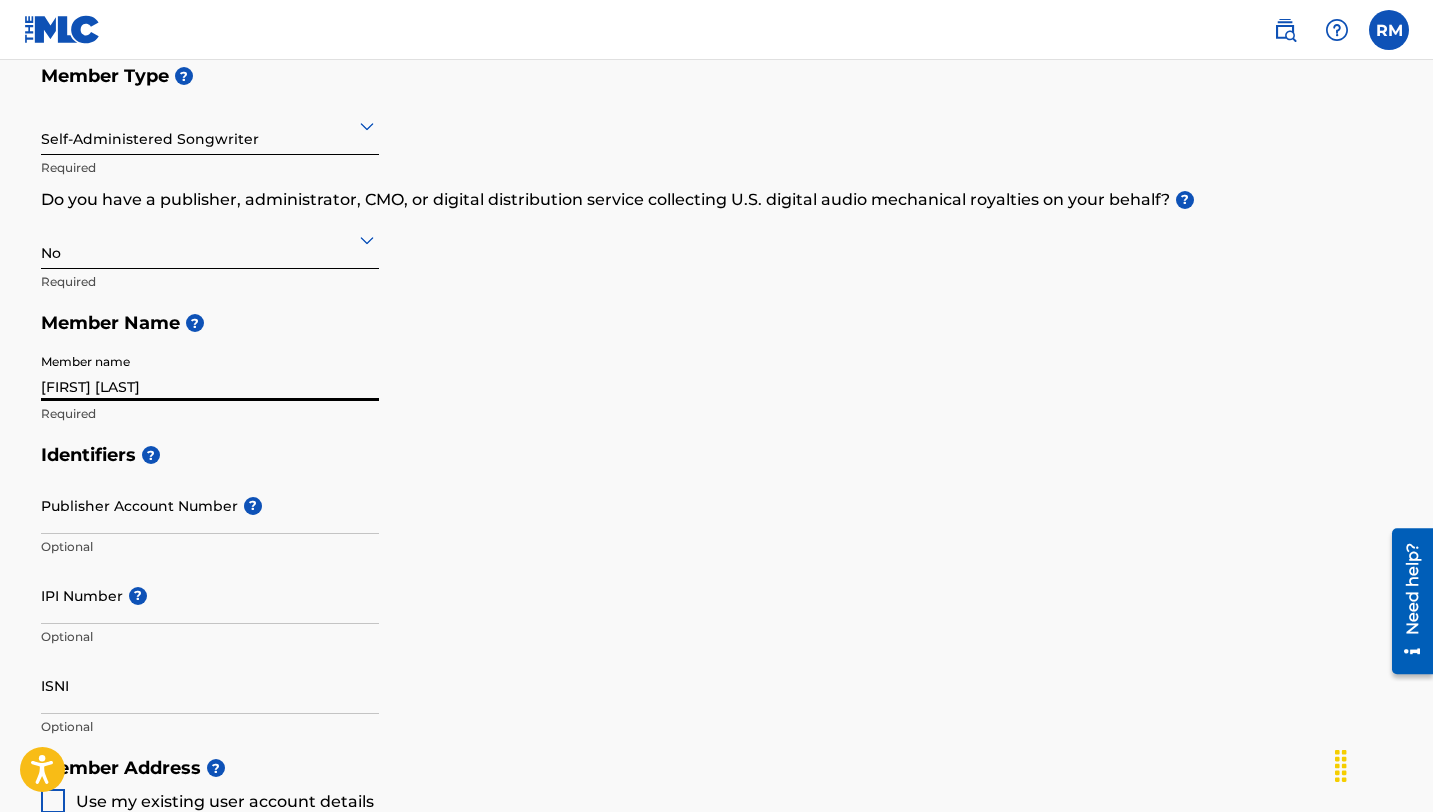 type on "[NUMBER] [STREET]" 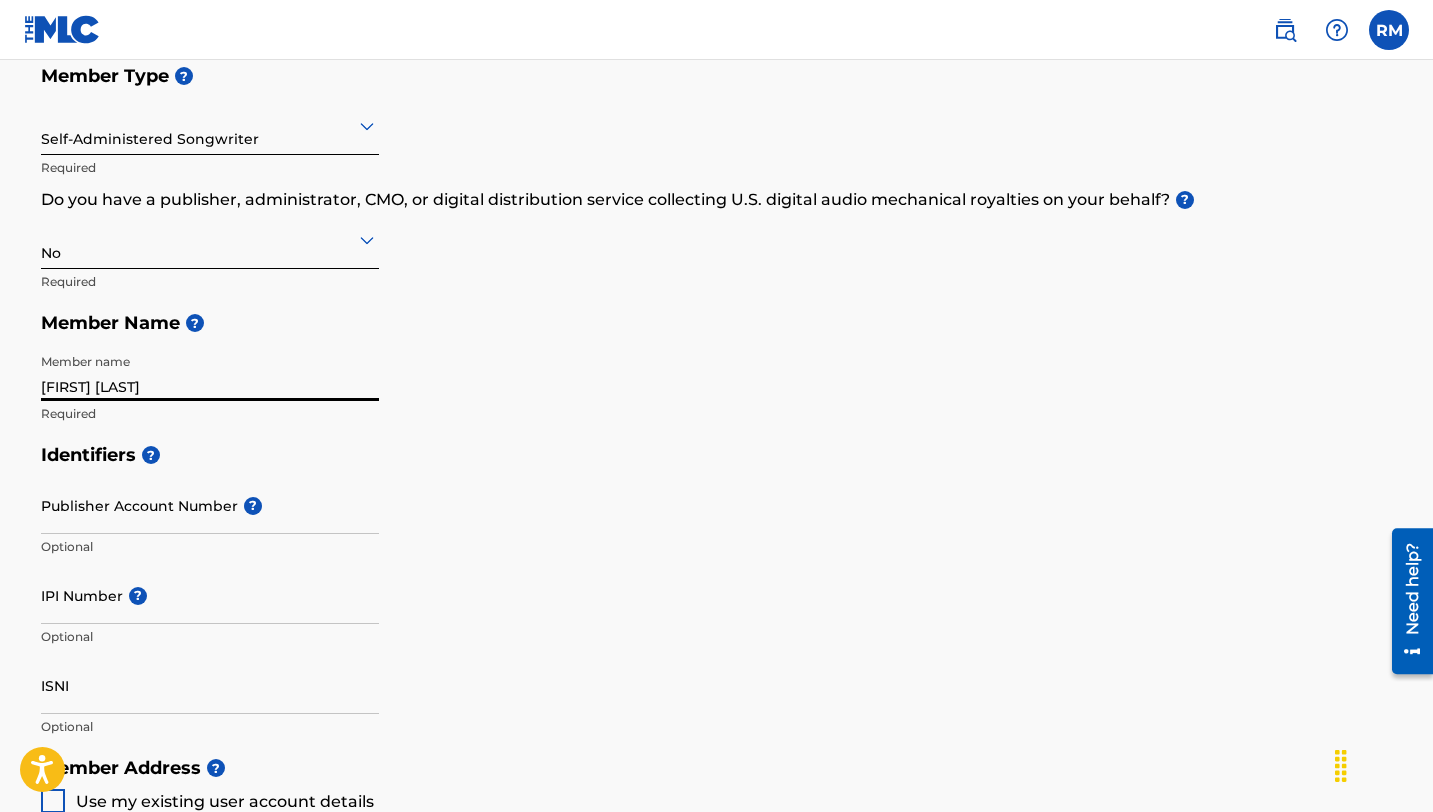 click on "Rachel Curtis" at bounding box center (210, 372) 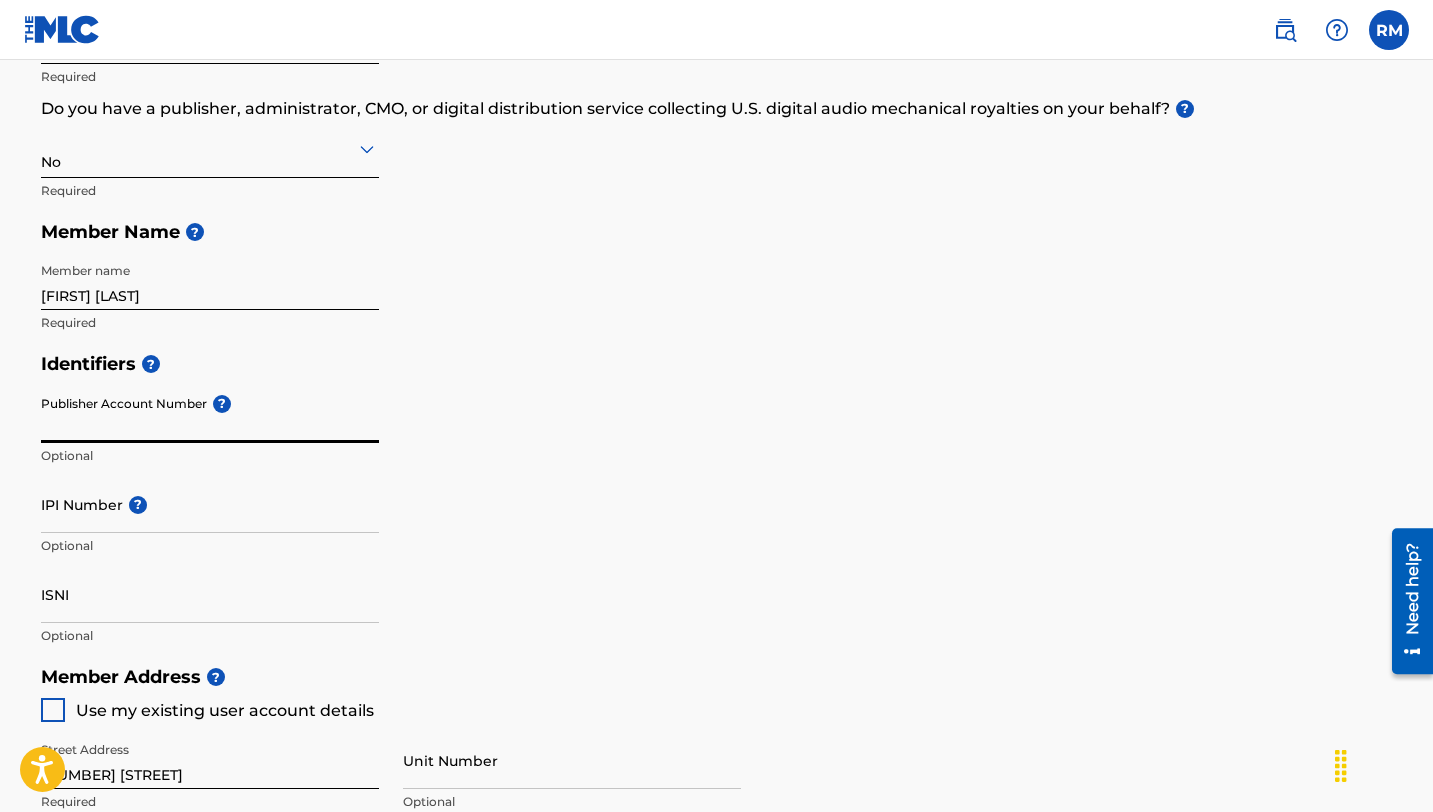 scroll, scrollTop: 329, scrollLeft: 0, axis: vertical 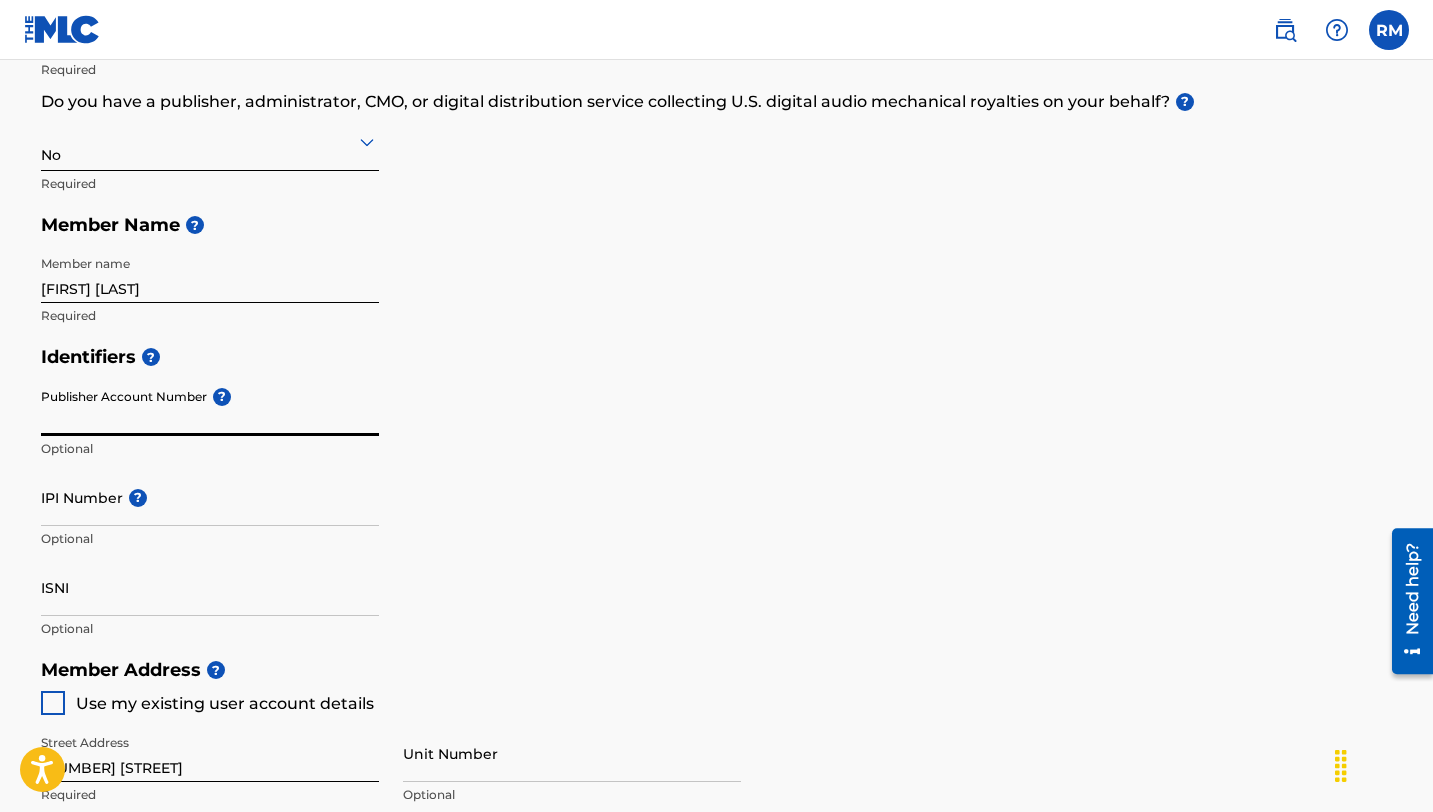 click on "IPI Number ?" at bounding box center [210, 497] 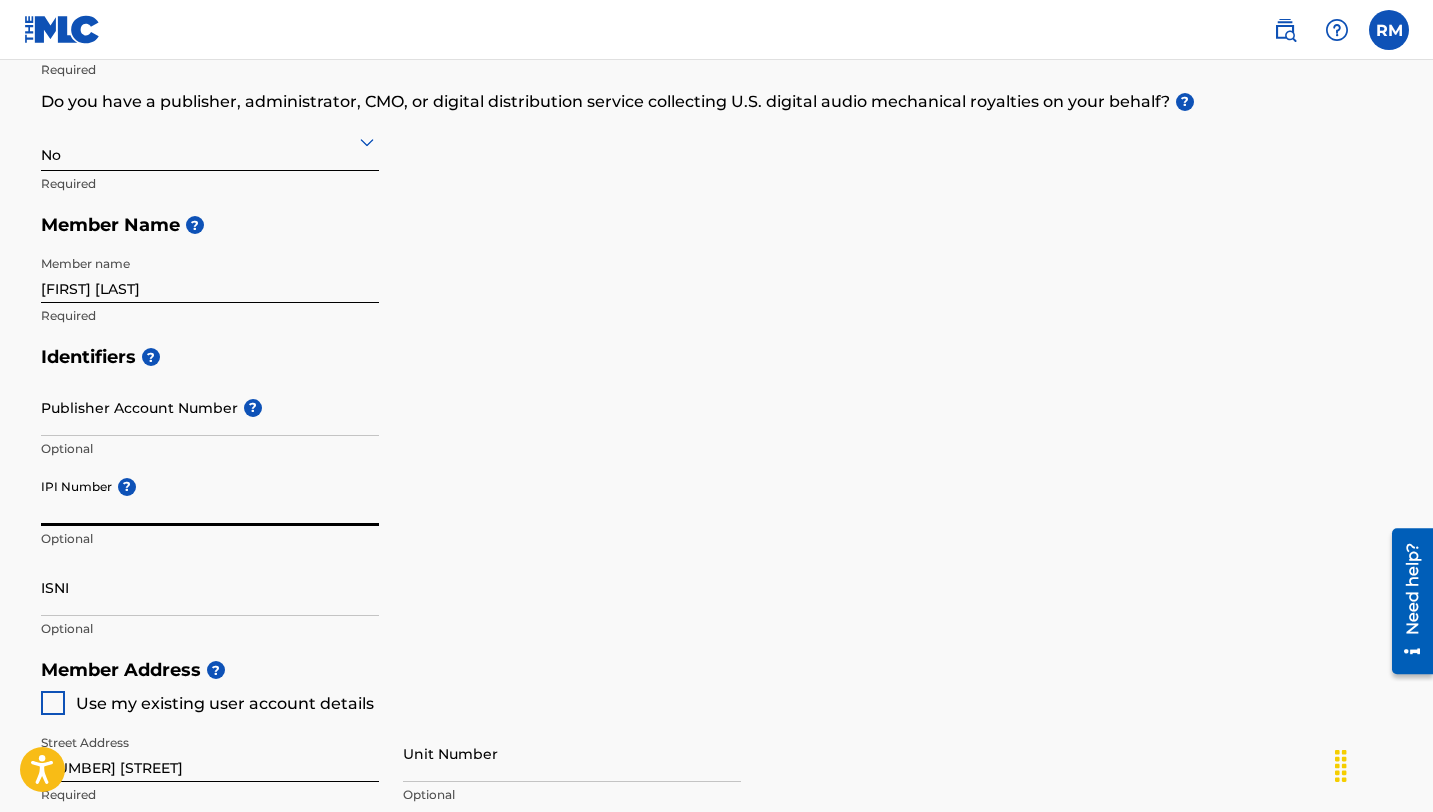 paste on "1208522776" 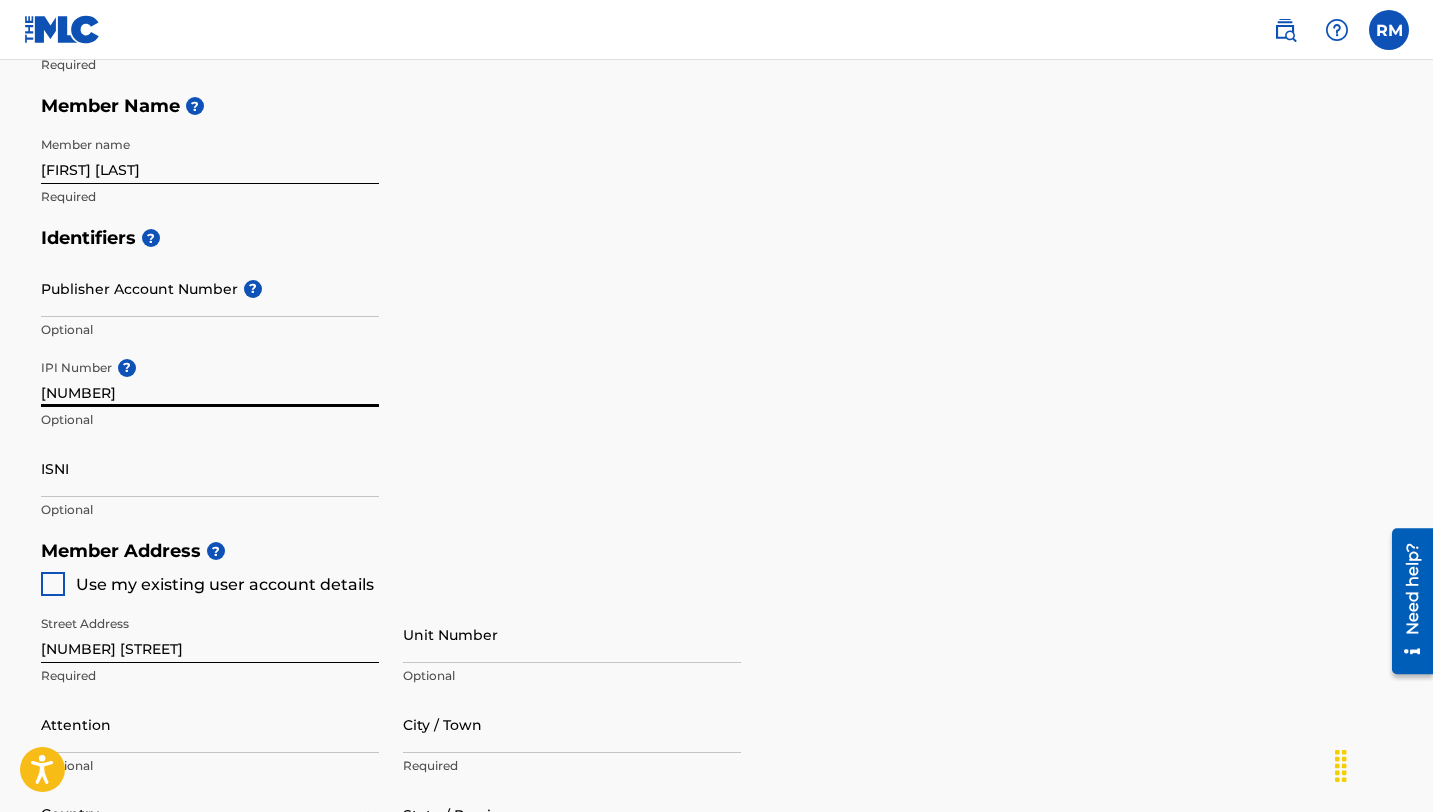 scroll, scrollTop: 459, scrollLeft: 0, axis: vertical 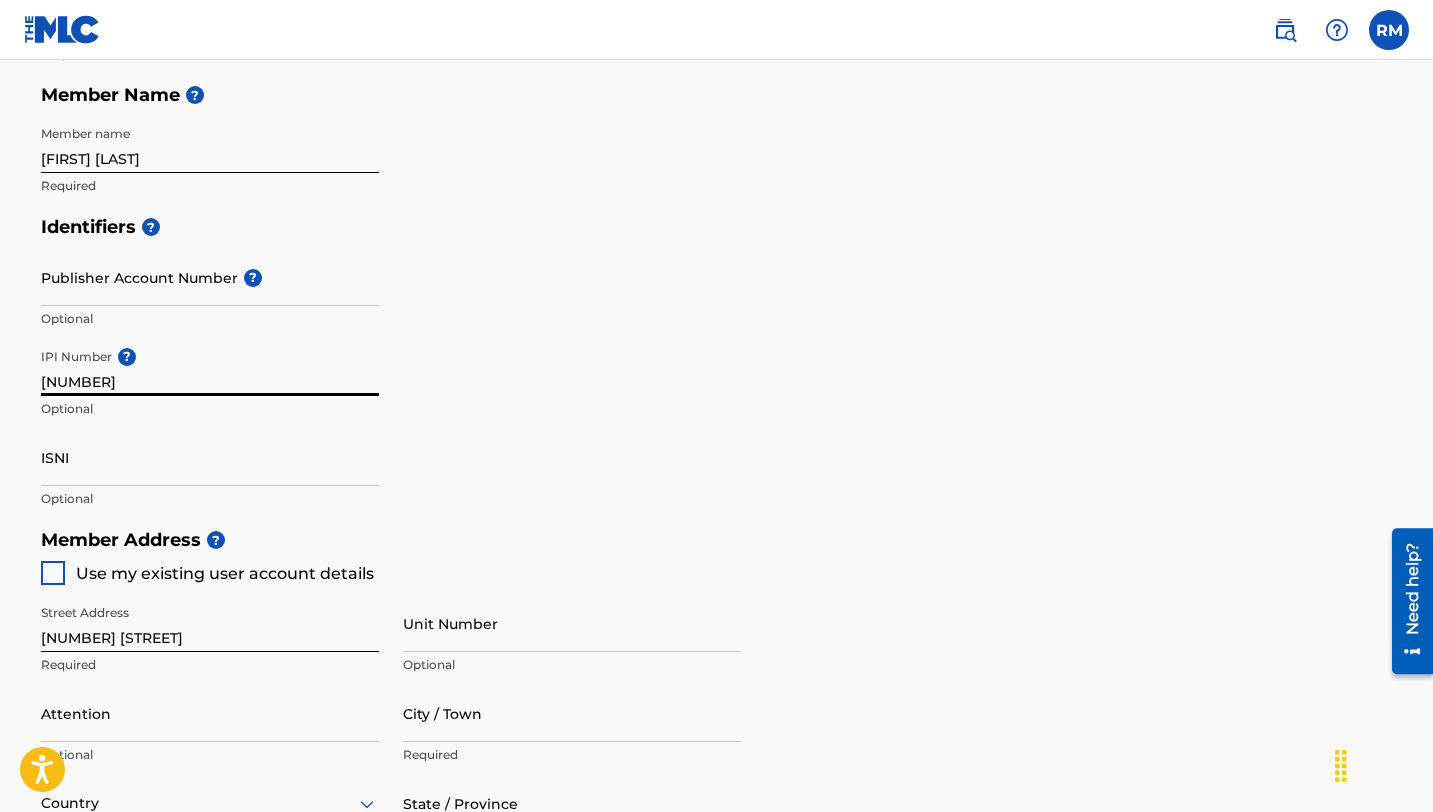type on "1208522776" 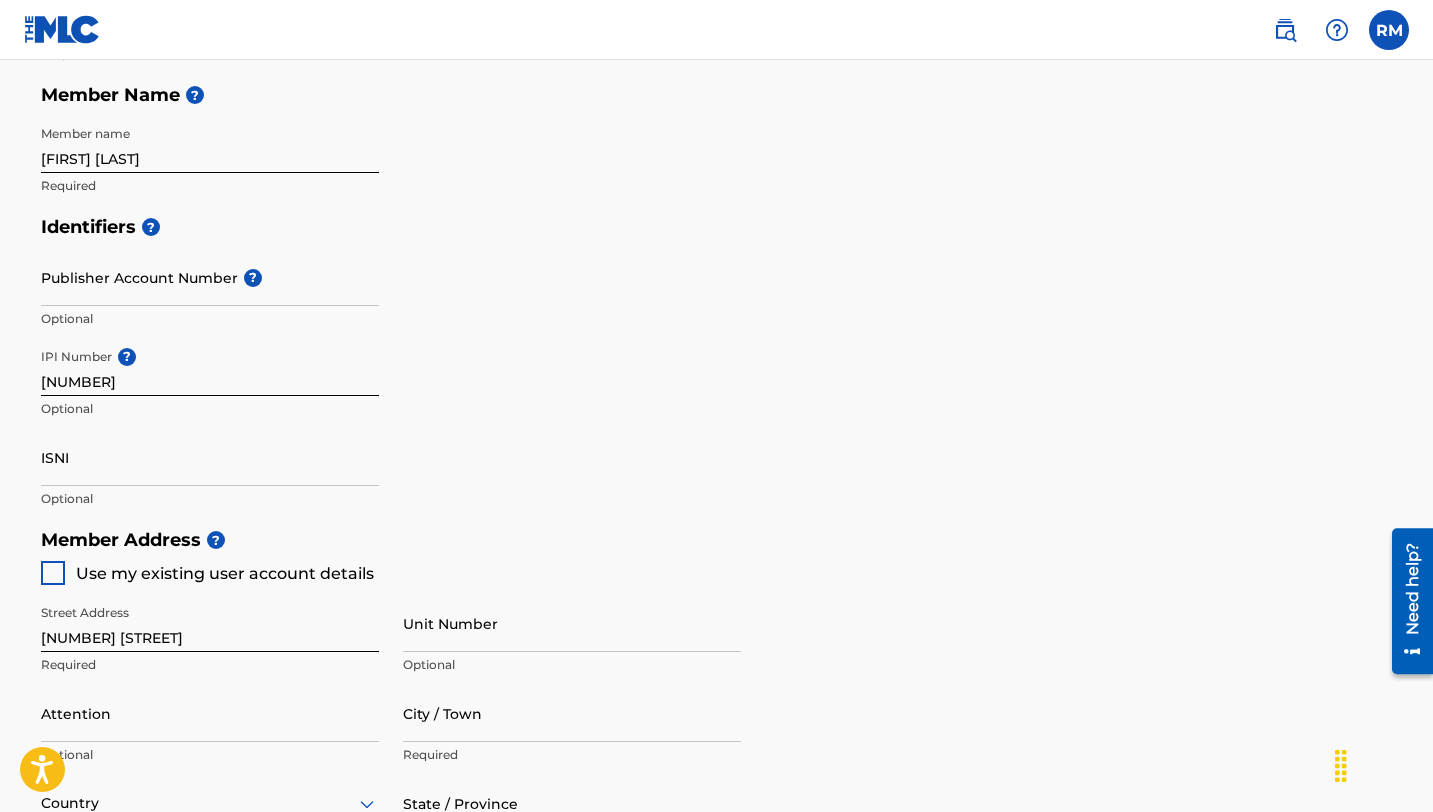 click on "Identifiers ? Publisher Account Number ? Optional IPI Number ? 1208522776 Optional ISNI Optional" at bounding box center (717, 362) 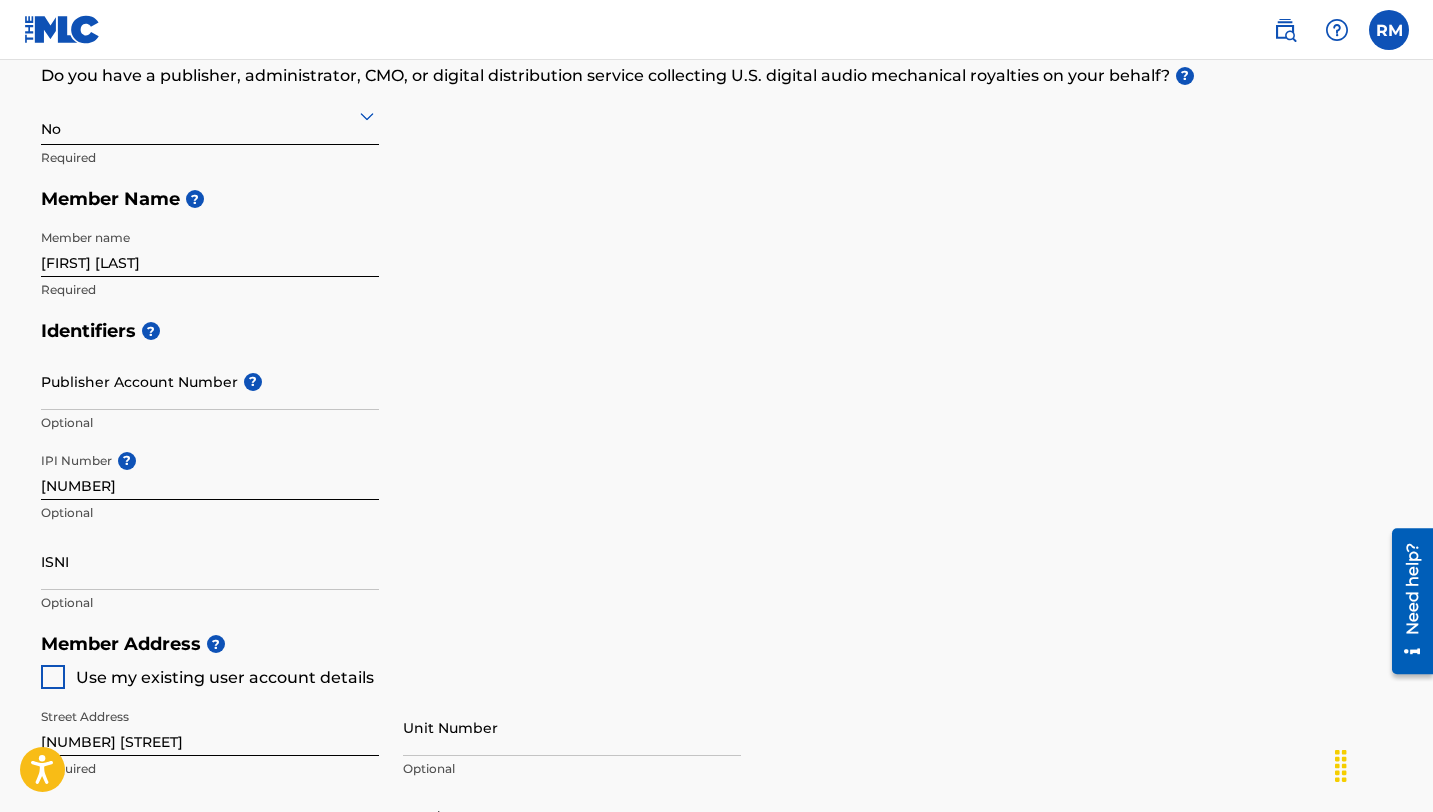 scroll, scrollTop: 351, scrollLeft: 0, axis: vertical 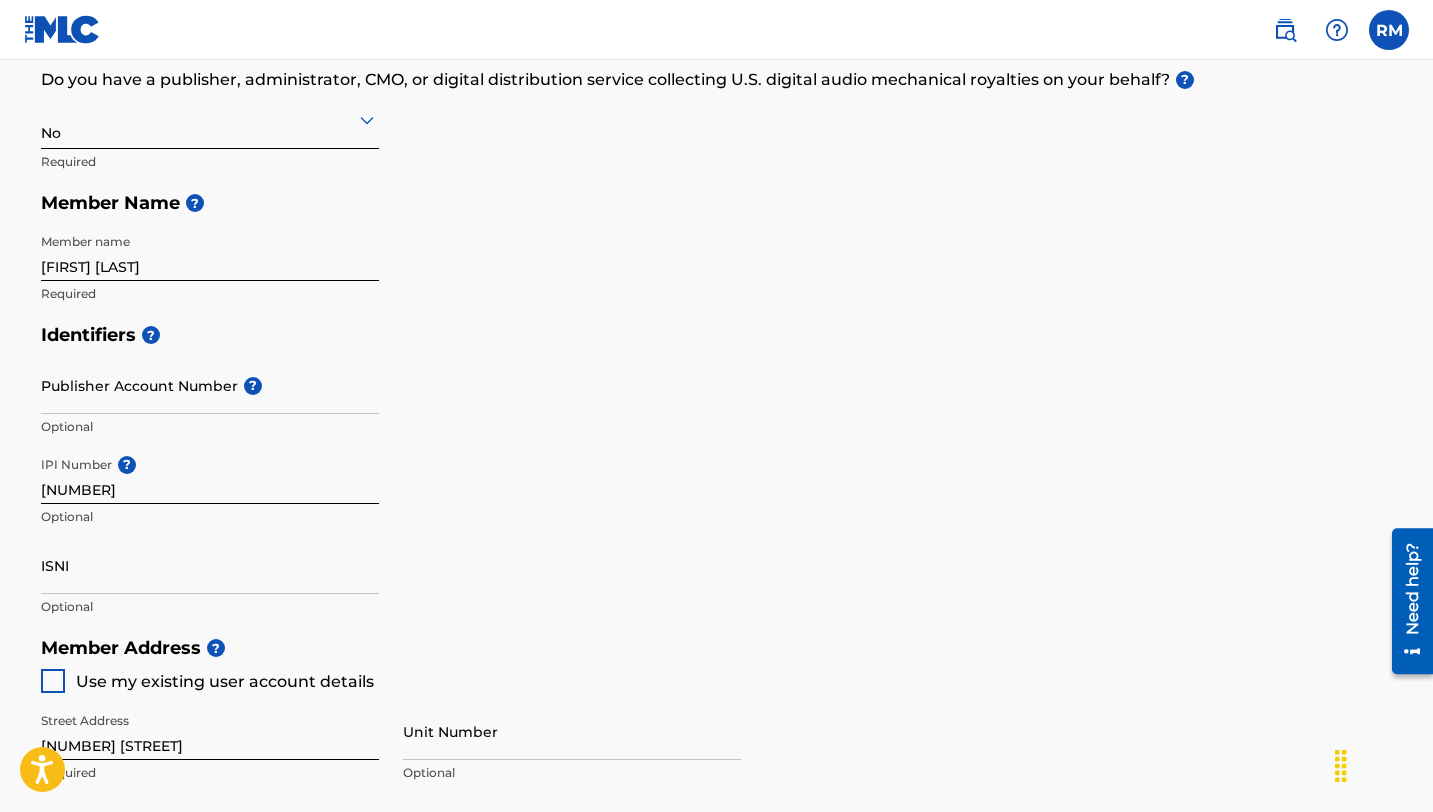click on "Identifiers ? Publisher Account Number ? Optional IPI Number ? 1208522776 Optional ISNI Optional" at bounding box center (717, 470) 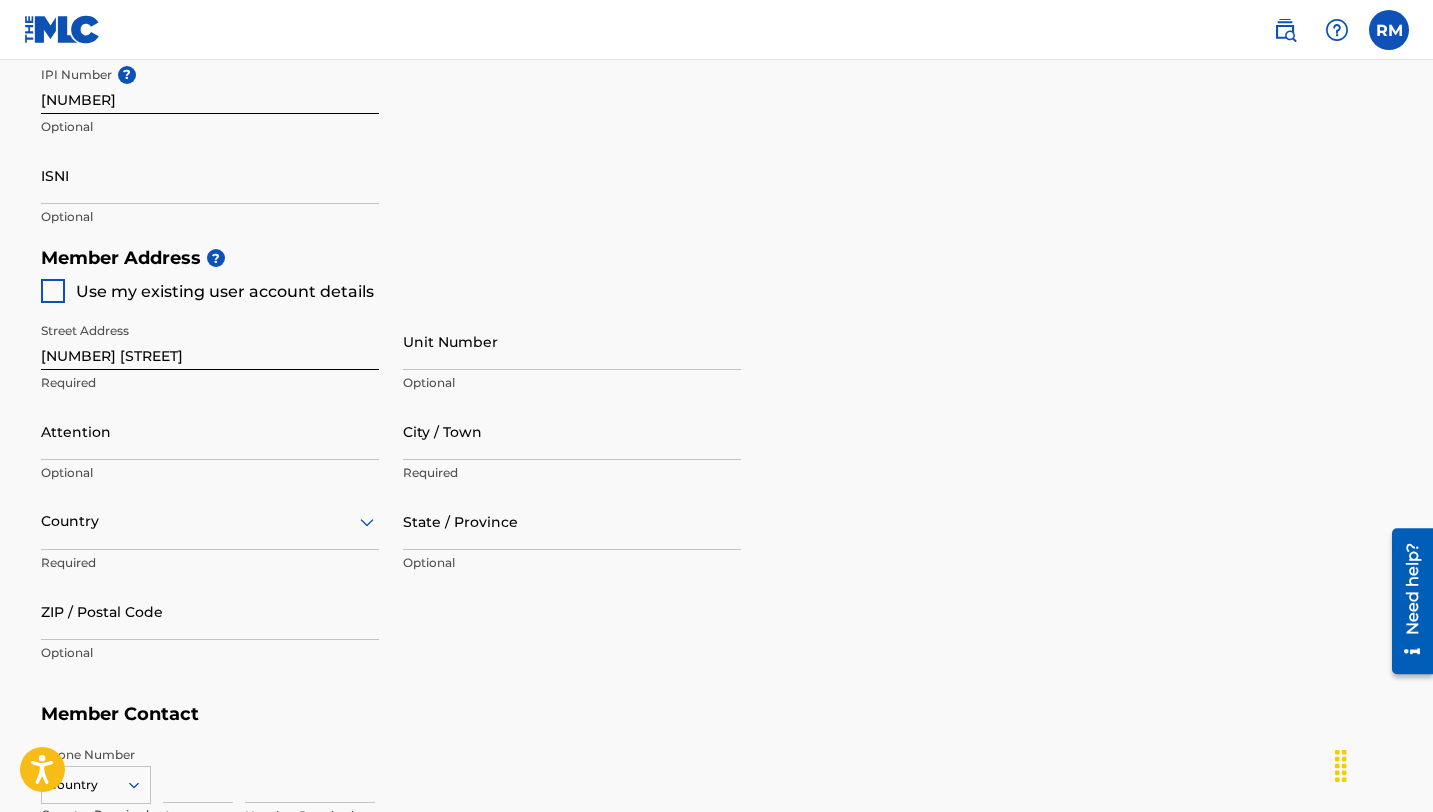 scroll, scrollTop: 756, scrollLeft: 0, axis: vertical 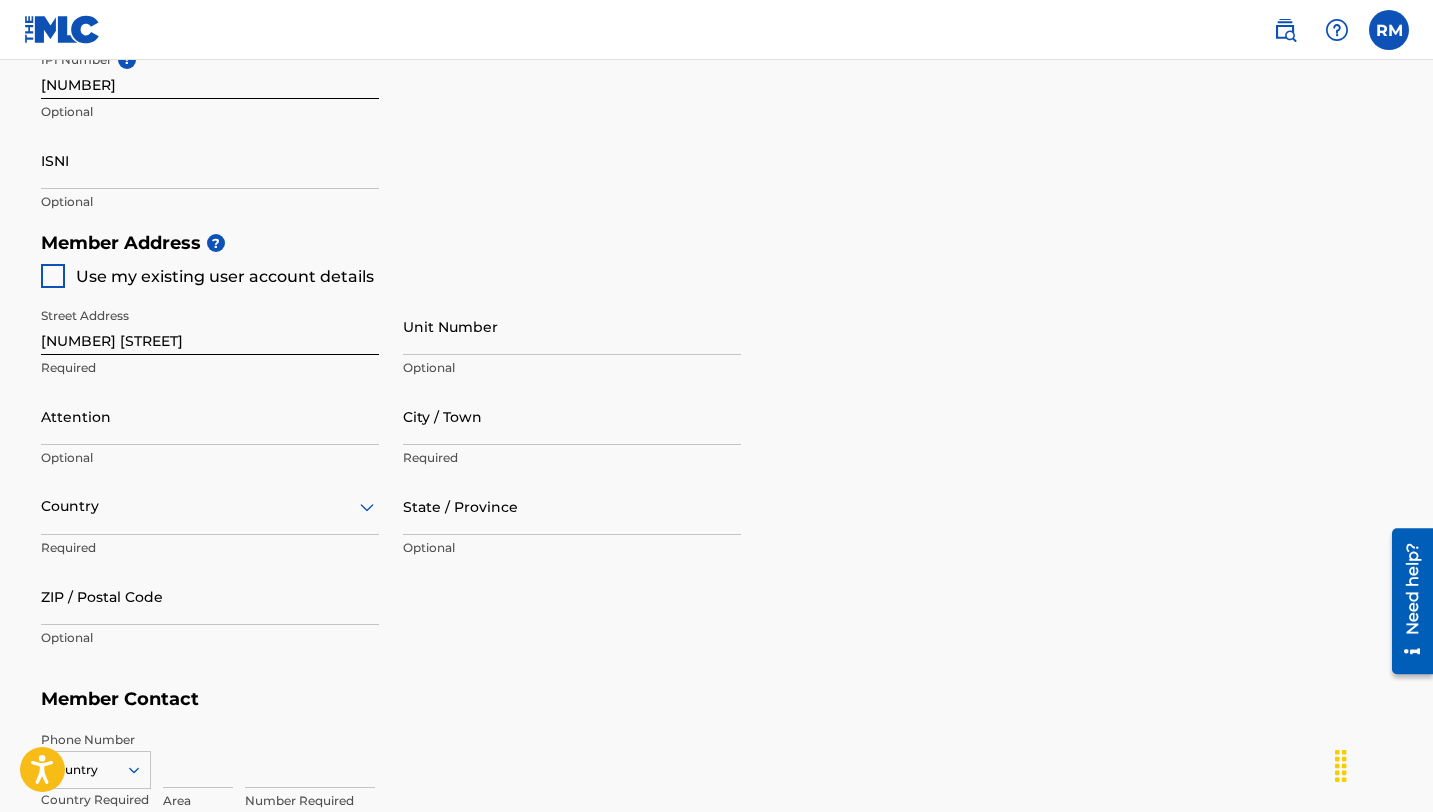 click at bounding box center (53, 276) 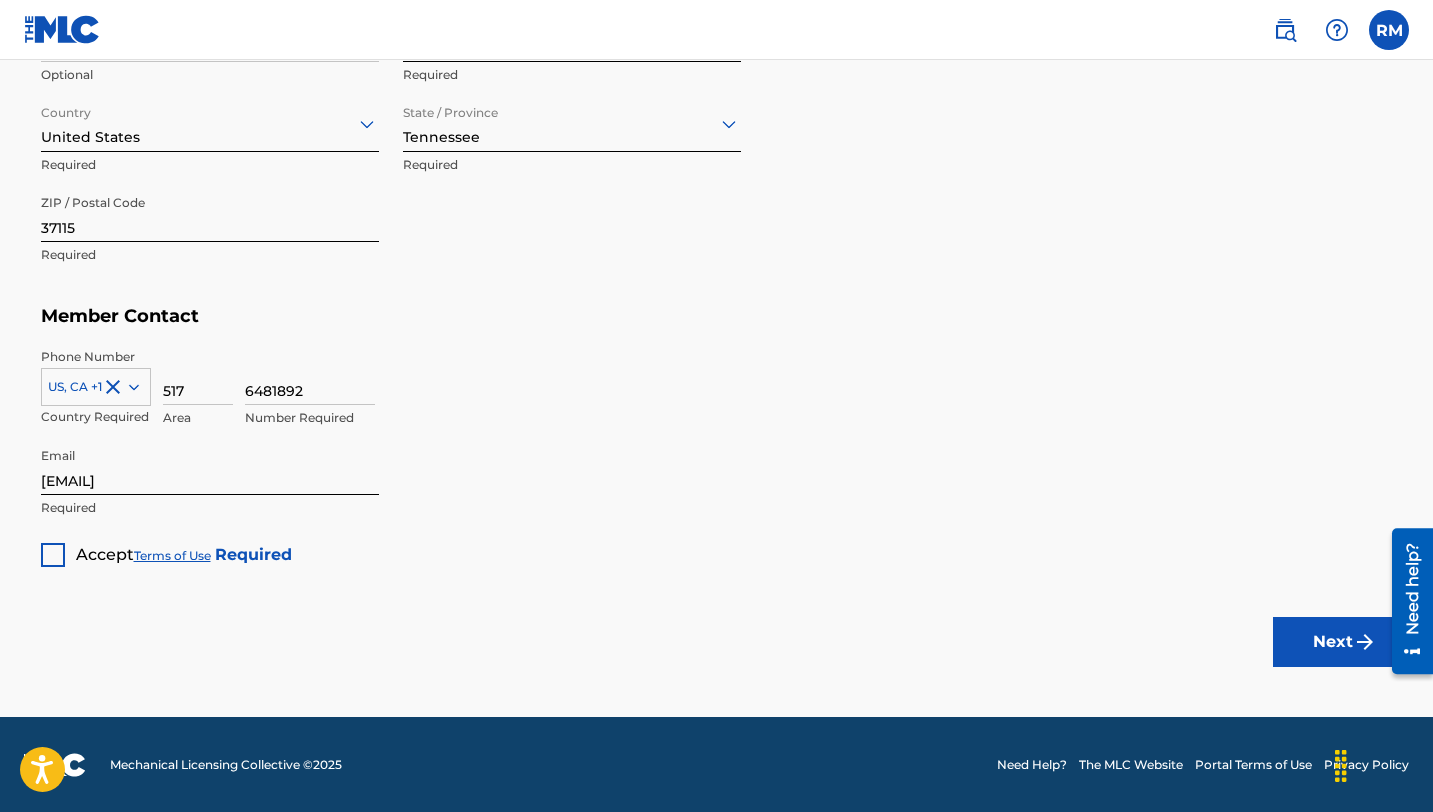 scroll, scrollTop: 1139, scrollLeft: 0, axis: vertical 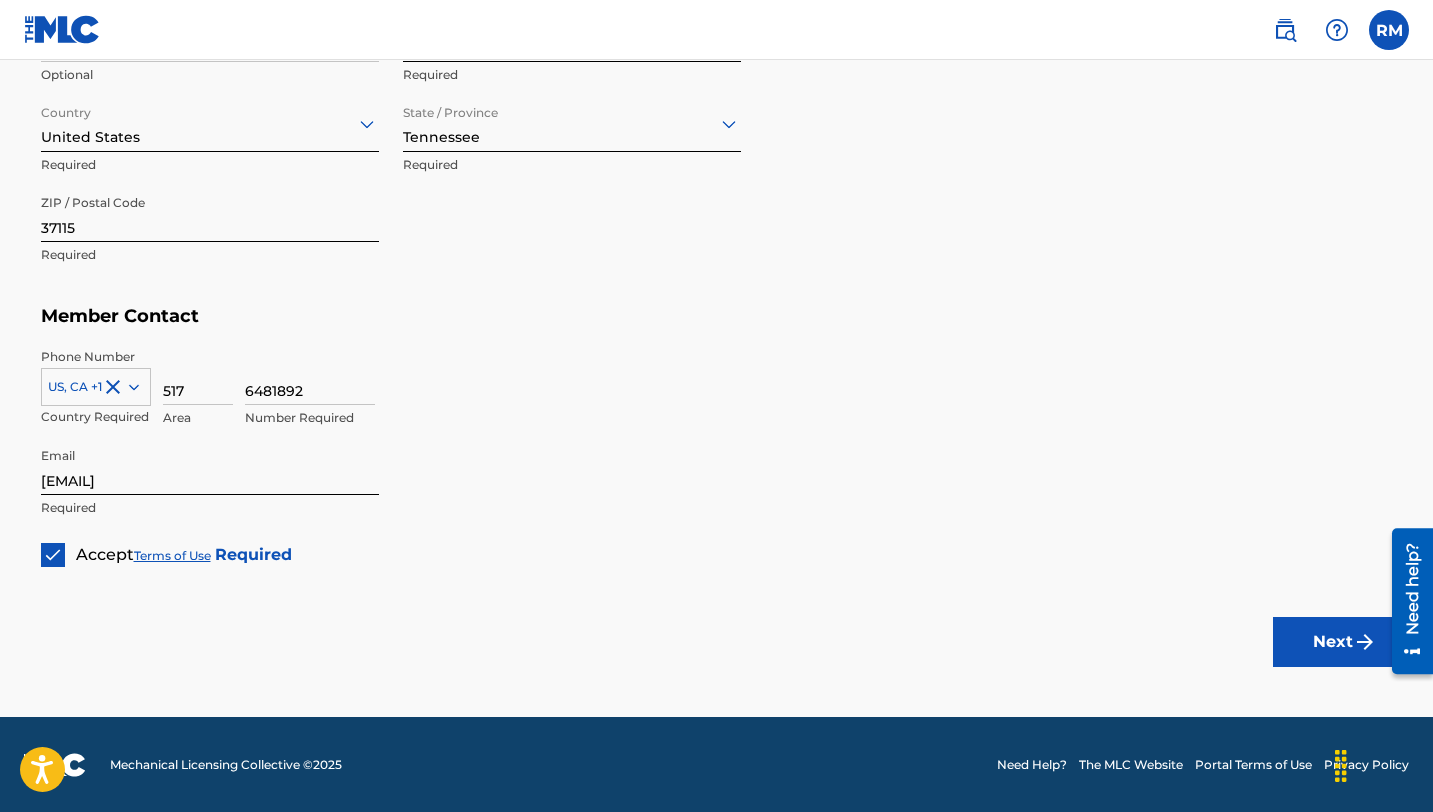click on "Next" at bounding box center [1333, 642] 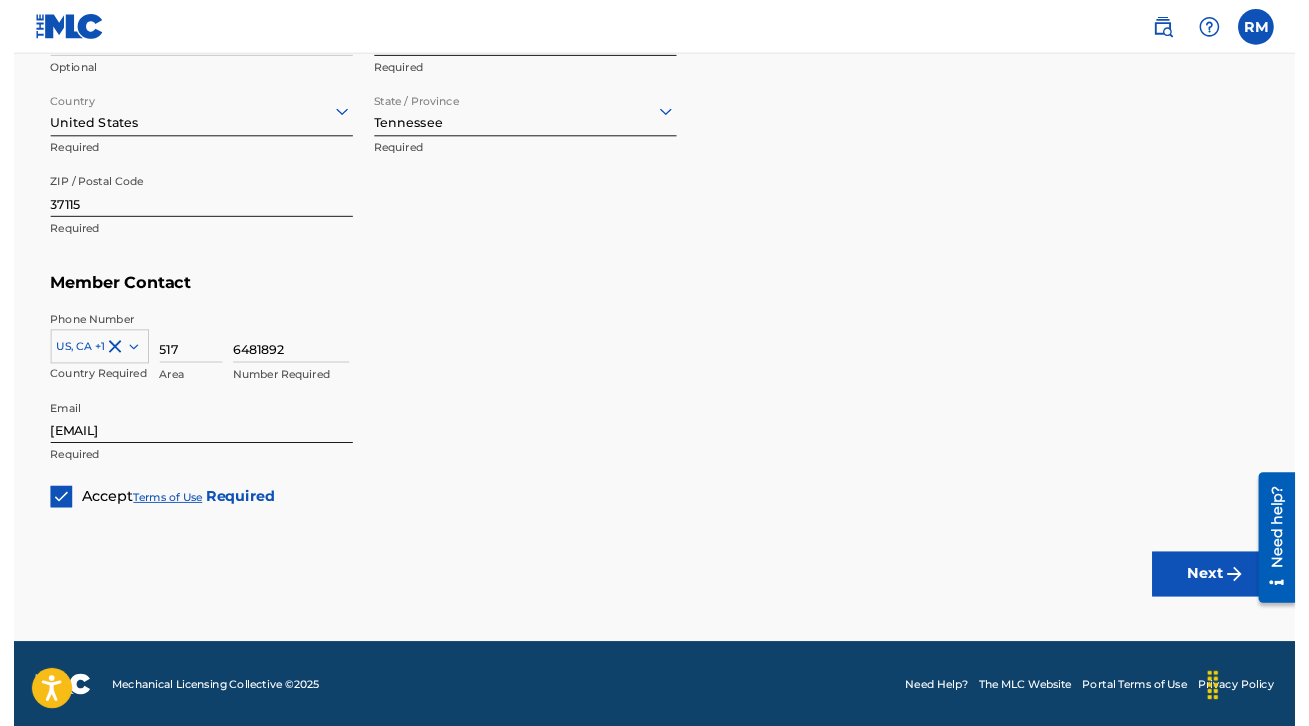 scroll, scrollTop: 0, scrollLeft: 0, axis: both 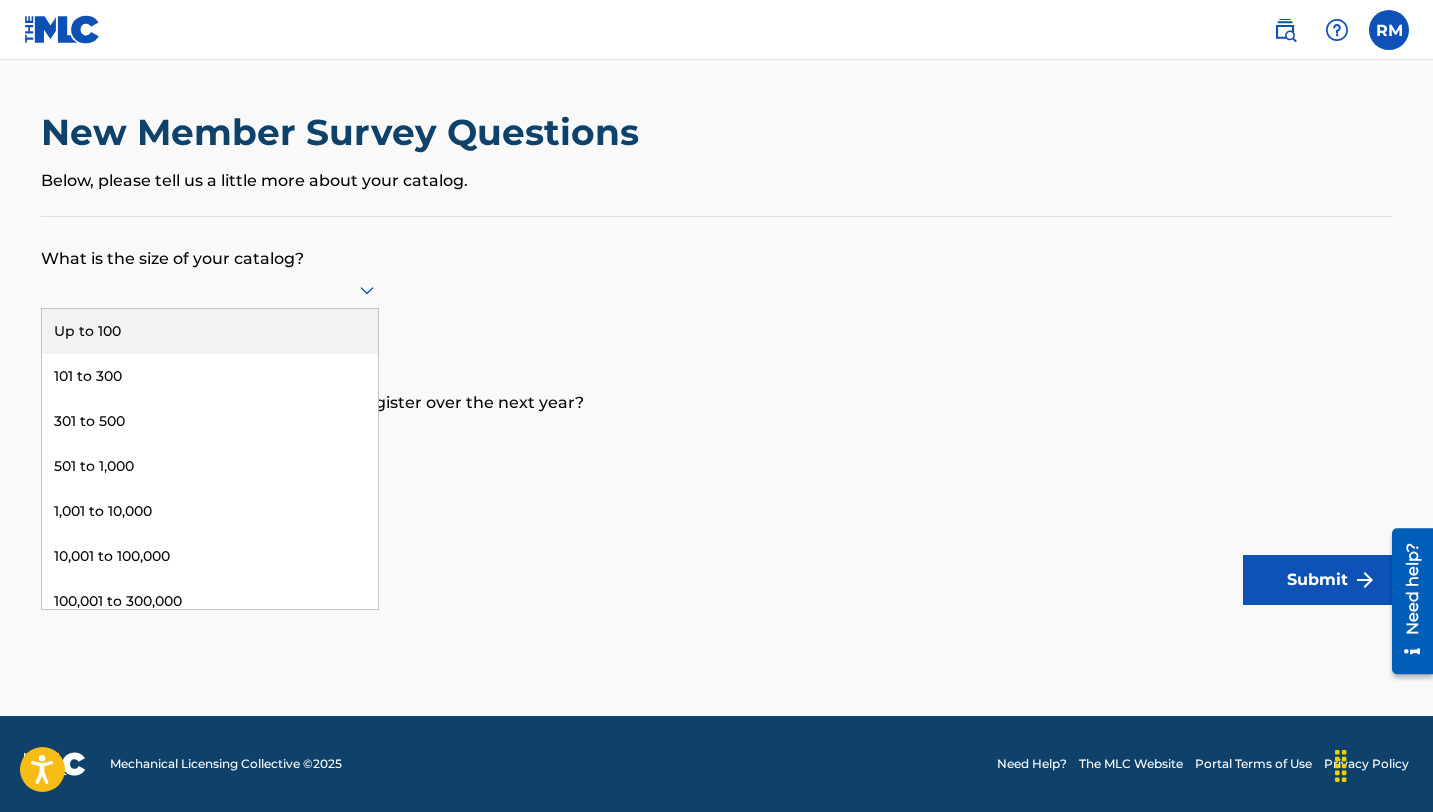 click at bounding box center [210, 289] 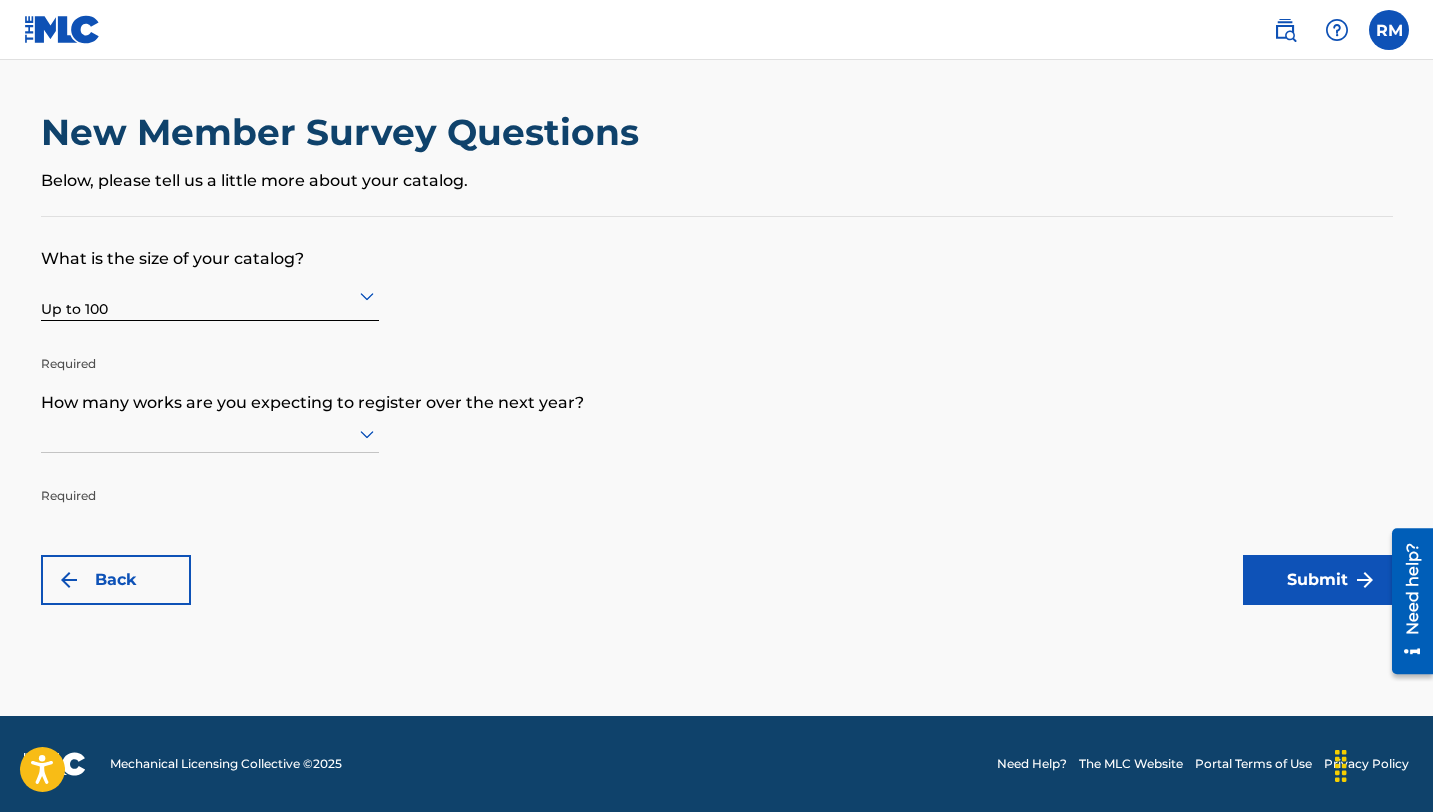 click at bounding box center (210, 433) 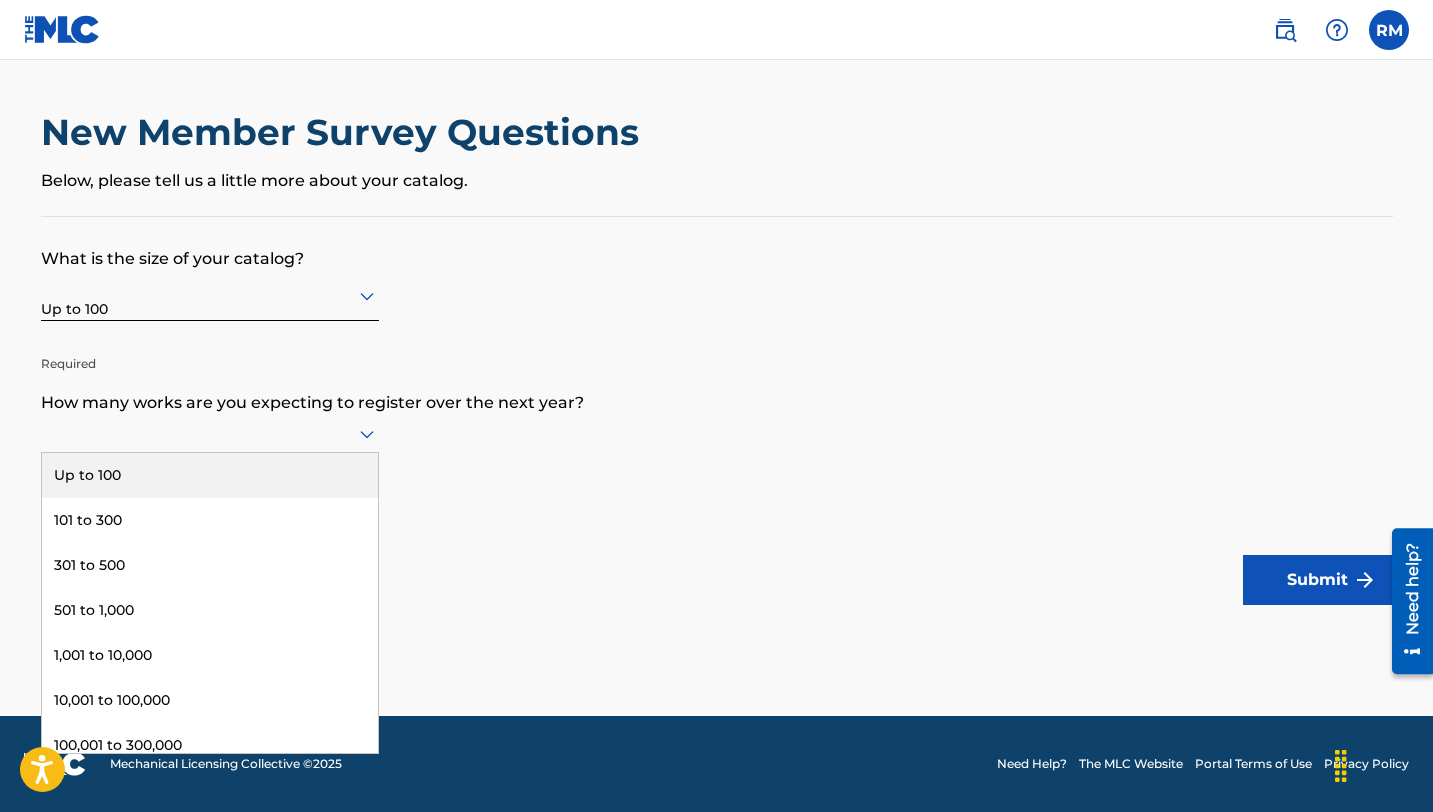 click on "Up to 100" at bounding box center [210, 475] 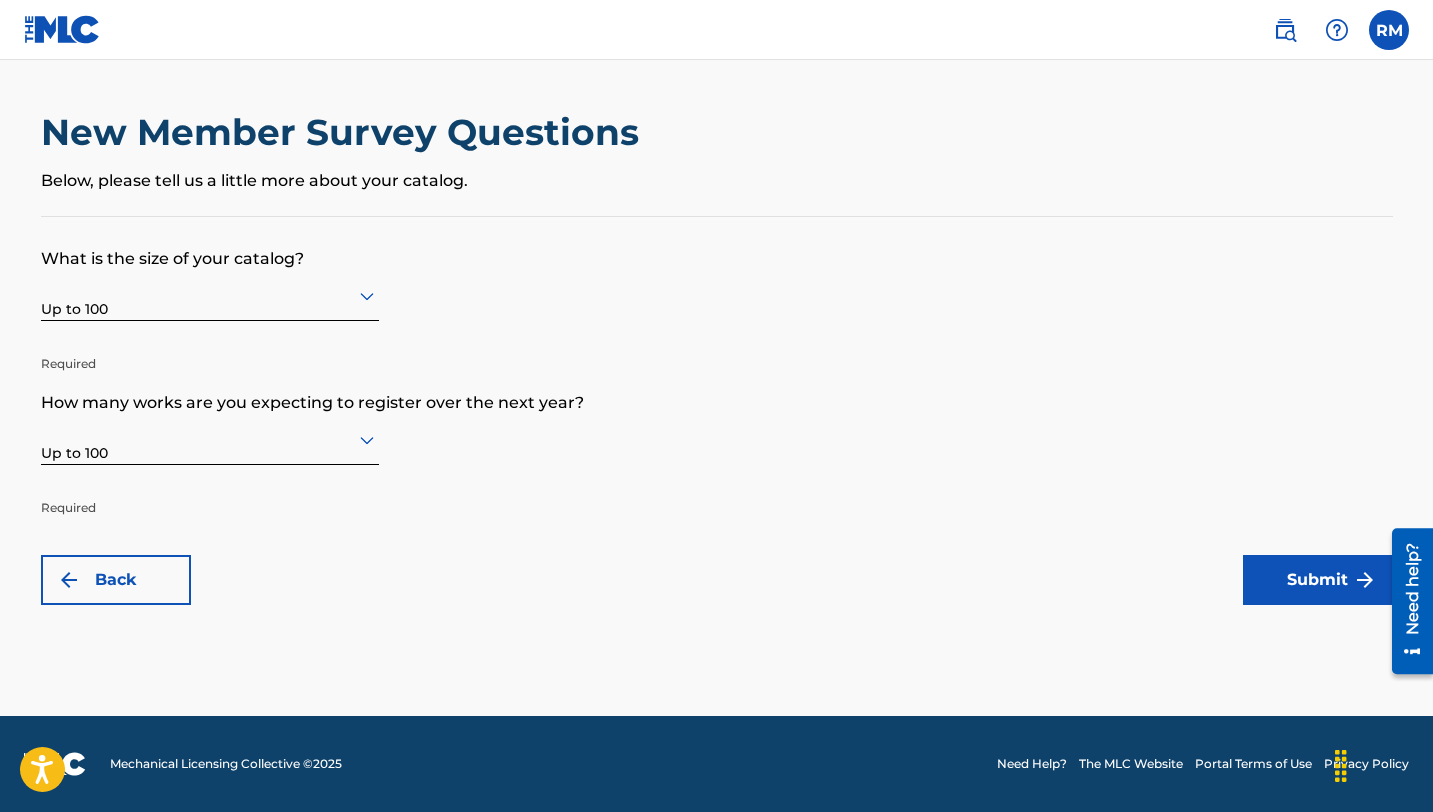 click on "Submit" at bounding box center (1318, 580) 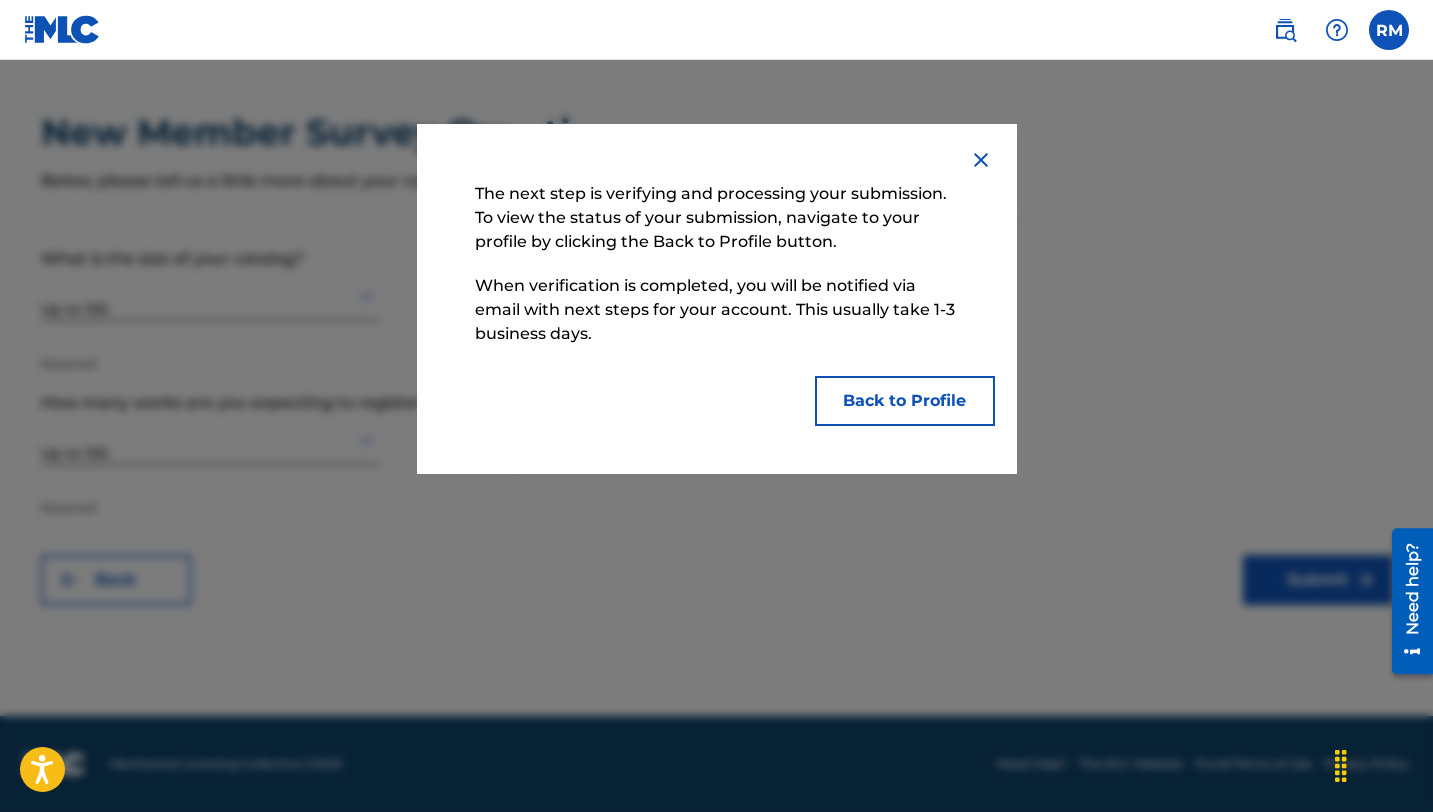 type 